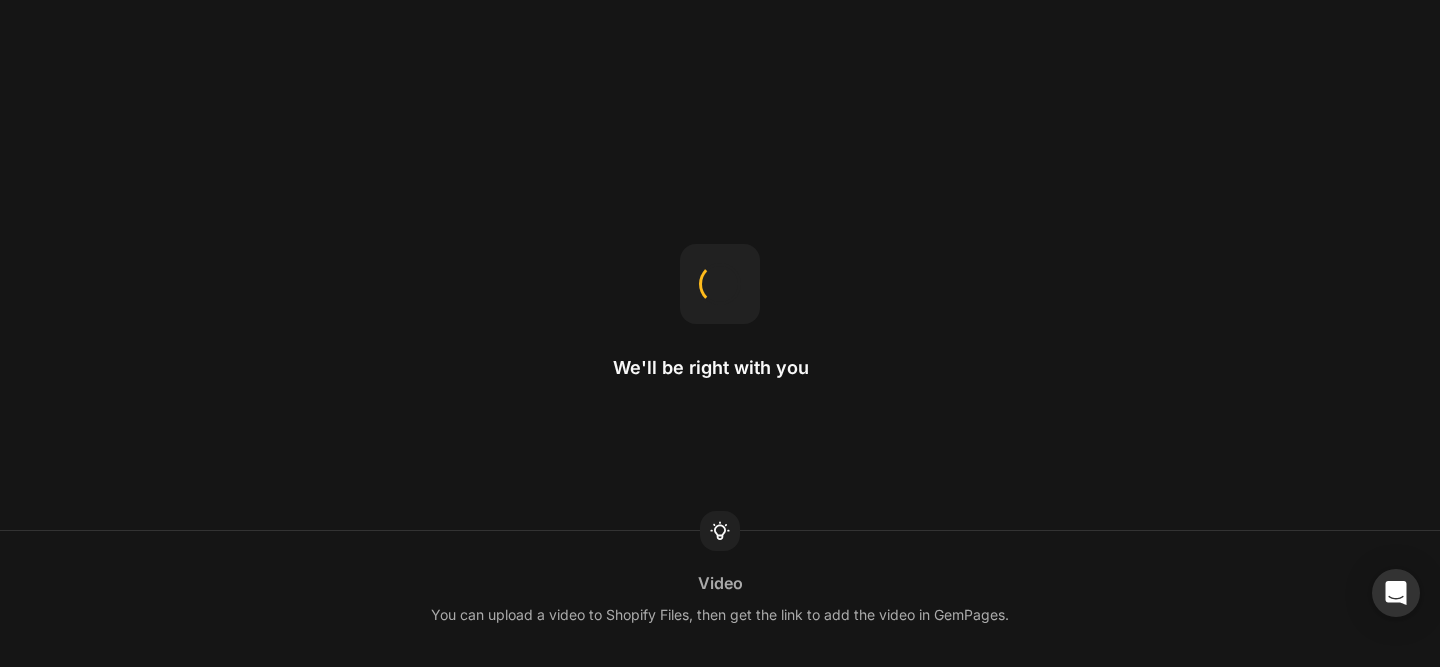 scroll, scrollTop: 0, scrollLeft: 0, axis: both 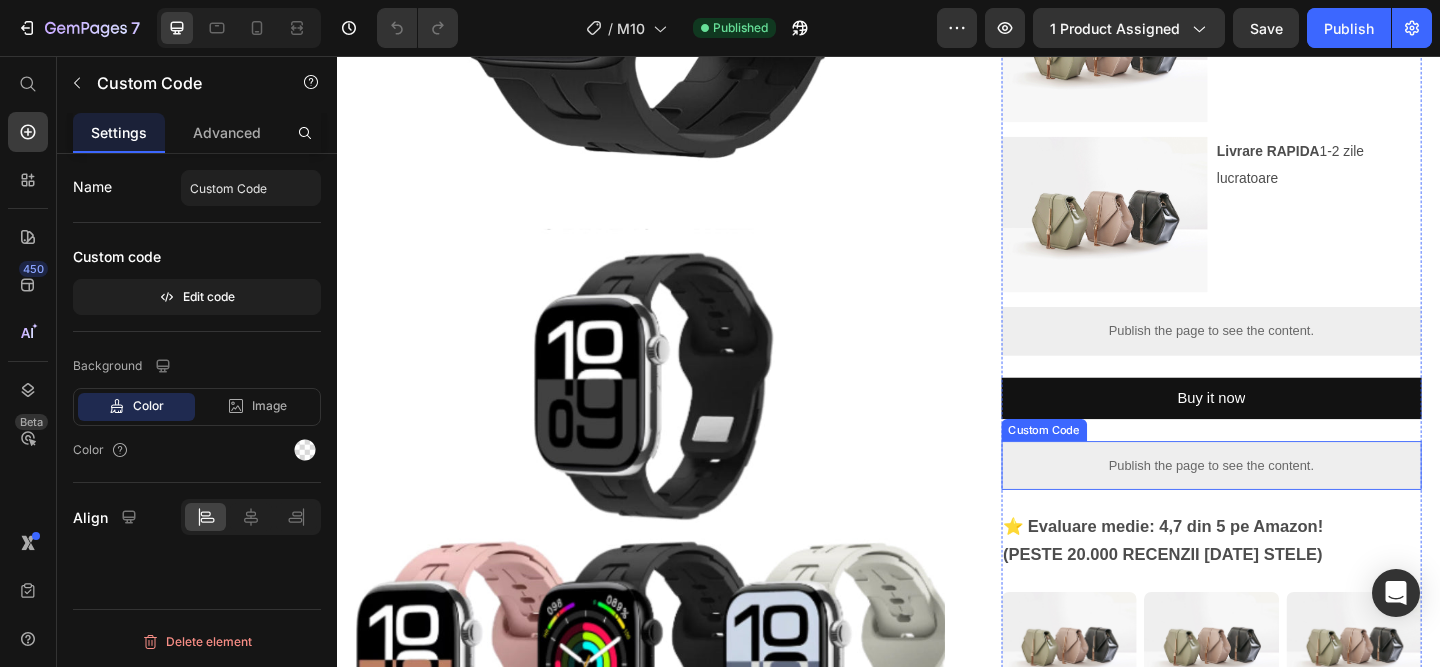 click on "Publish the page to see the content." at bounding box center [1289, 500] 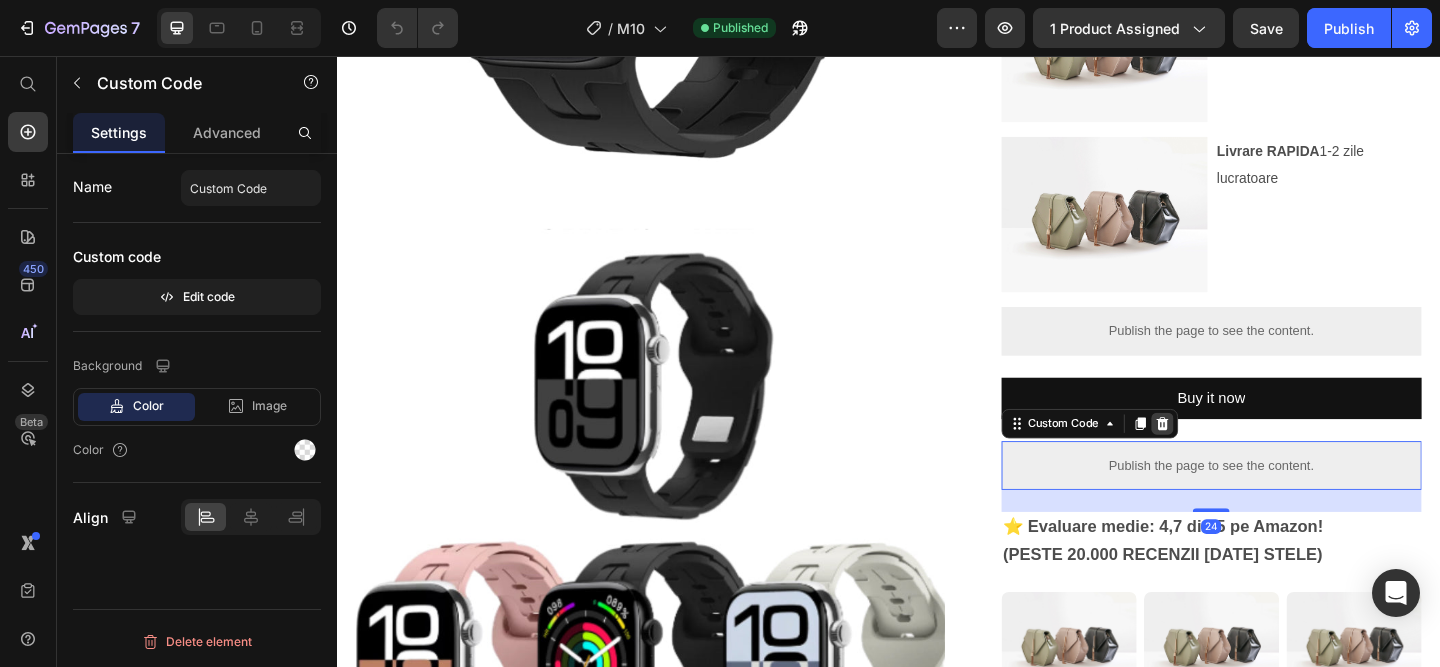 click 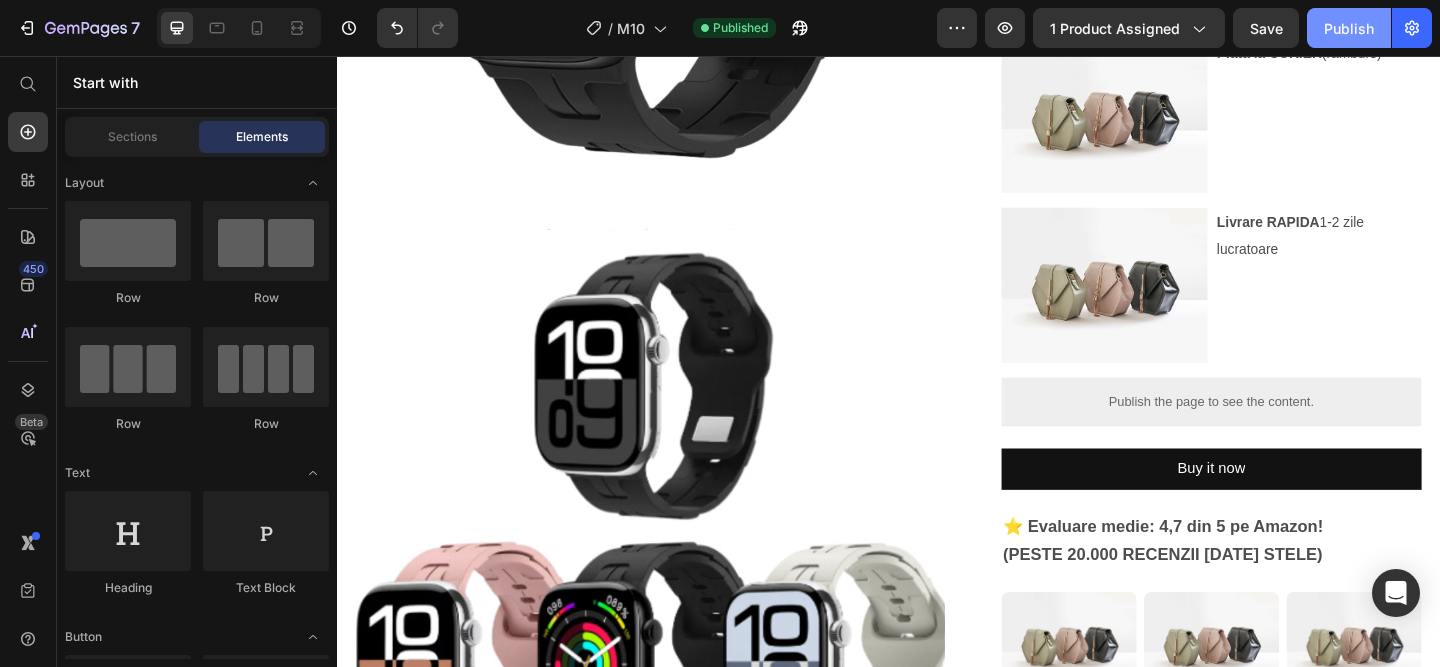click on "Publish" at bounding box center [1349, 28] 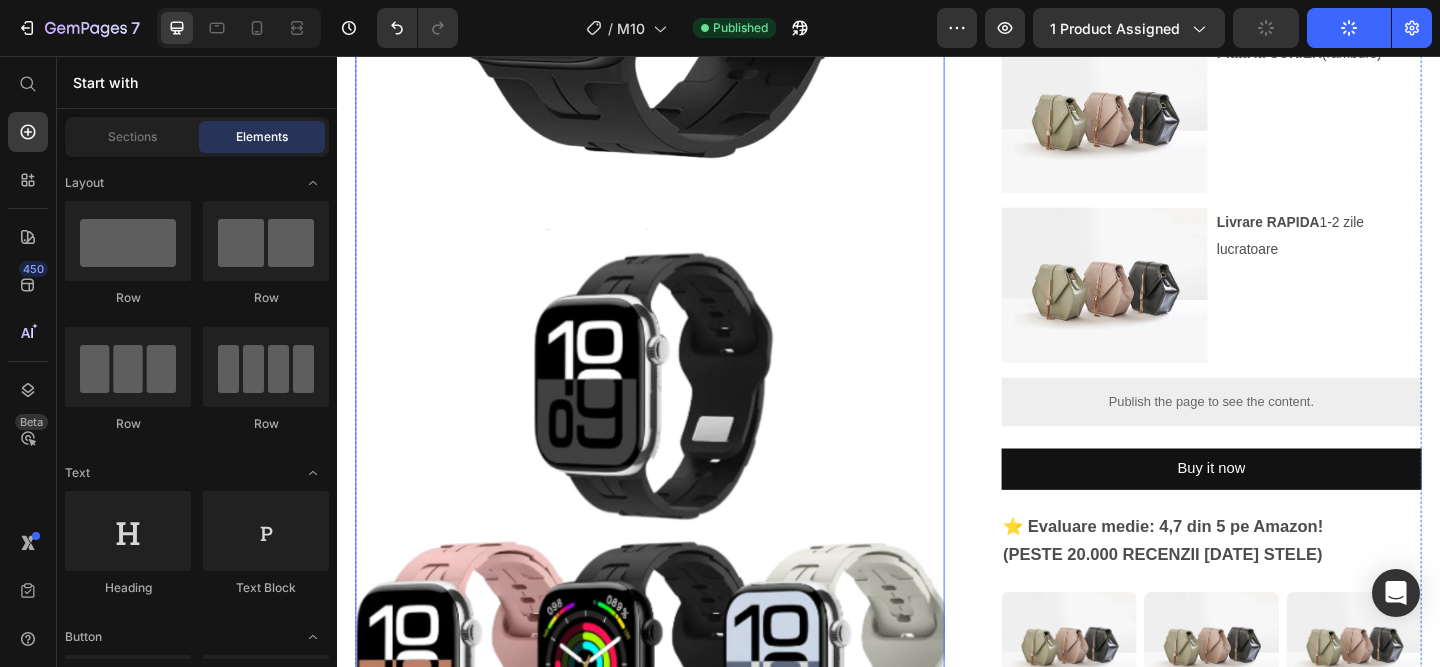 scroll, scrollTop: 0, scrollLeft: 0, axis: both 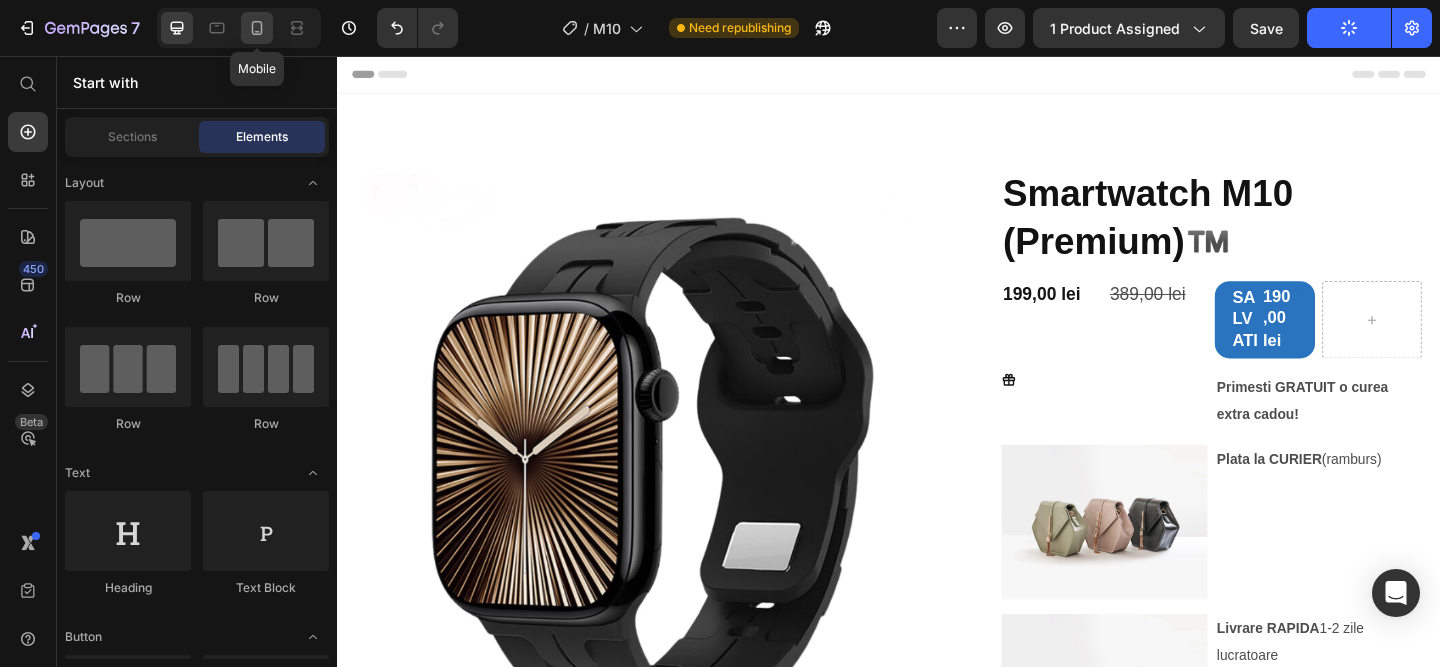 click 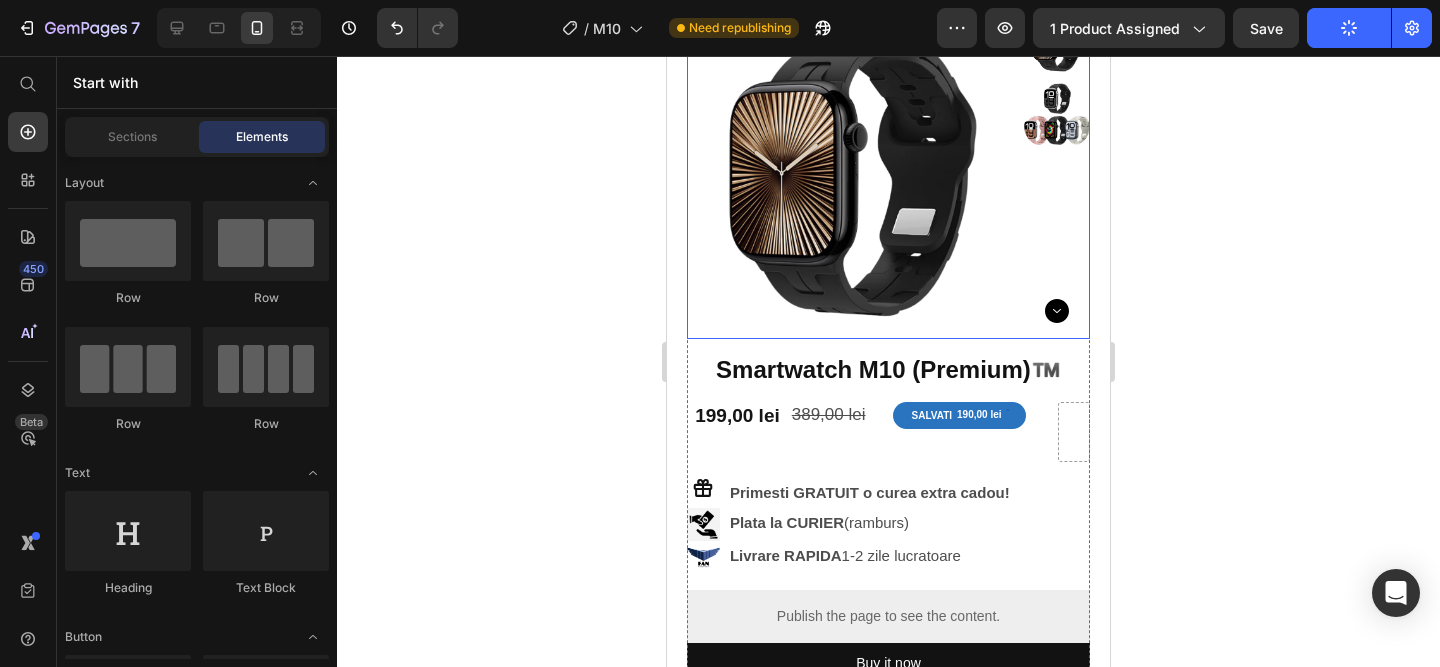 scroll, scrollTop: 0, scrollLeft: 0, axis: both 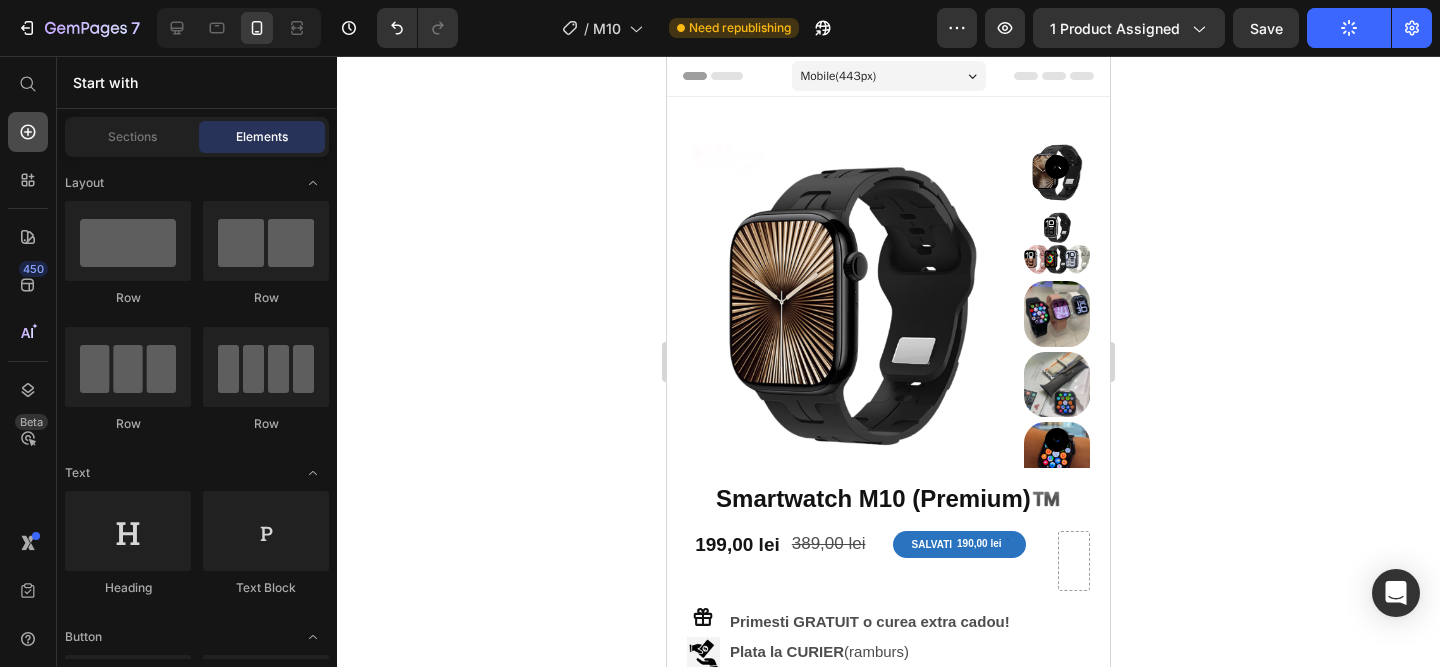 click 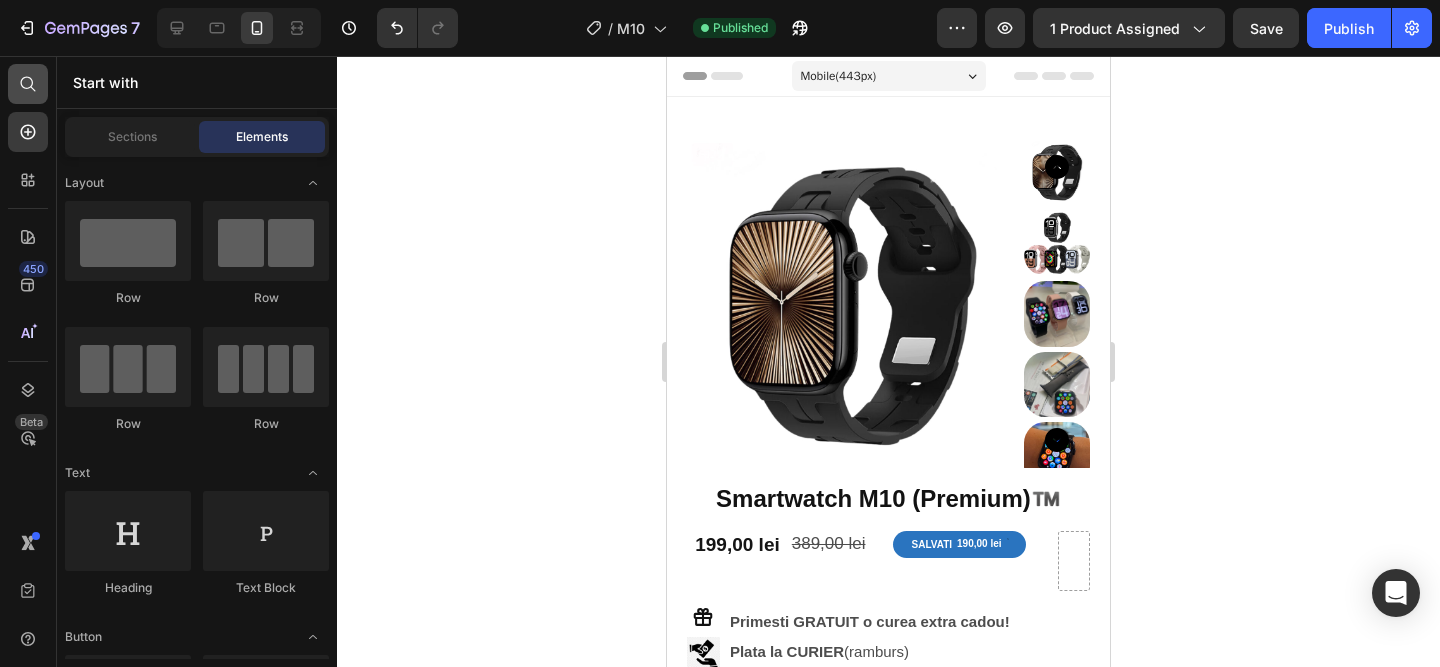 click 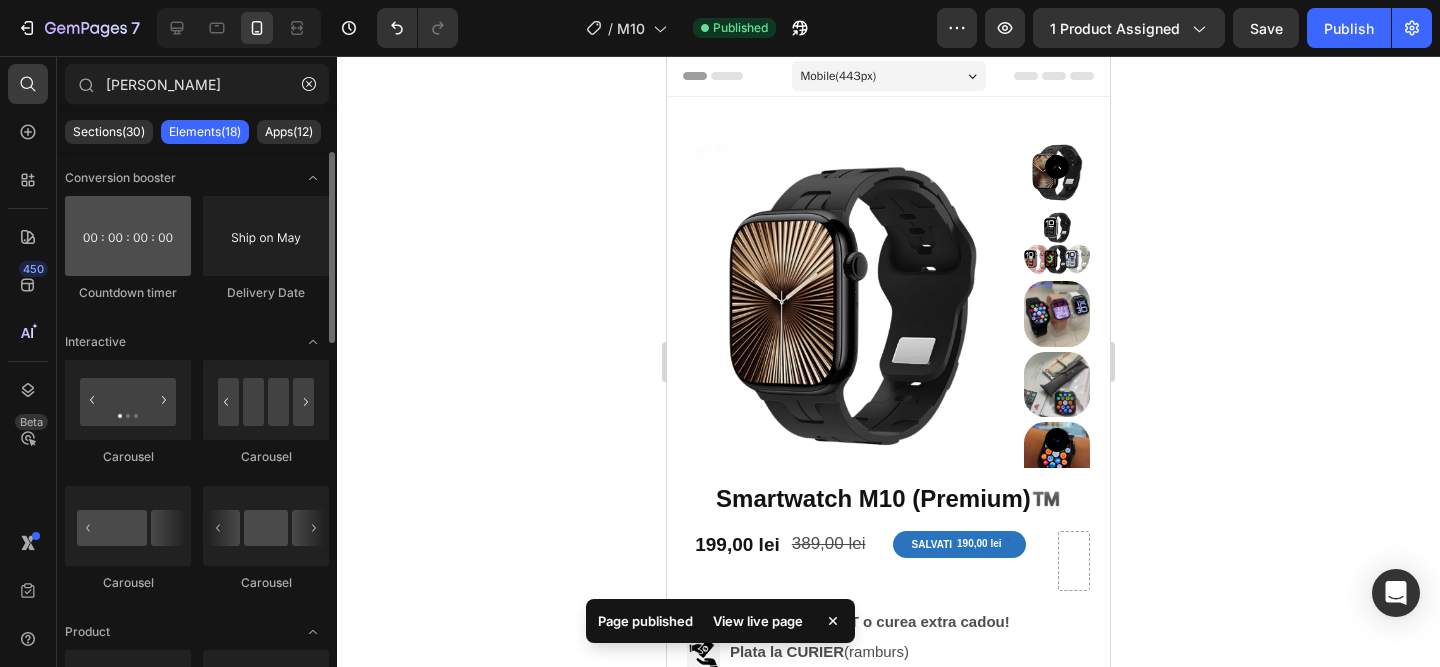 type on "[PERSON_NAME]" 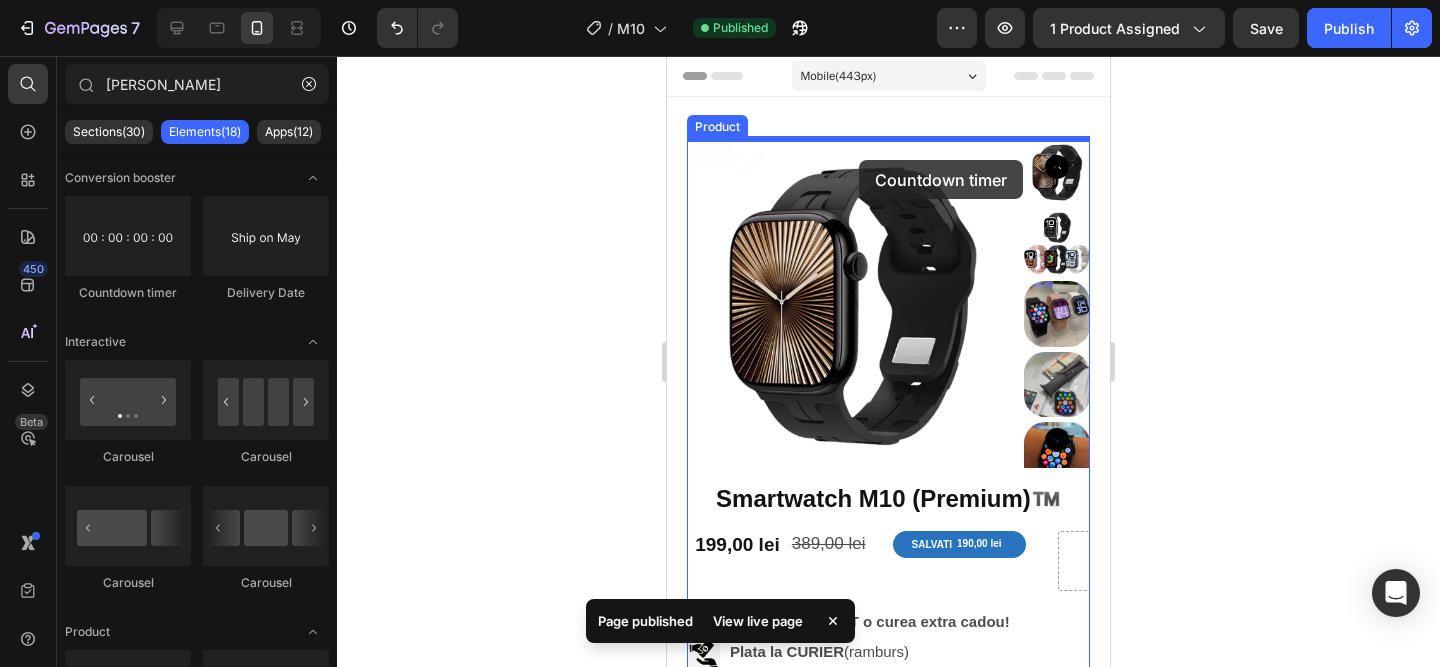 drag, startPoint x: 812, startPoint y: 310, endPoint x: 858, endPoint y: 159, distance: 157.8512 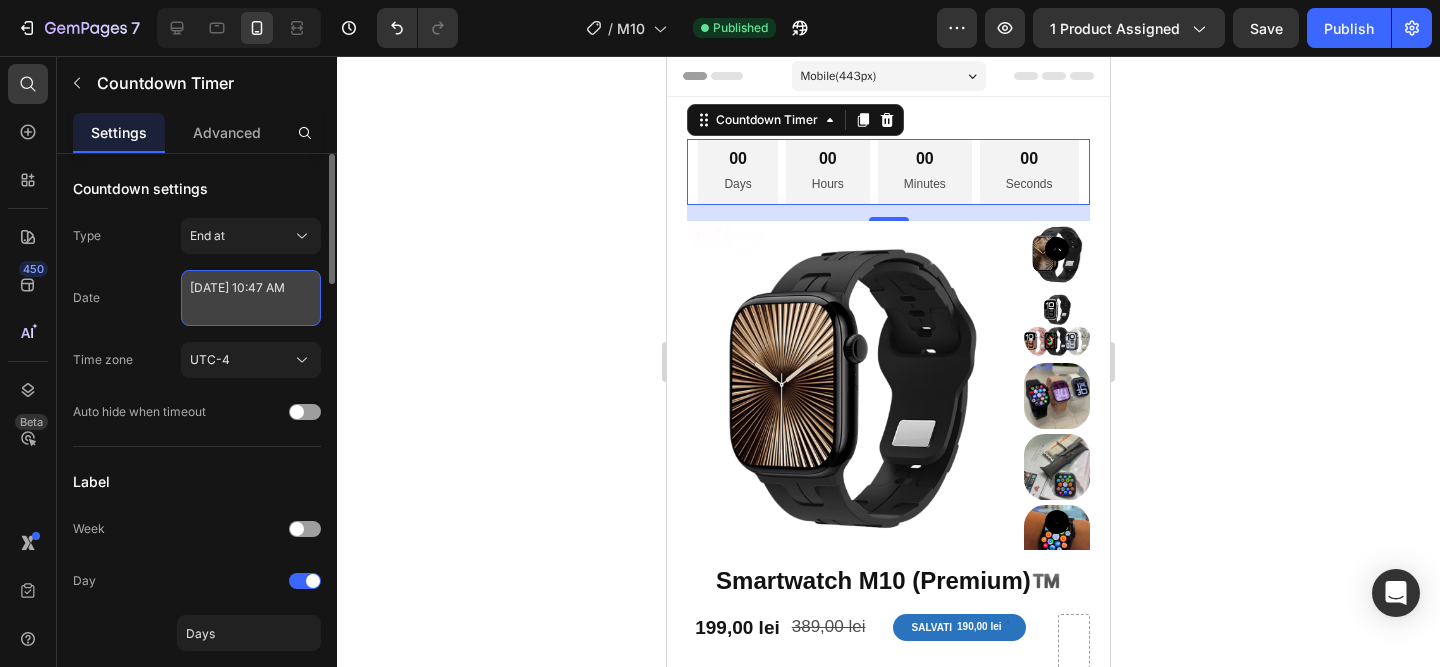select on "10" 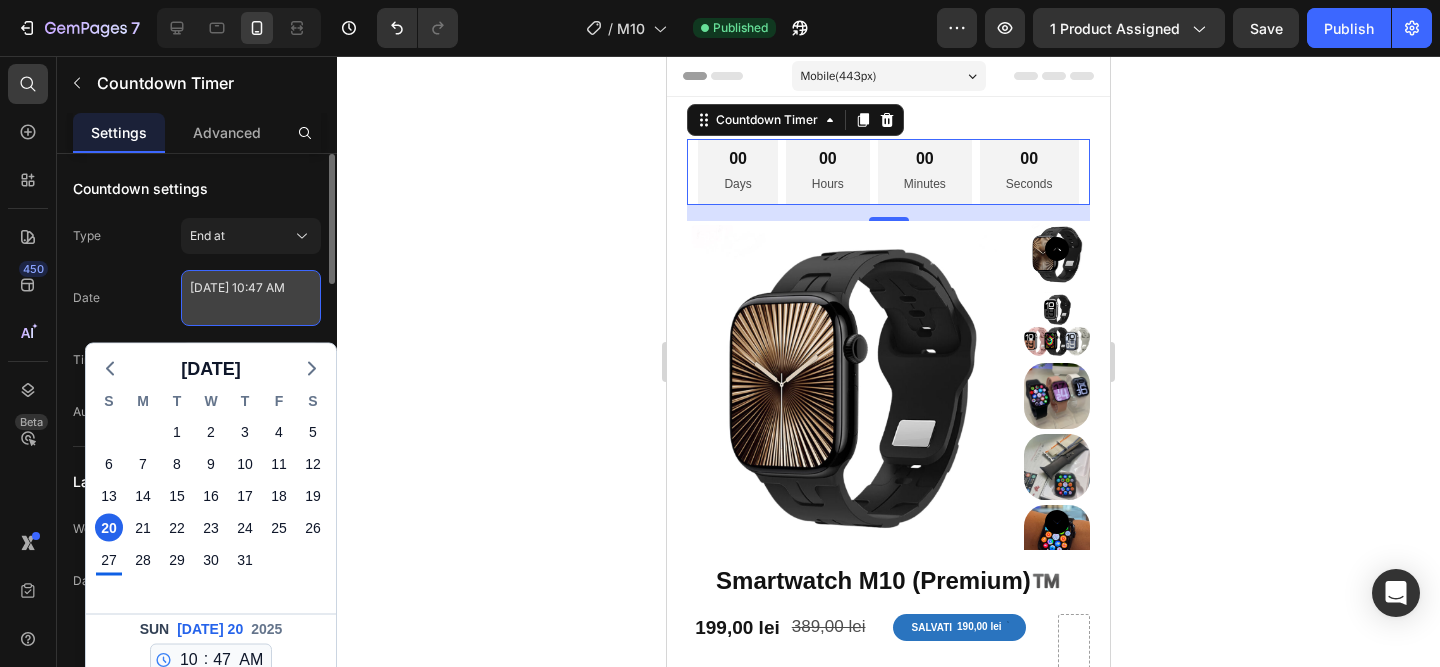click on "[DATE] 10:47 AM" at bounding box center [251, 298] 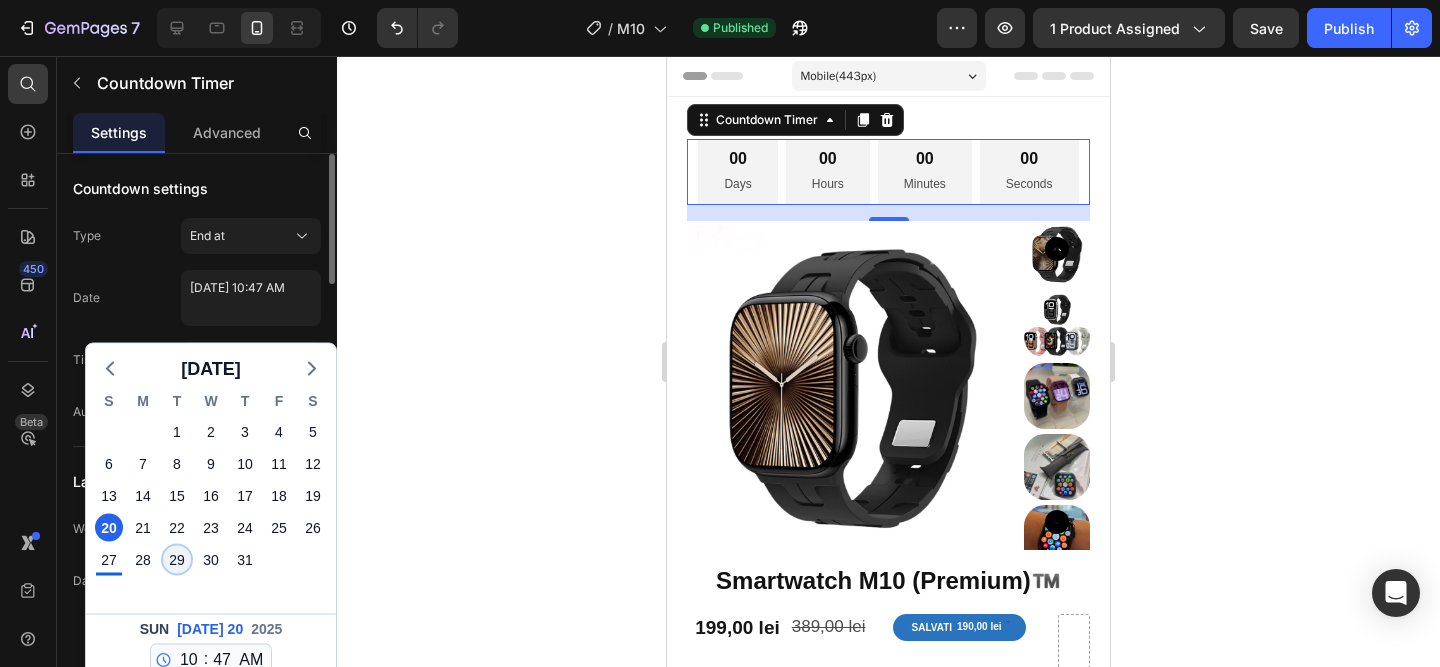 click on "29" 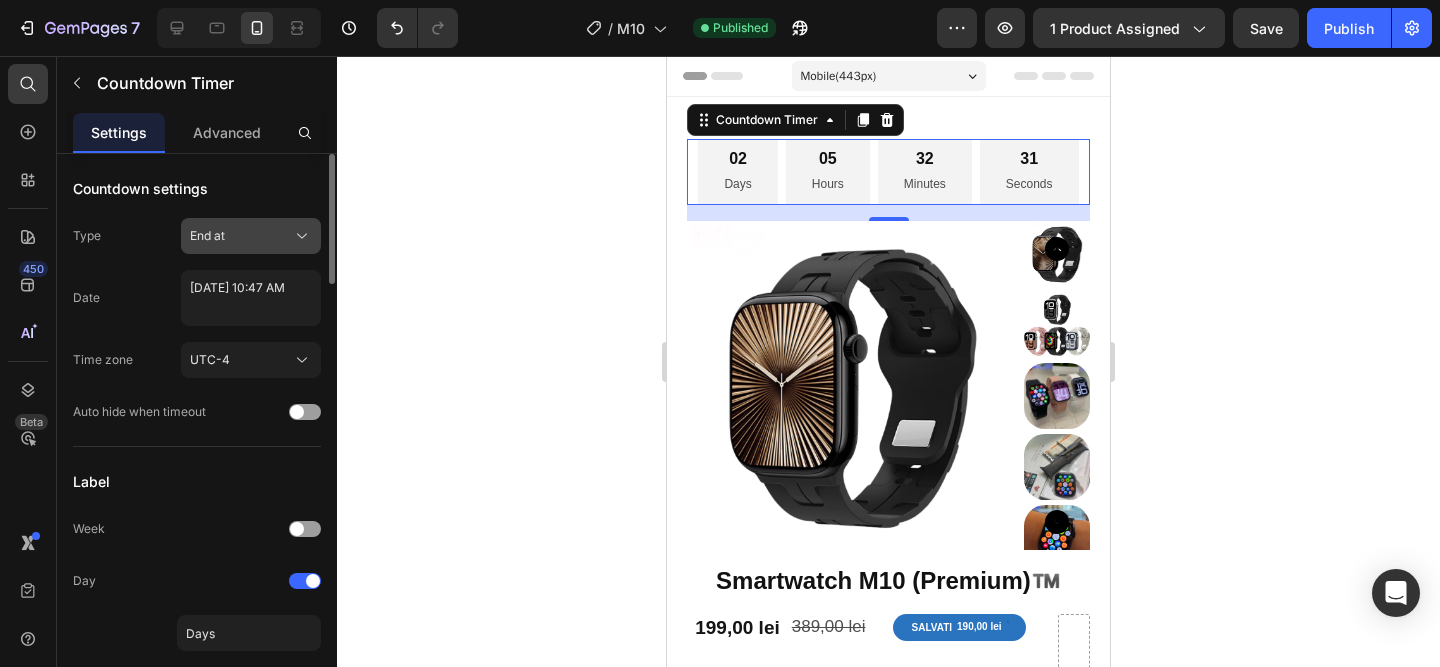 click on "End at" 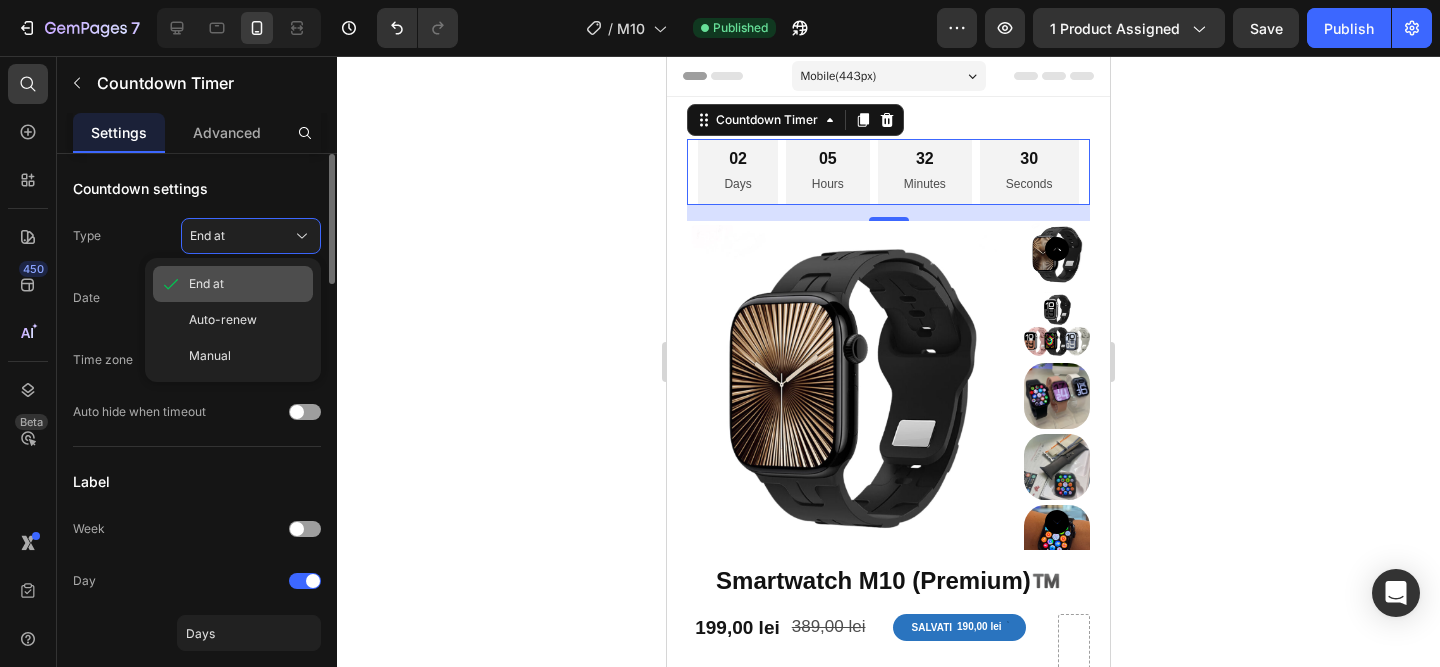 click on "End at" 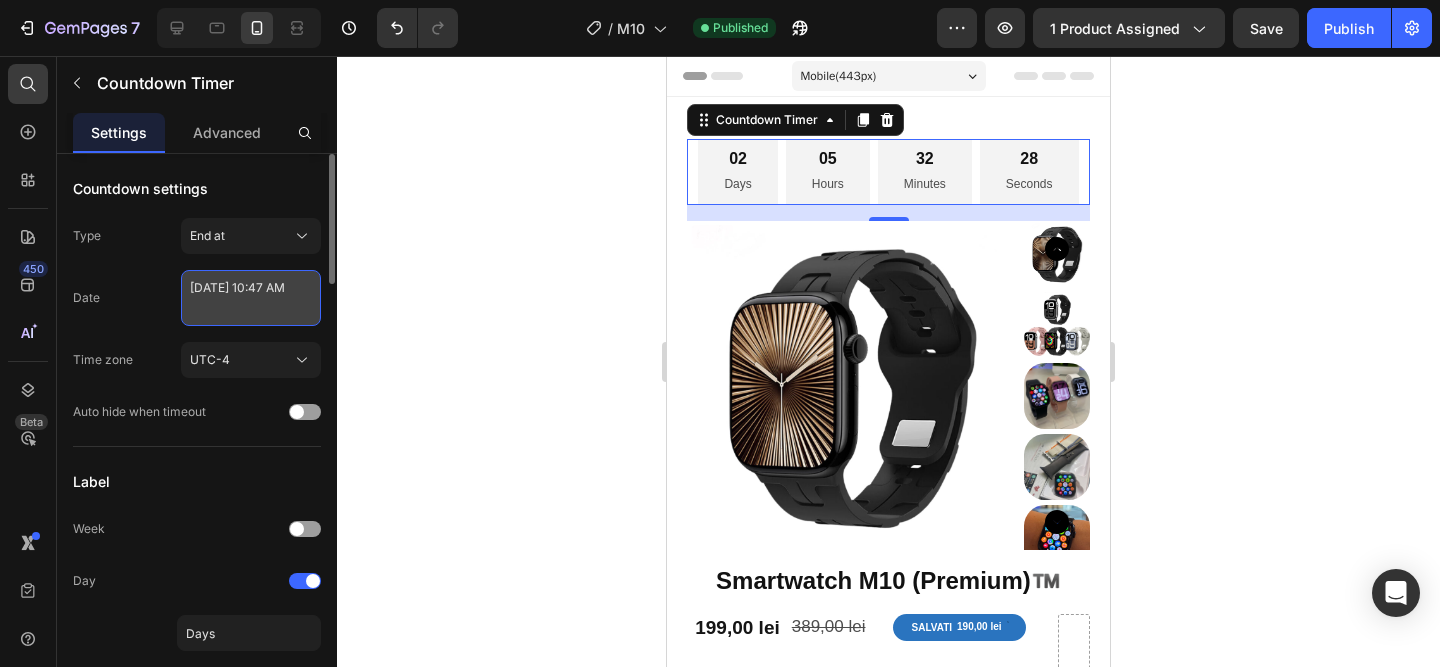 select on "10" 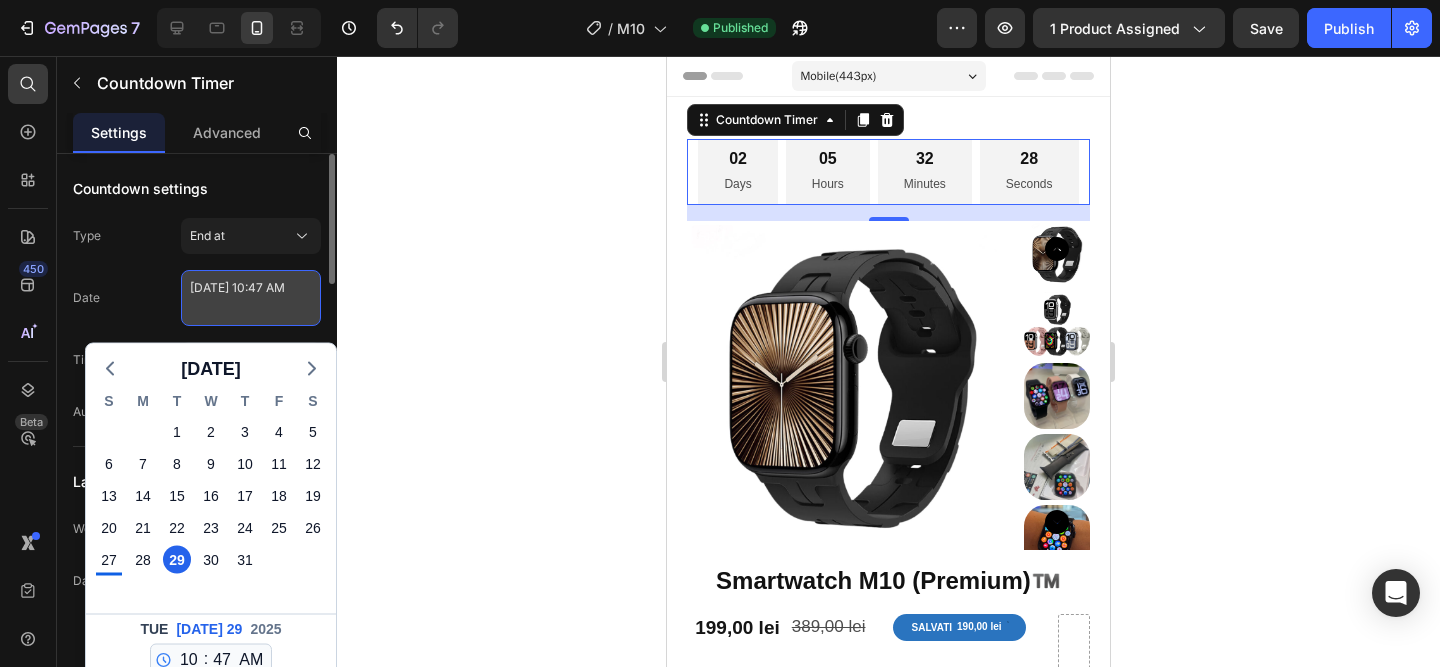 click on "[DATE] 10:47 AM" at bounding box center [251, 298] 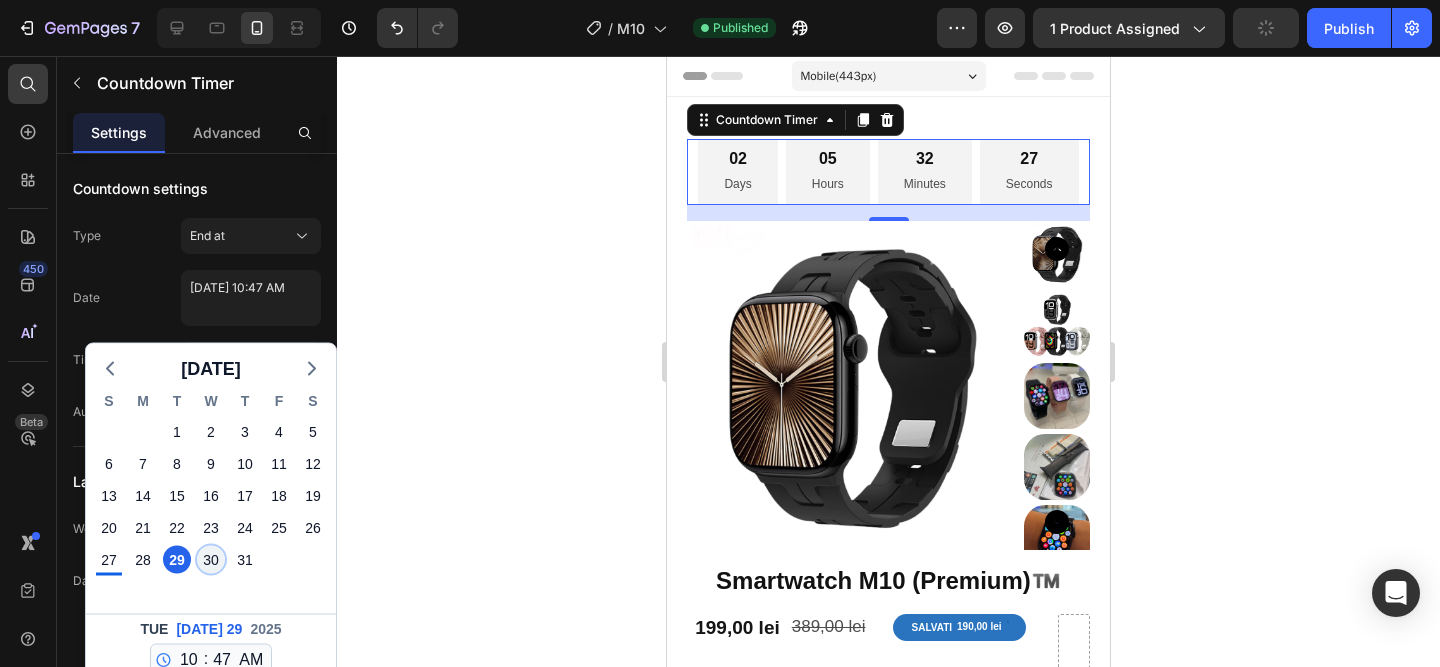 click on "30" 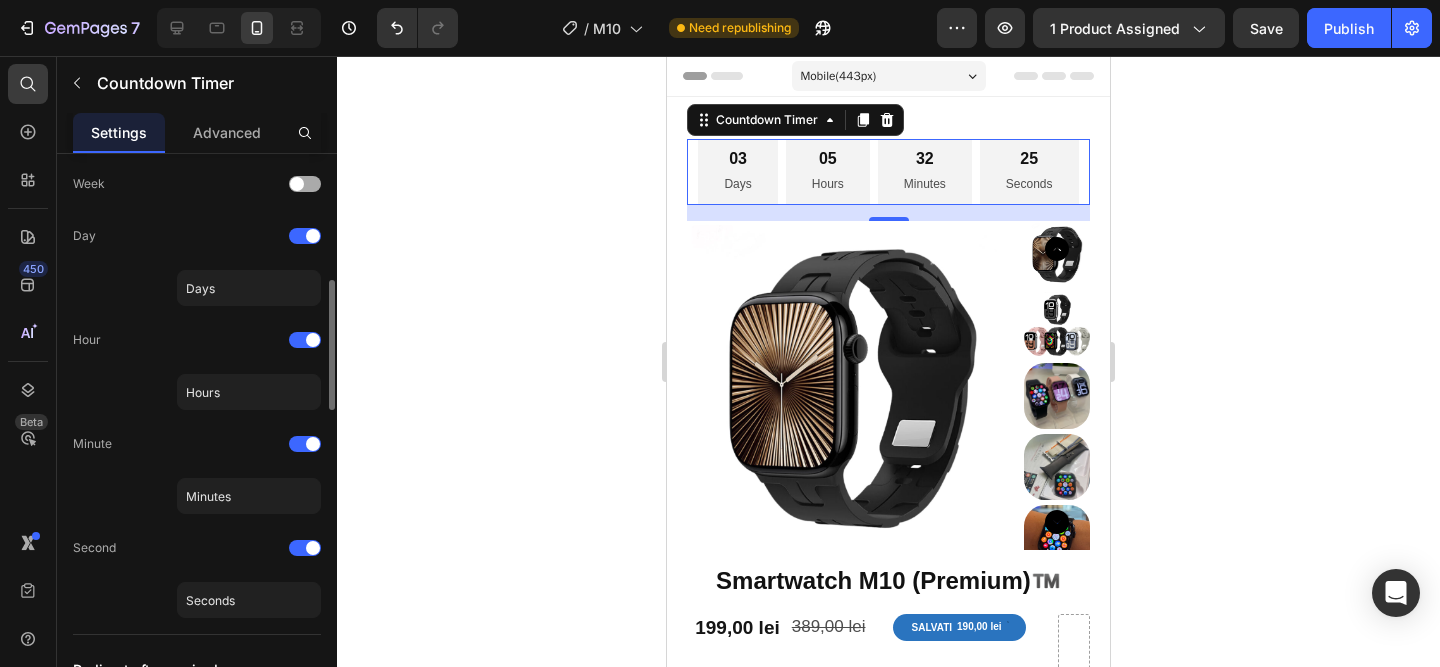 scroll, scrollTop: 403, scrollLeft: 0, axis: vertical 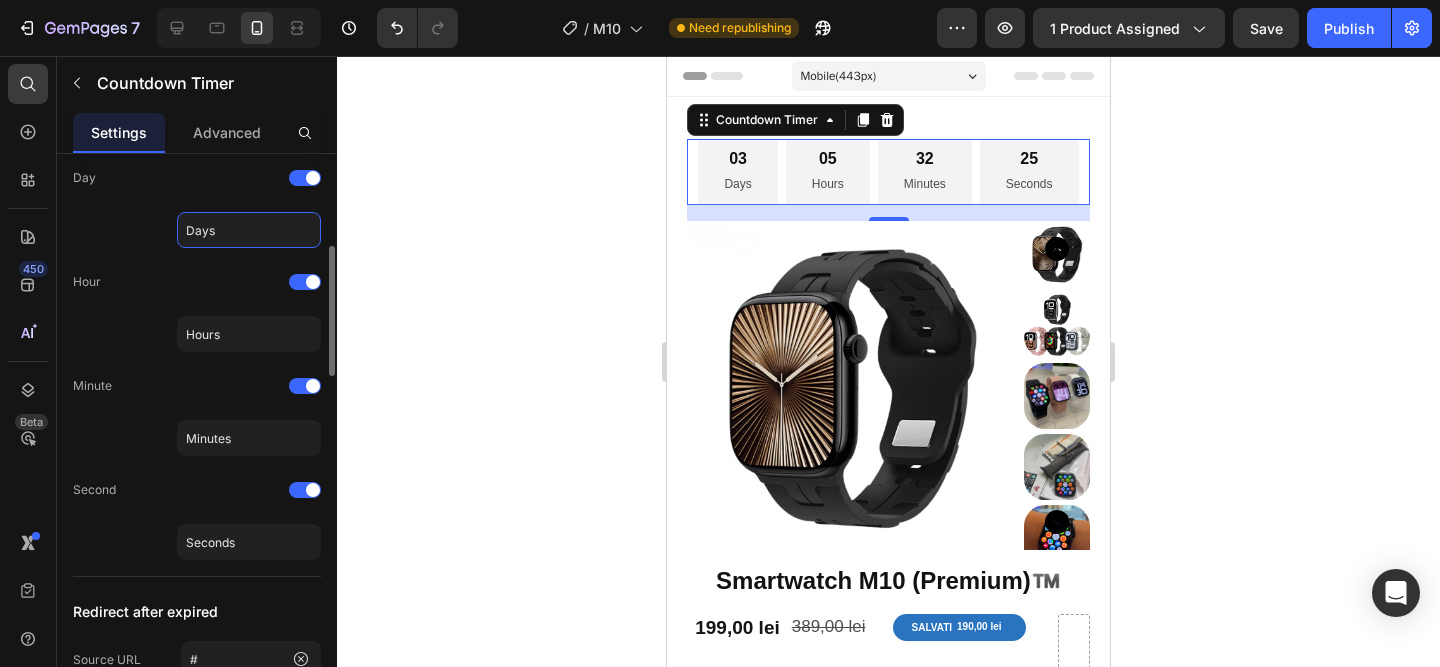 click on "Days" 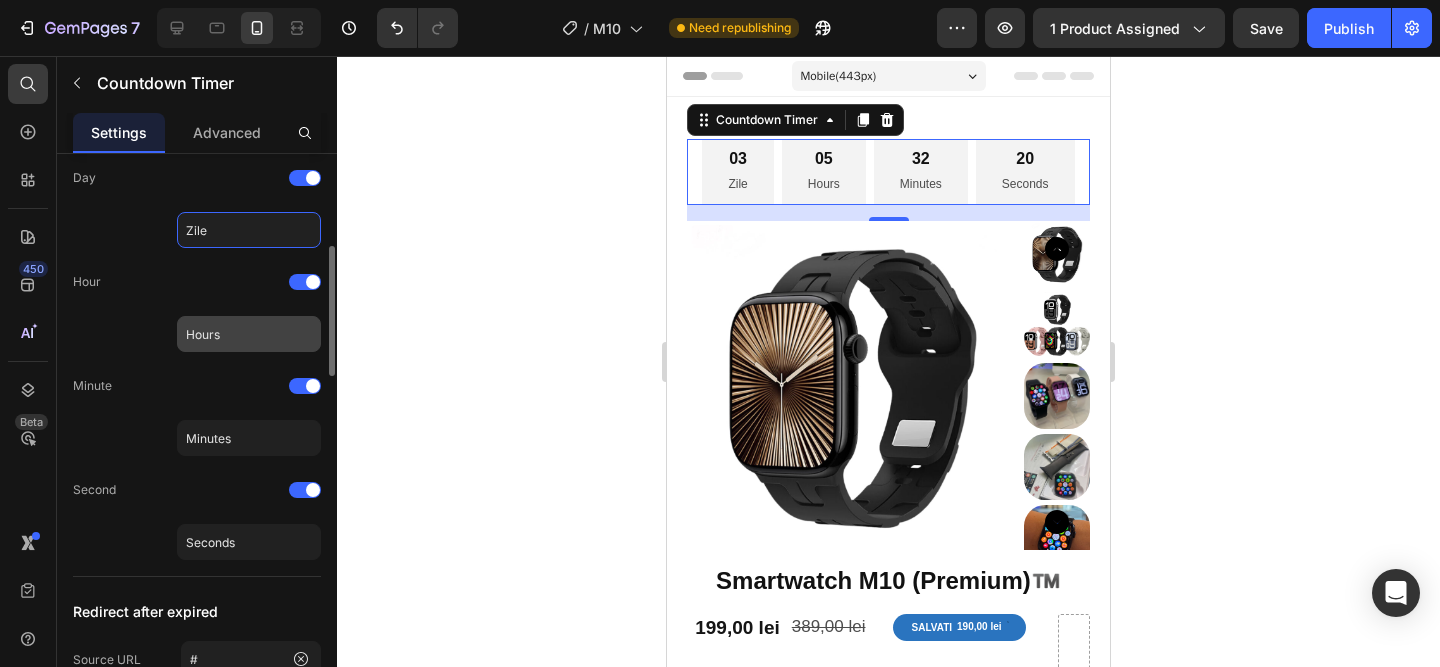 type on "Zile" 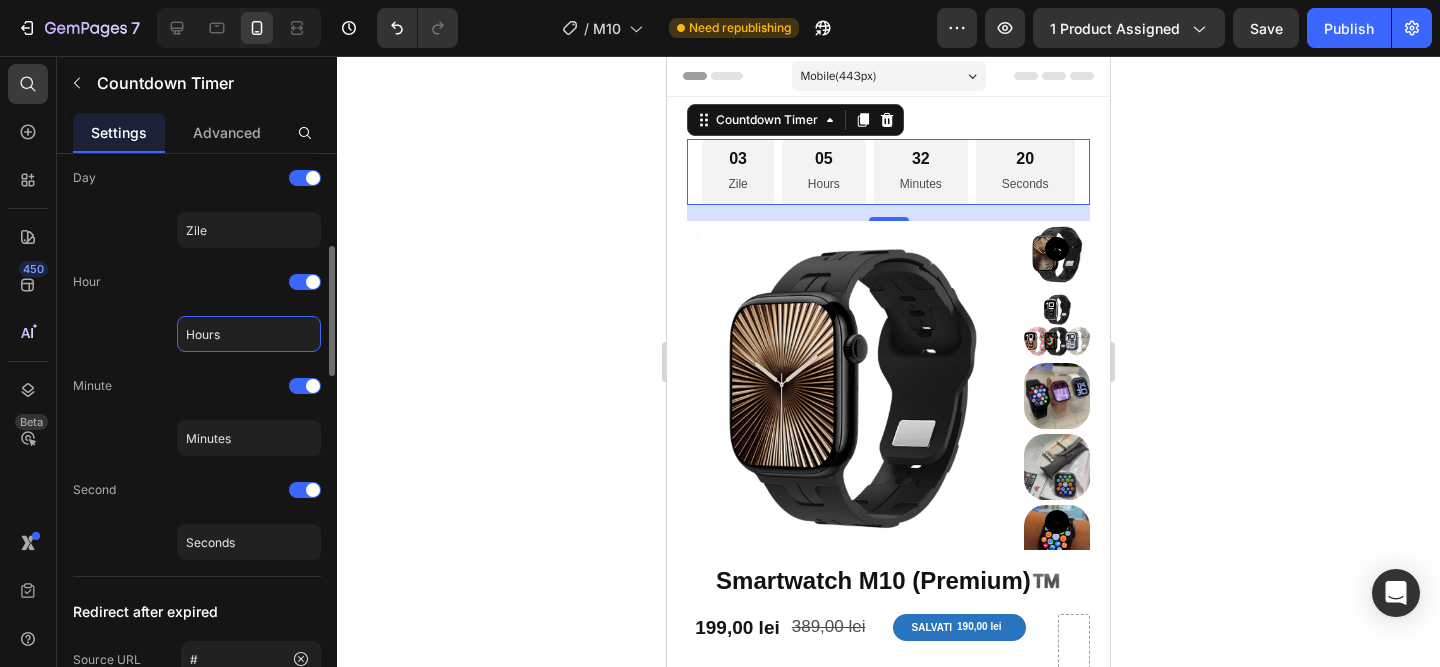 click on "Hours" 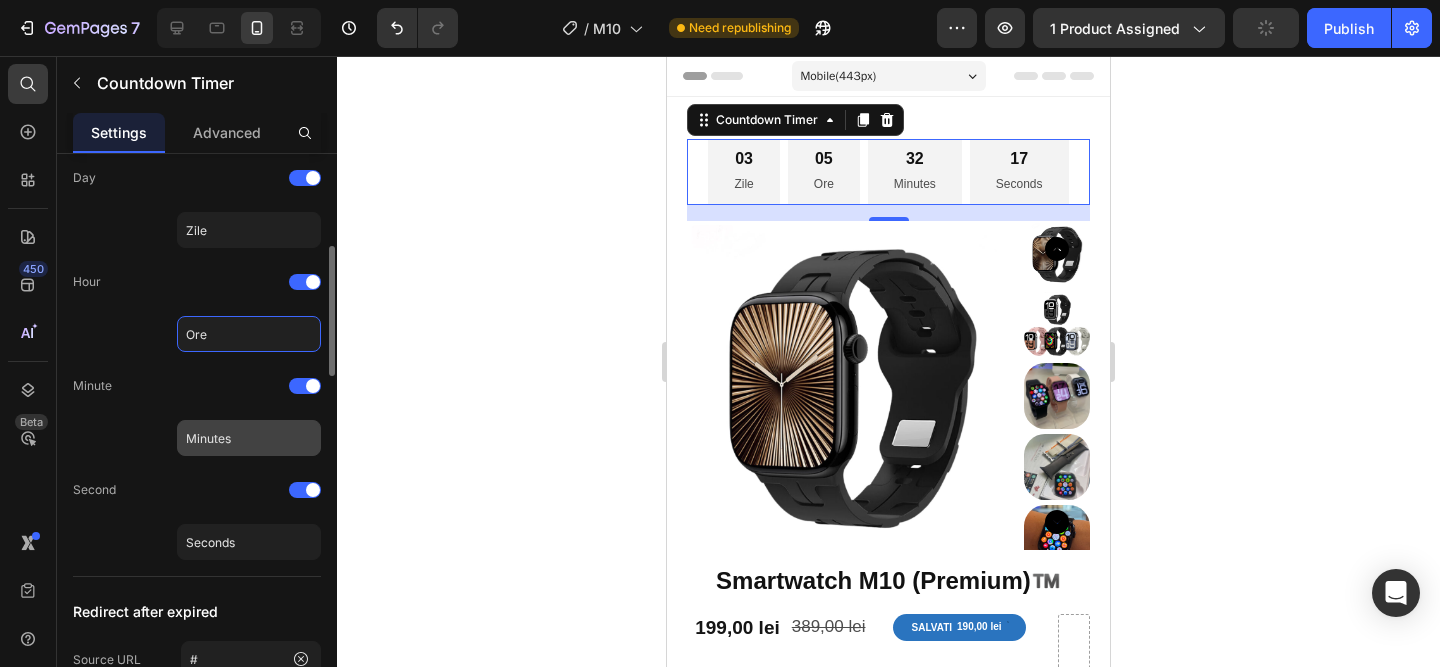type on "Ore" 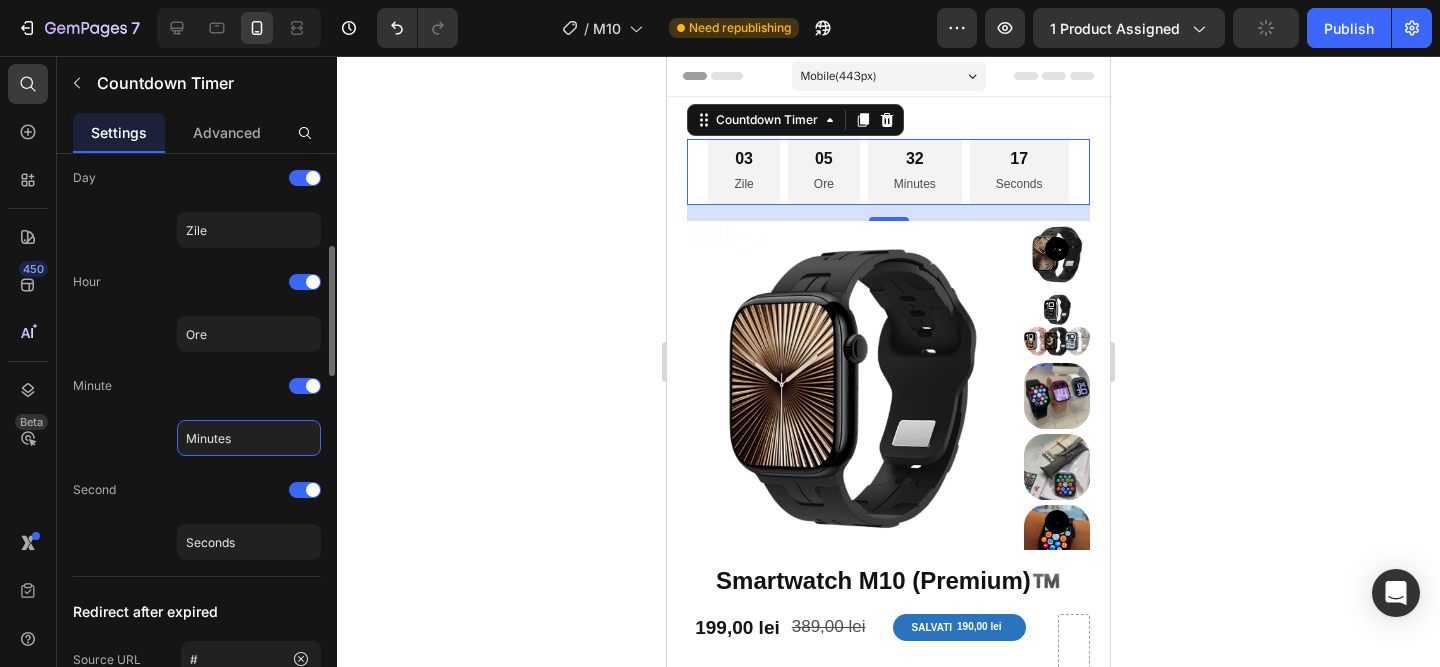 click on "Minutes" 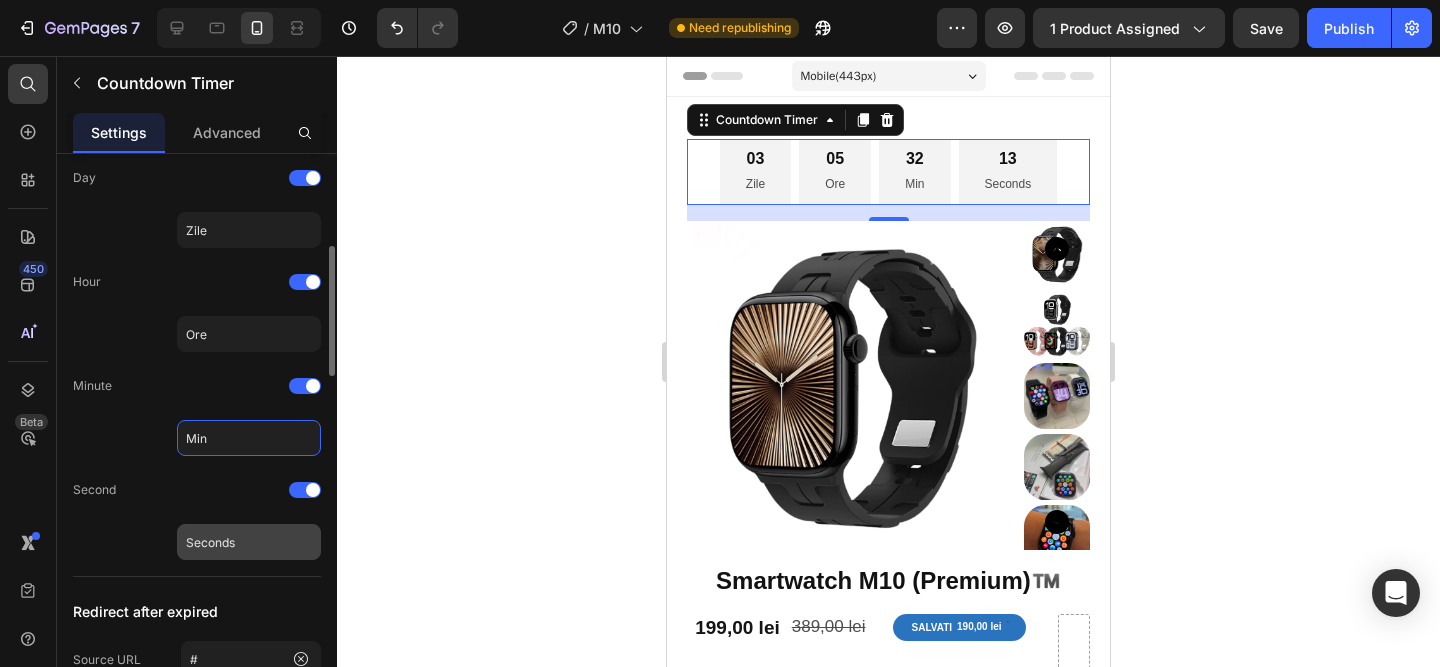 type on "Min" 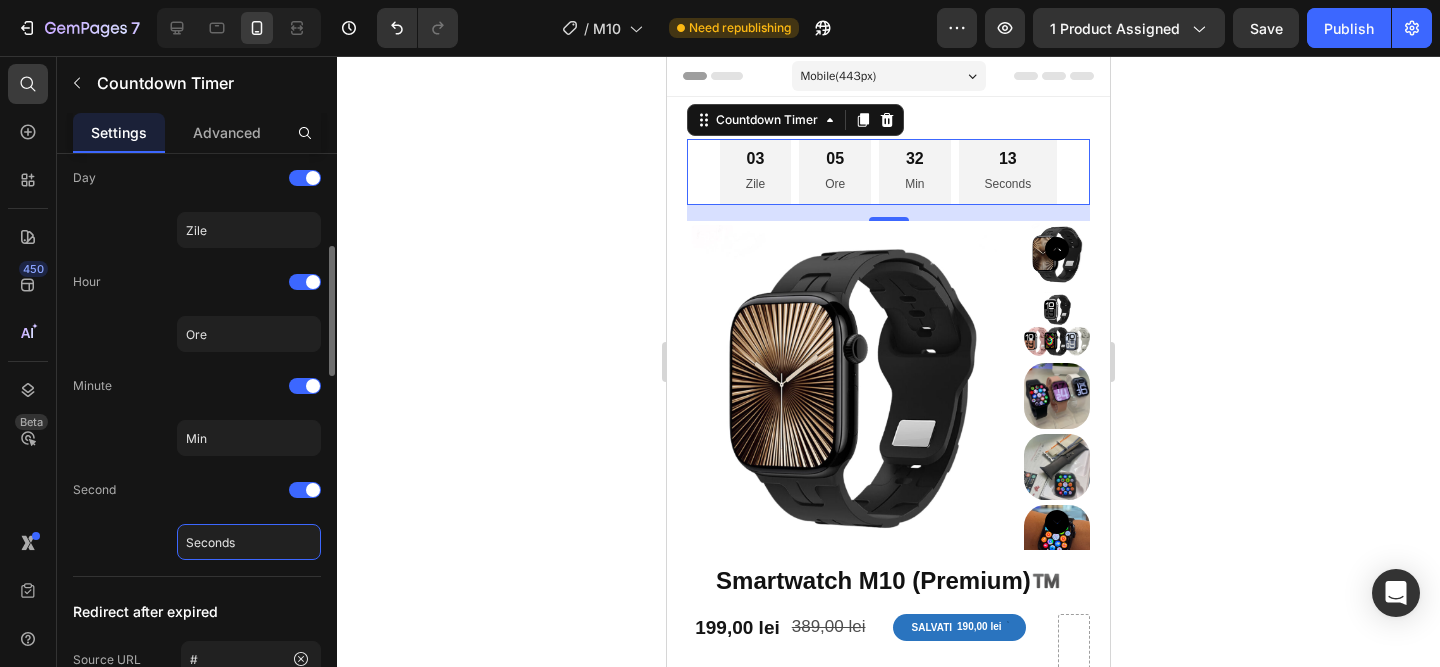 click on "Seconds" 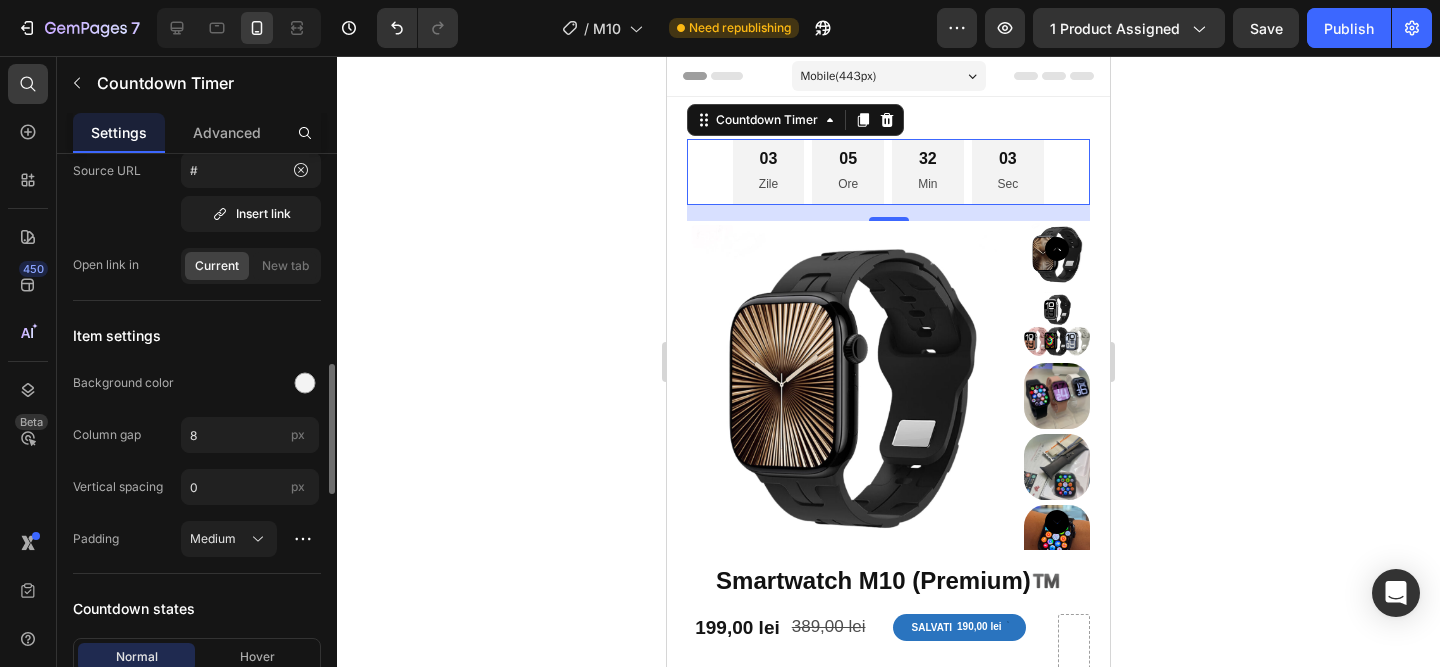 scroll, scrollTop: 905, scrollLeft: 0, axis: vertical 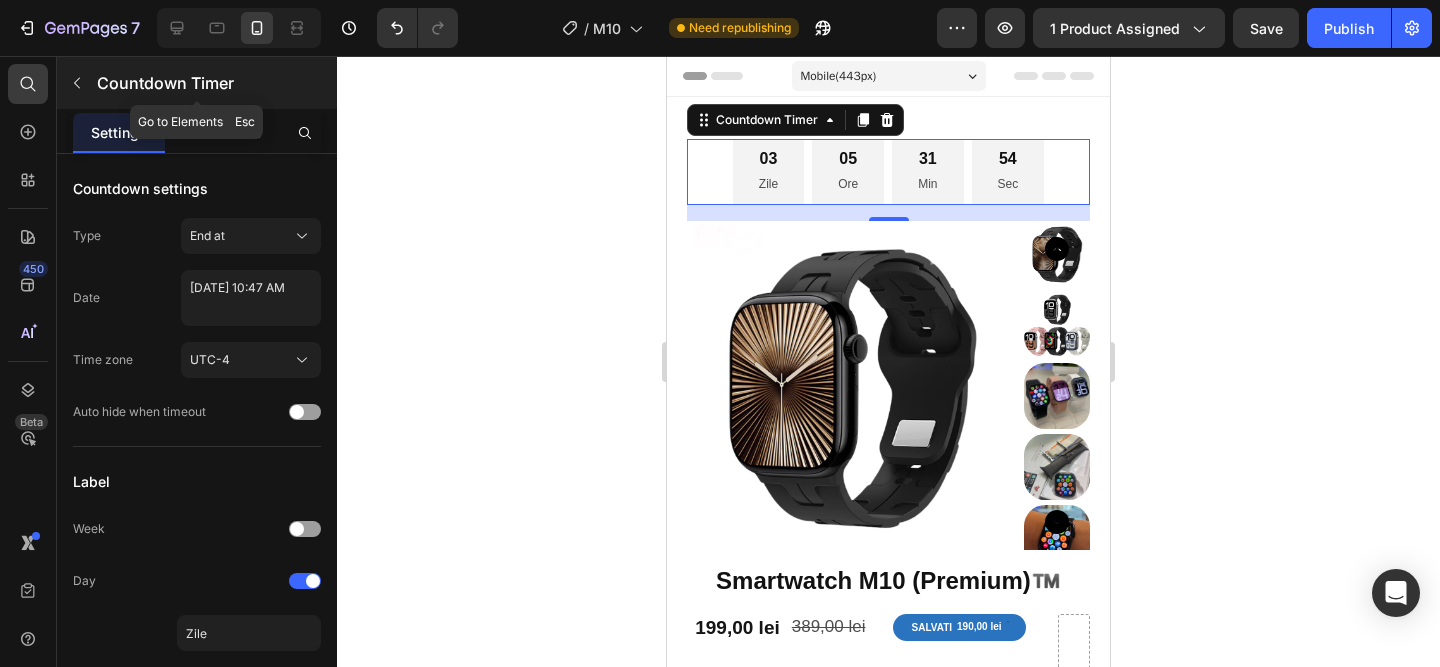 type on "Sec" 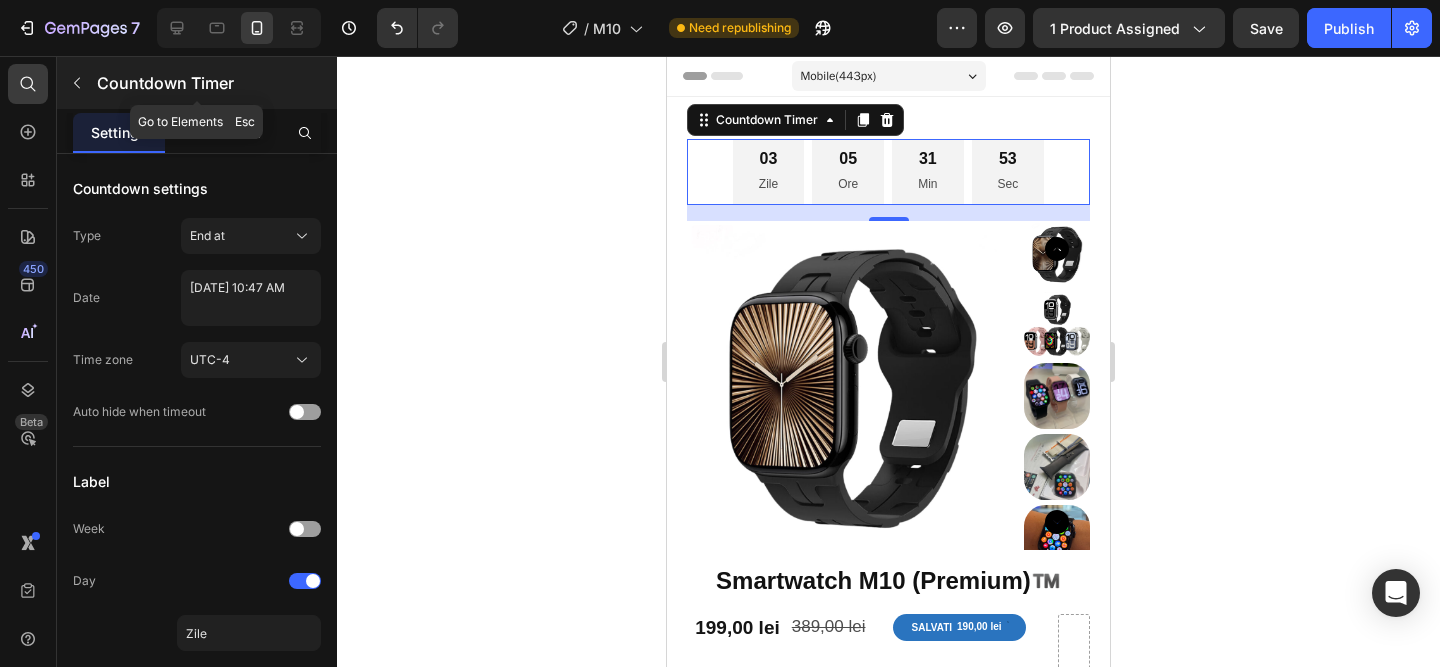 click 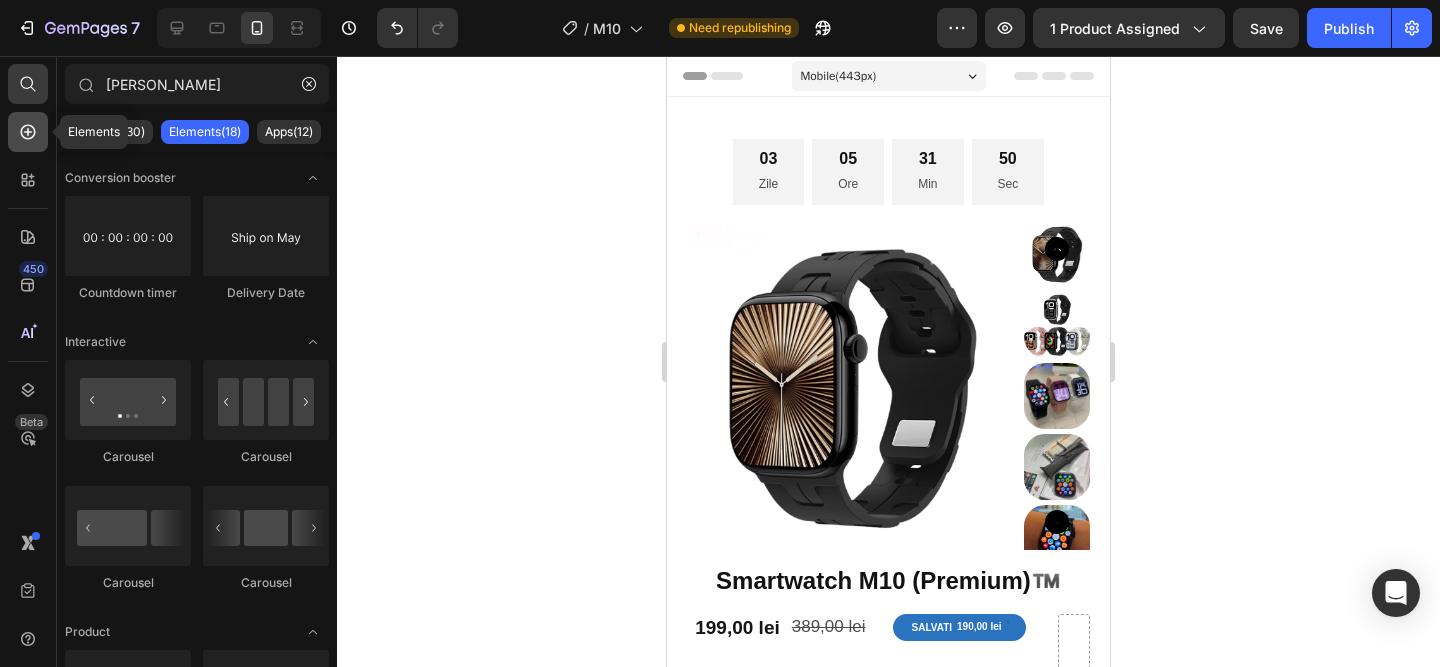click 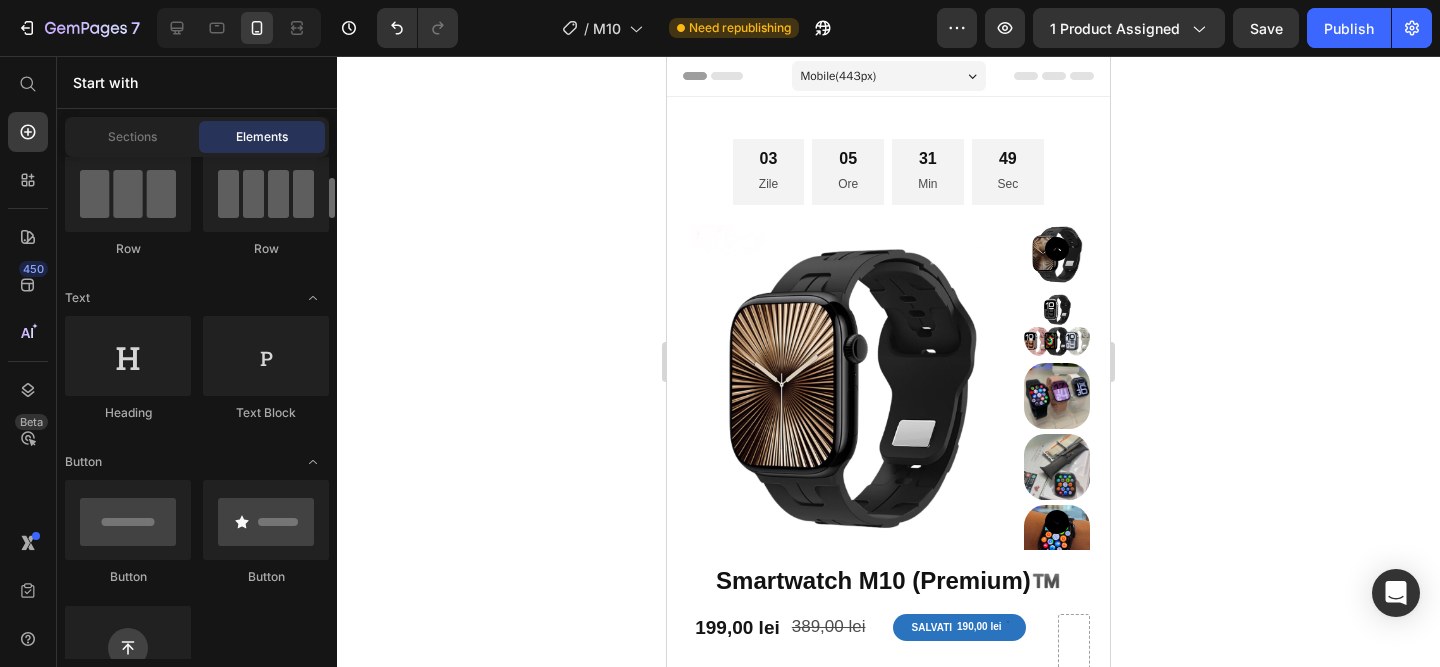scroll, scrollTop: 182, scrollLeft: 0, axis: vertical 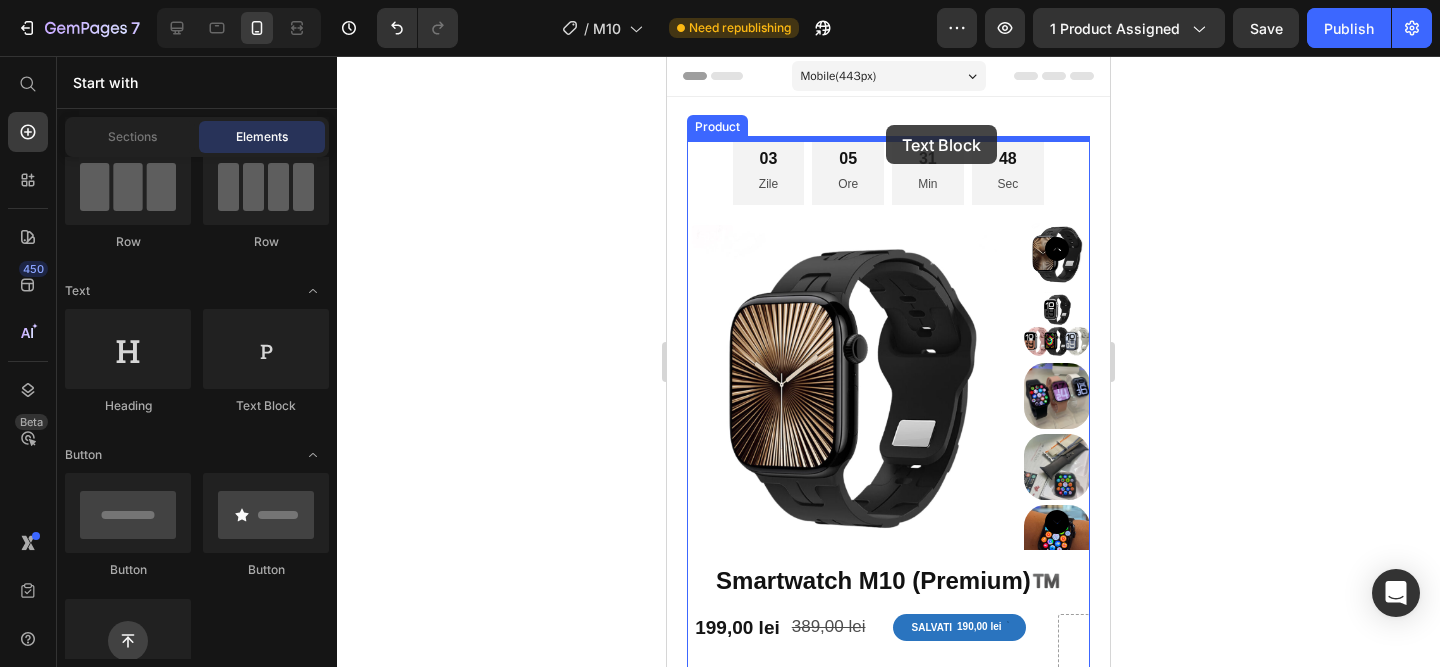 drag, startPoint x: 943, startPoint y: 416, endPoint x: 886, endPoint y: 127, distance: 294.56747 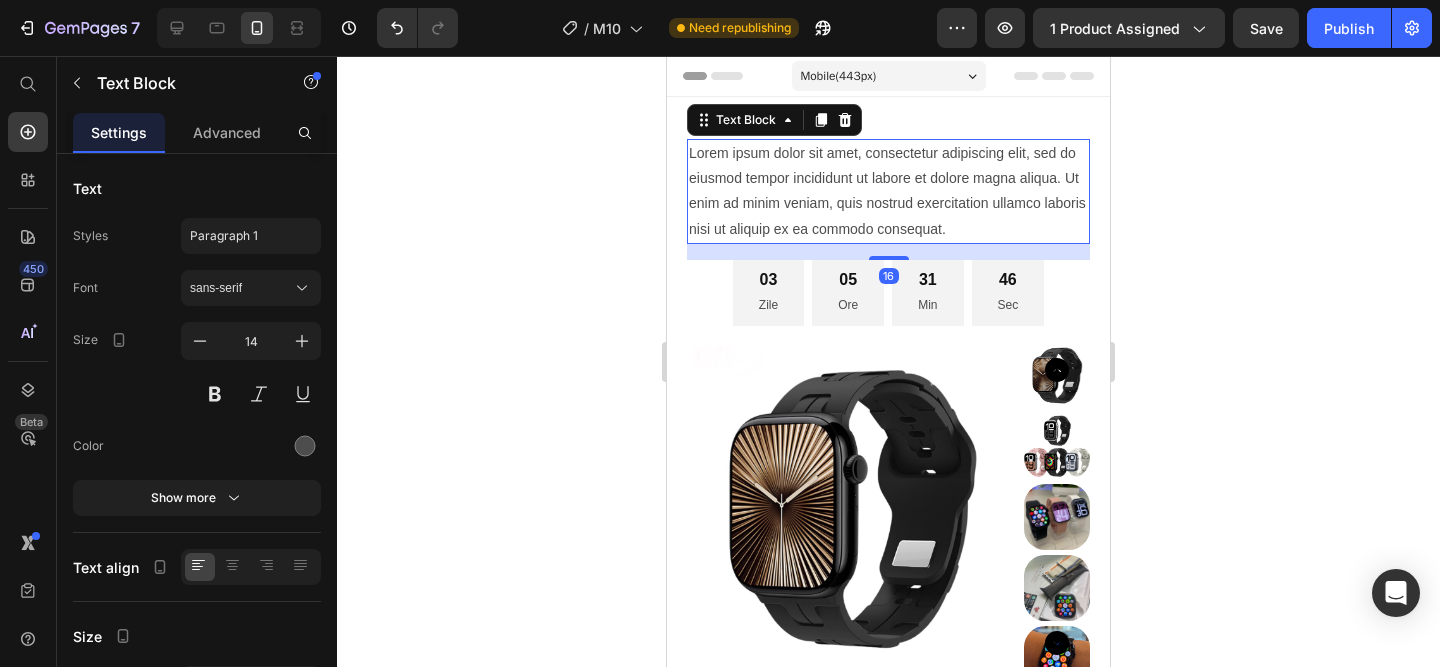 click on "Lorem ipsum dolor sit amet, consectetur adipiscing elit, sed do eiusmod tempor incididunt ut labore et dolore magna aliqua. Ut enim ad minim veniam, quis nostrud exercitation ullamco laboris nisi ut aliquip ex ea commodo consequat." at bounding box center (888, 191) 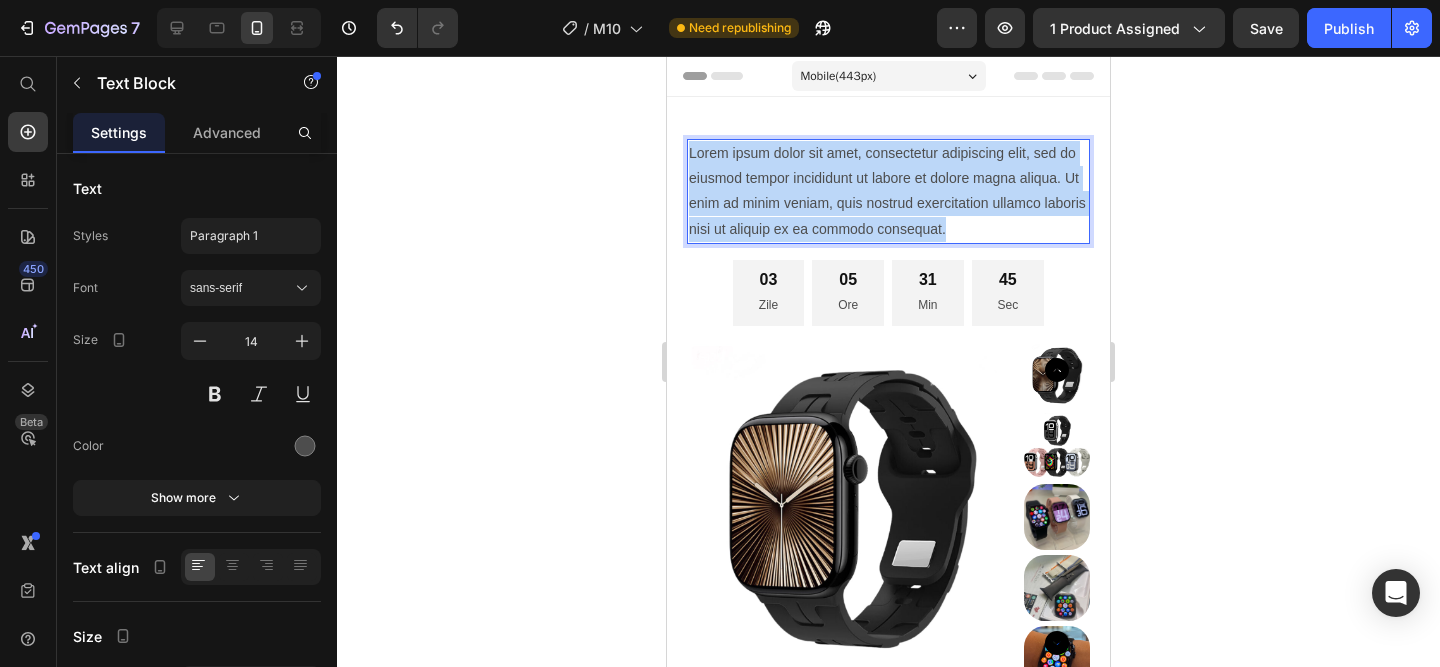 drag, startPoint x: 966, startPoint y: 231, endPoint x: 639, endPoint y: 116, distance: 346.6324 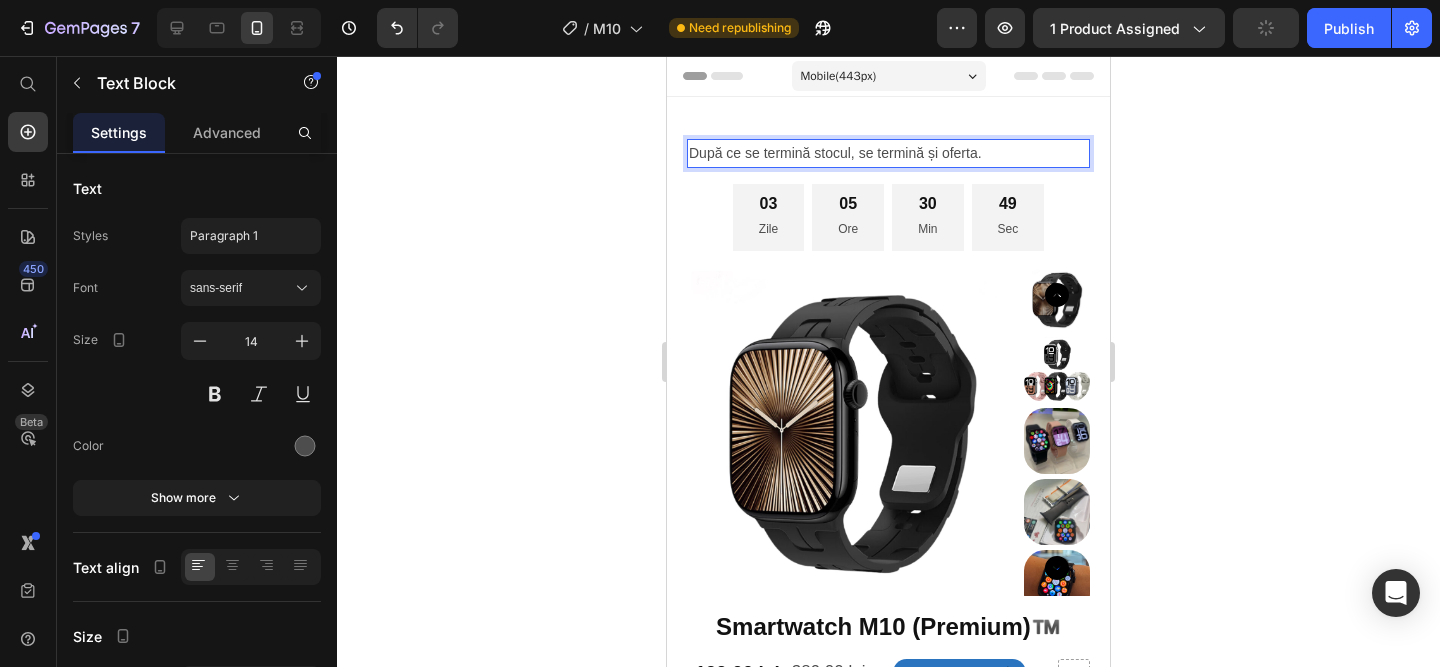 click on "După ce se termină stocul, se termină și oferta." at bounding box center [888, 153] 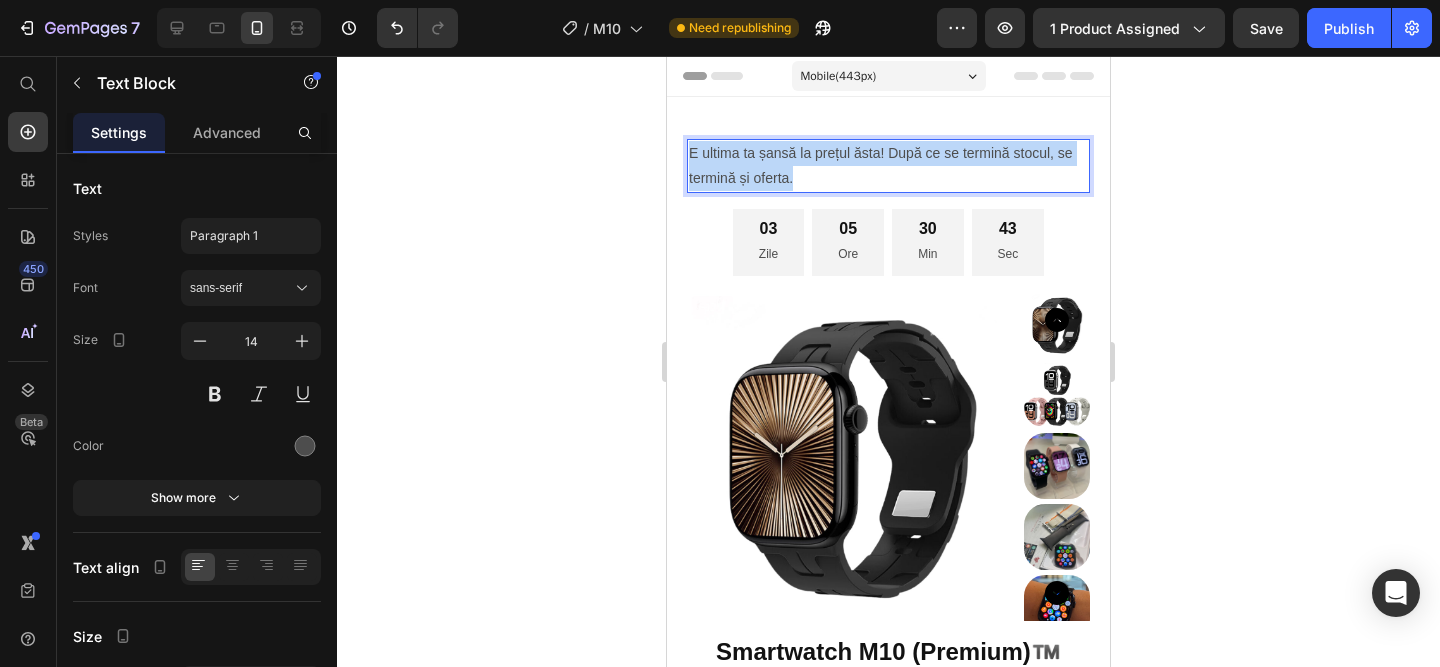 drag, startPoint x: 823, startPoint y: 185, endPoint x: 611, endPoint y: 112, distance: 224.21642 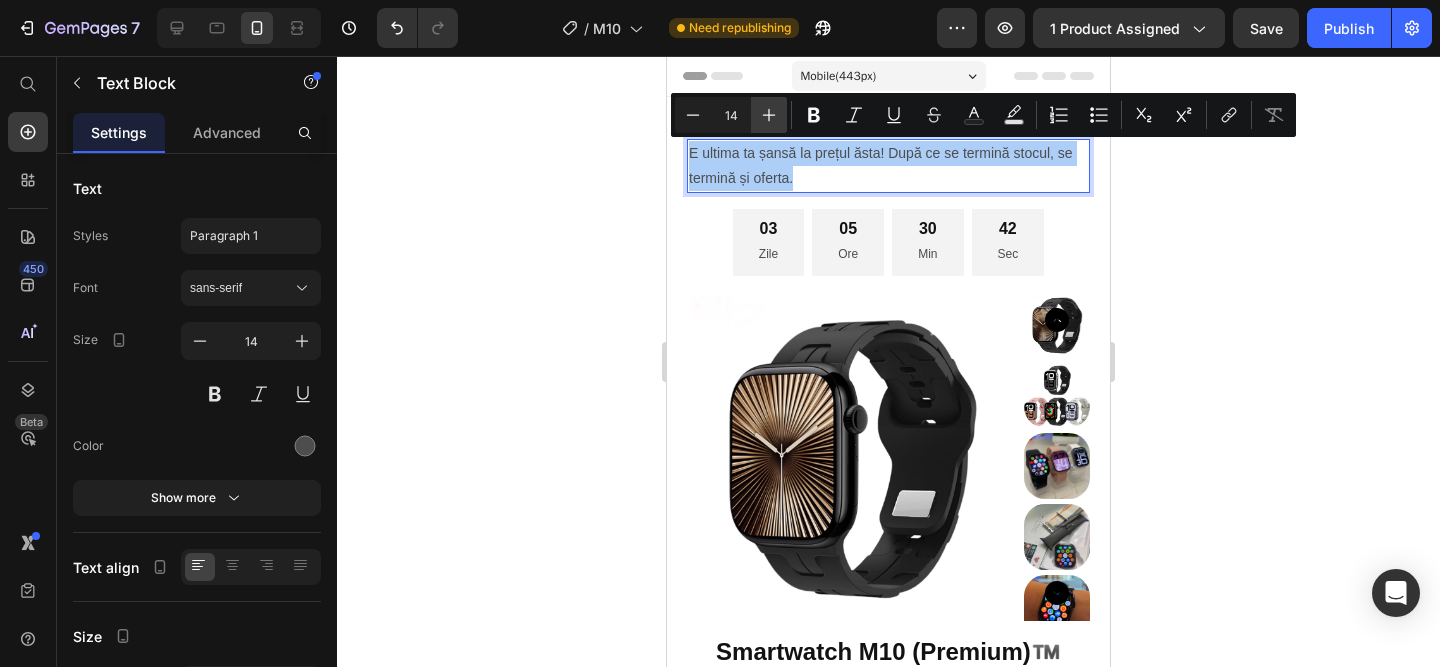 click 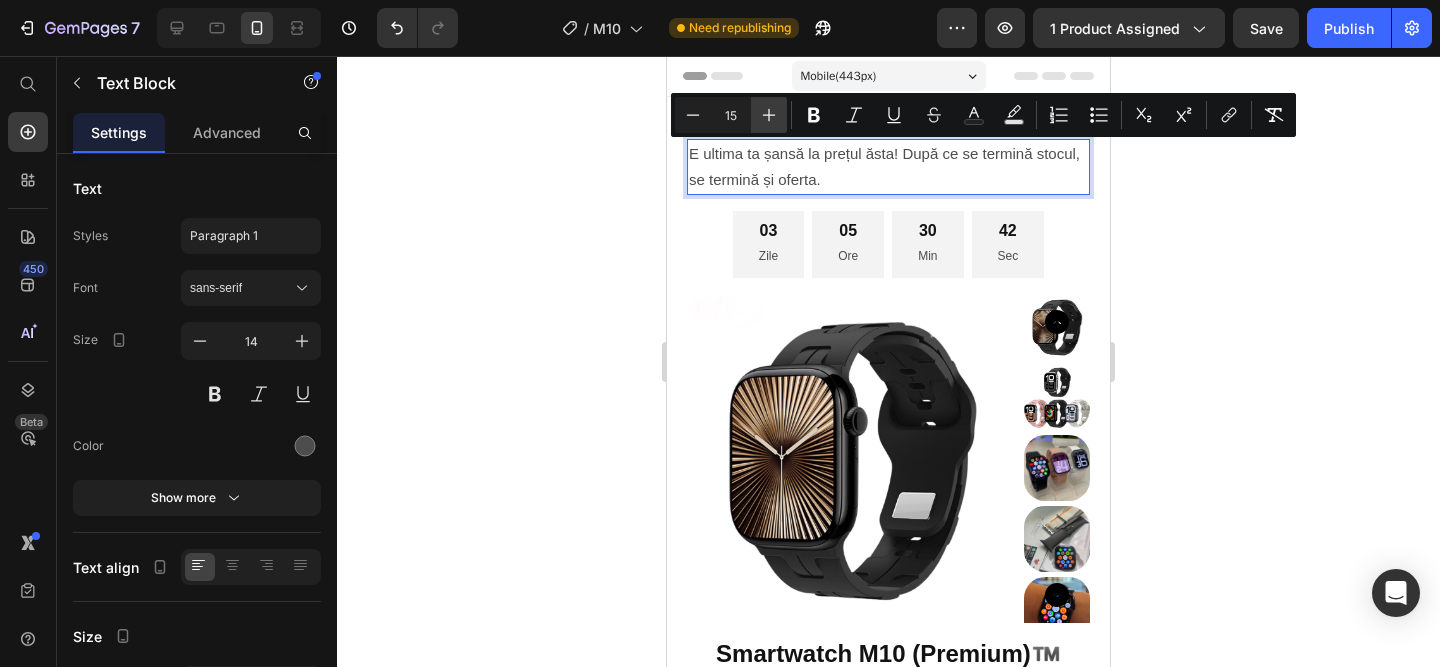 click 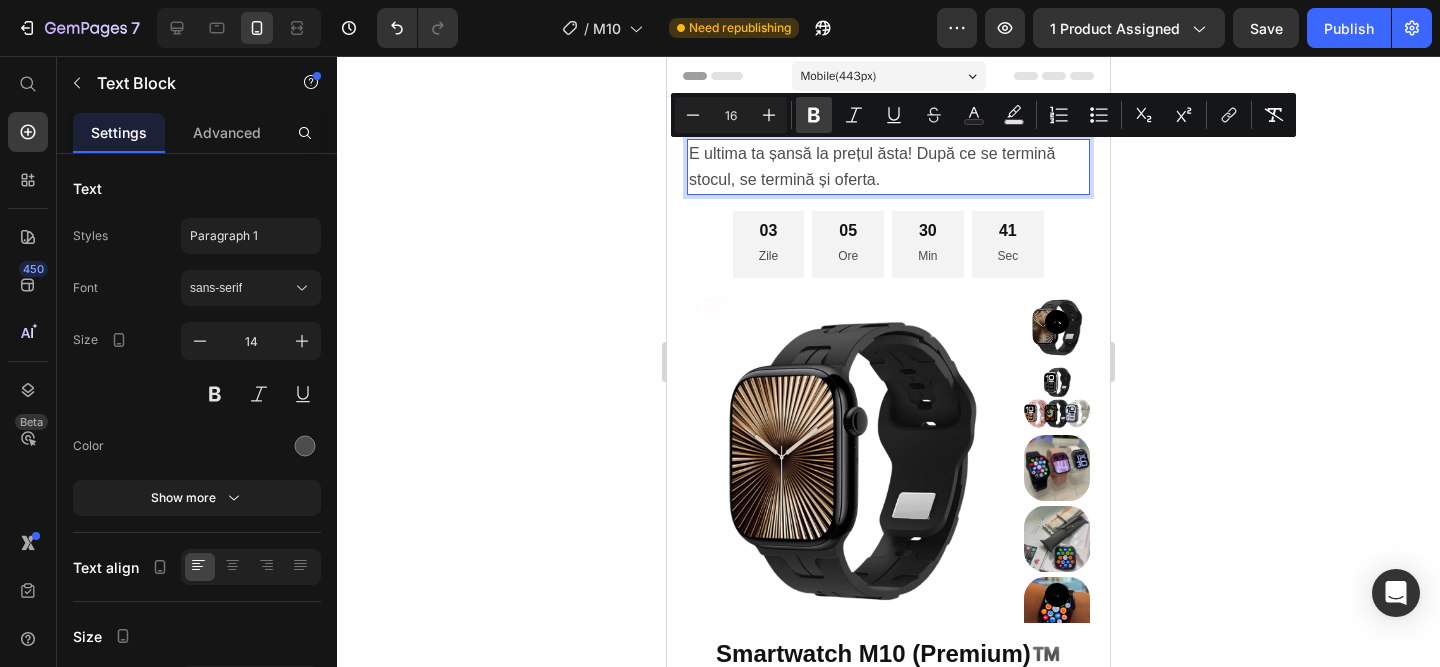 drag, startPoint x: 805, startPoint y: 114, endPoint x: 1, endPoint y: 145, distance: 804.5974 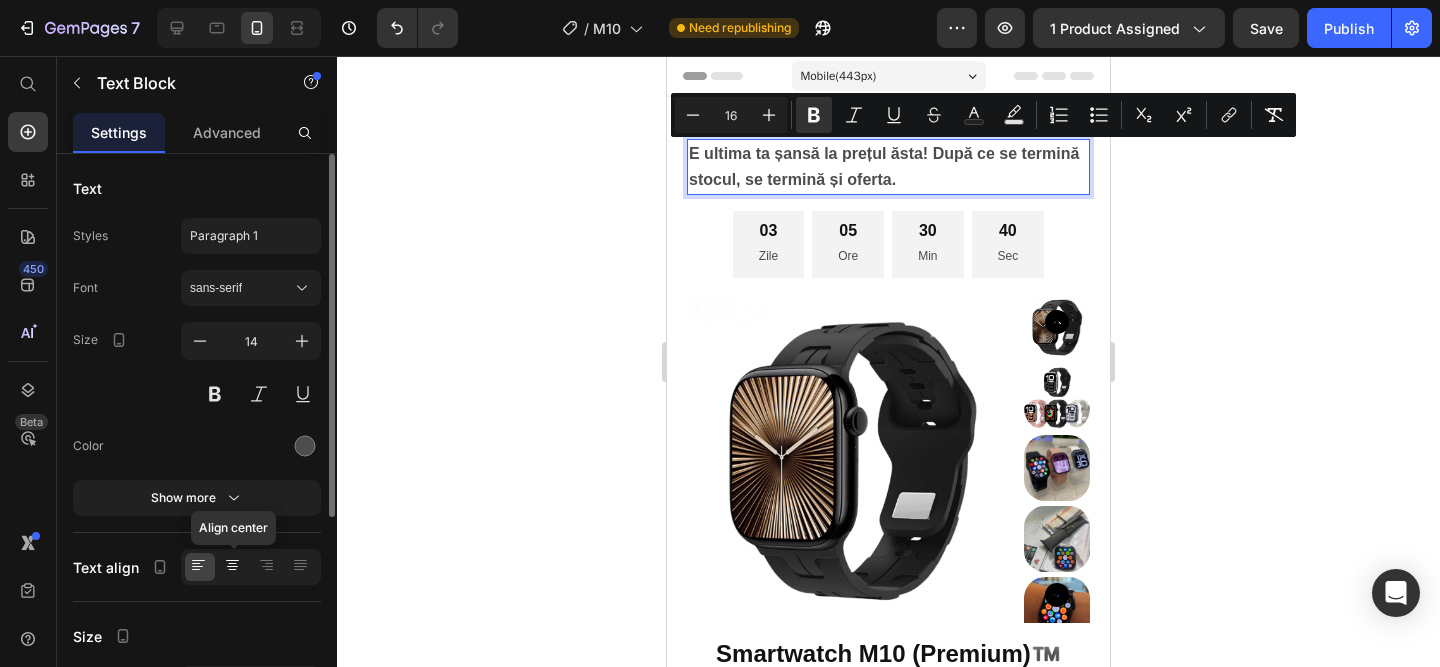 click 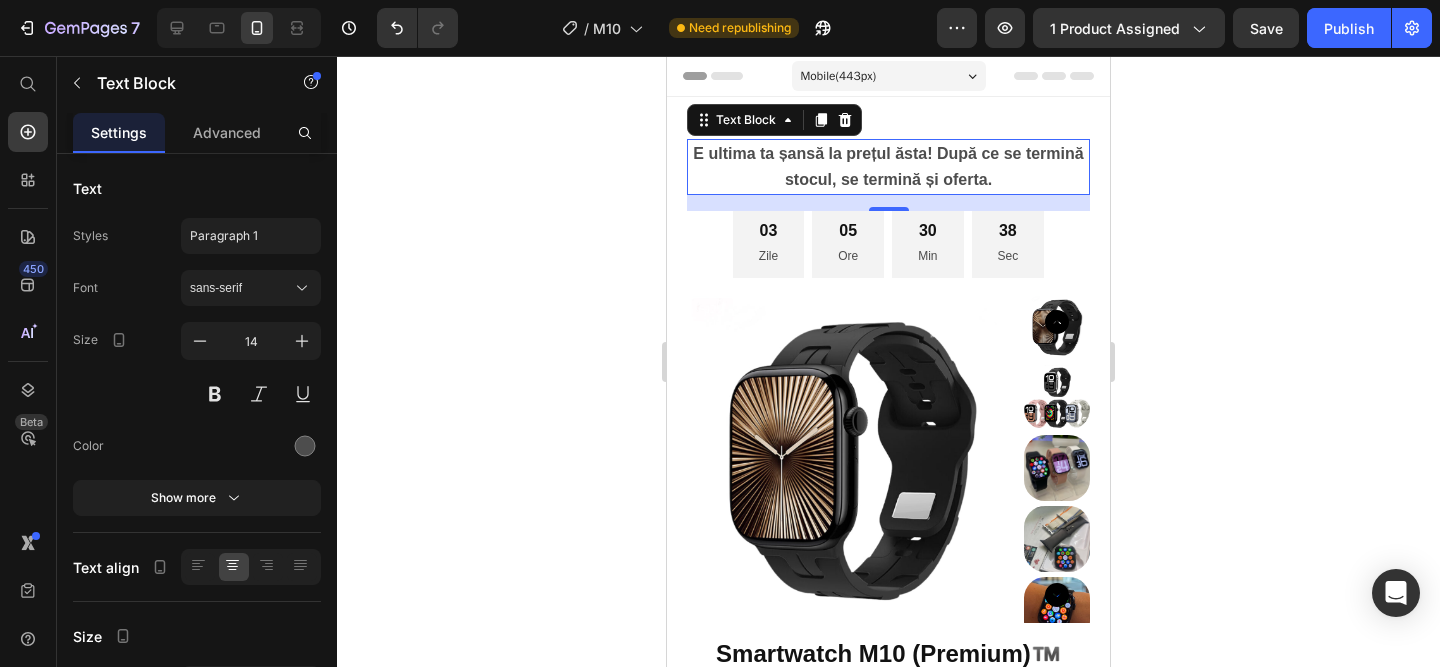 click on "E ultima ta șansă la prețul ăsta! După ce se termină stocul, se termină și oferta." at bounding box center [888, 167] 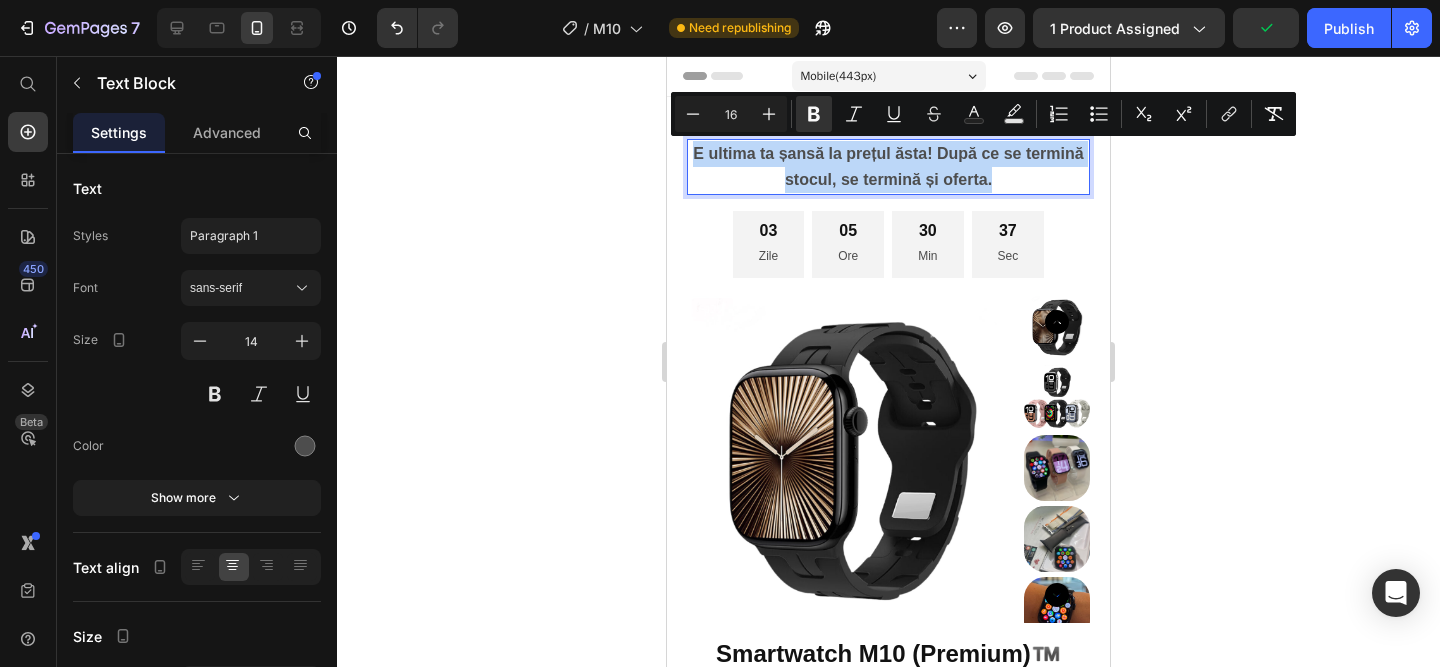 drag, startPoint x: 992, startPoint y: 183, endPoint x: 601, endPoint y: 117, distance: 396.53122 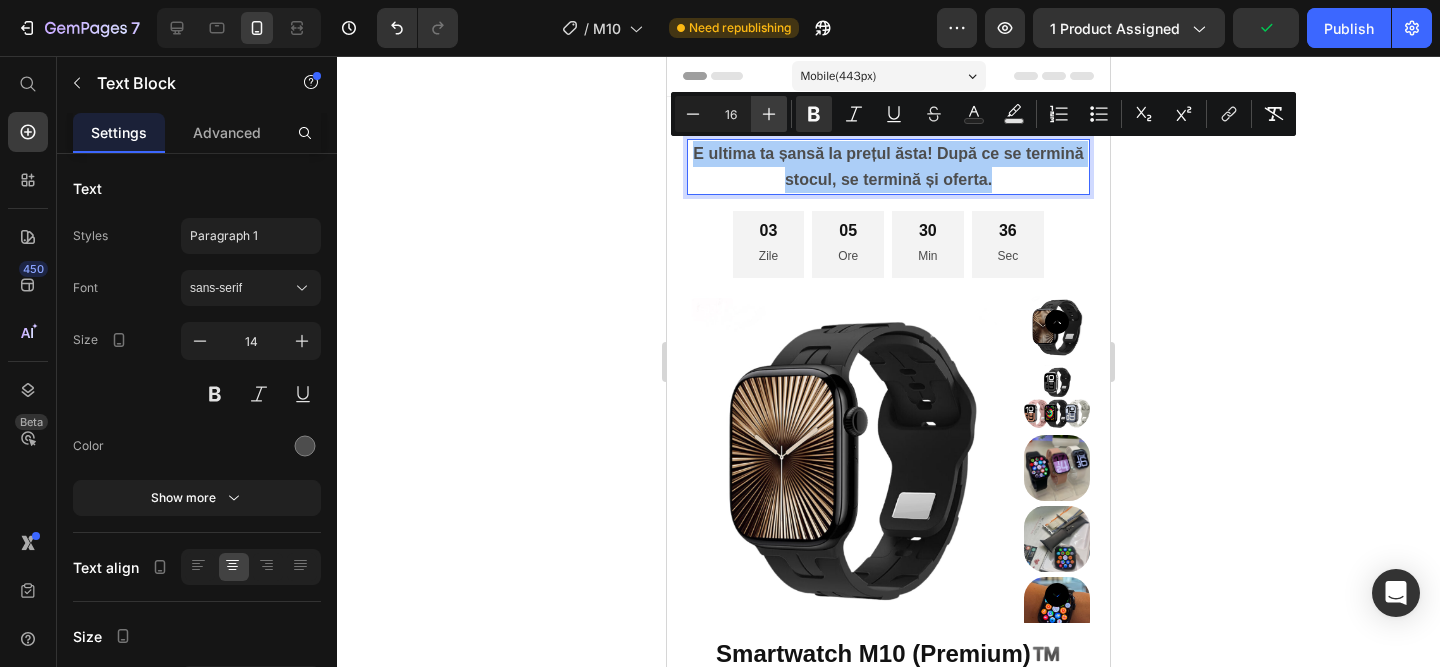 click 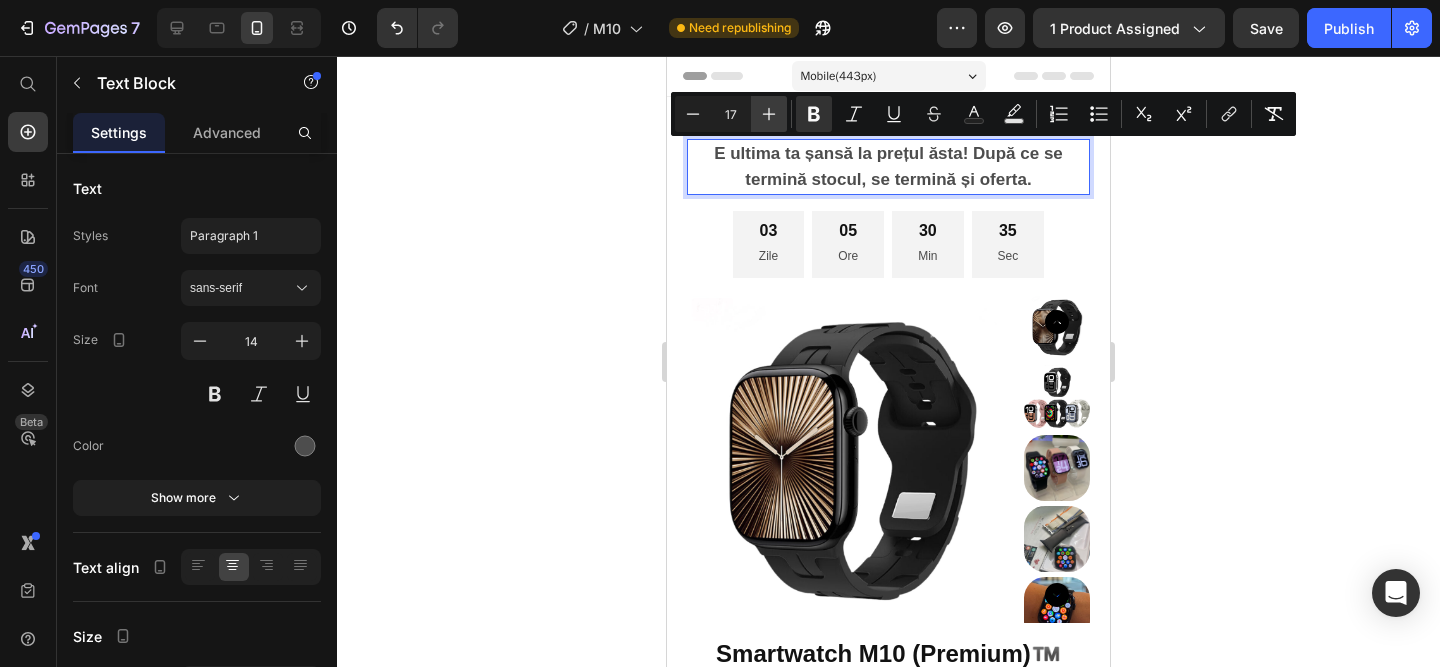 click 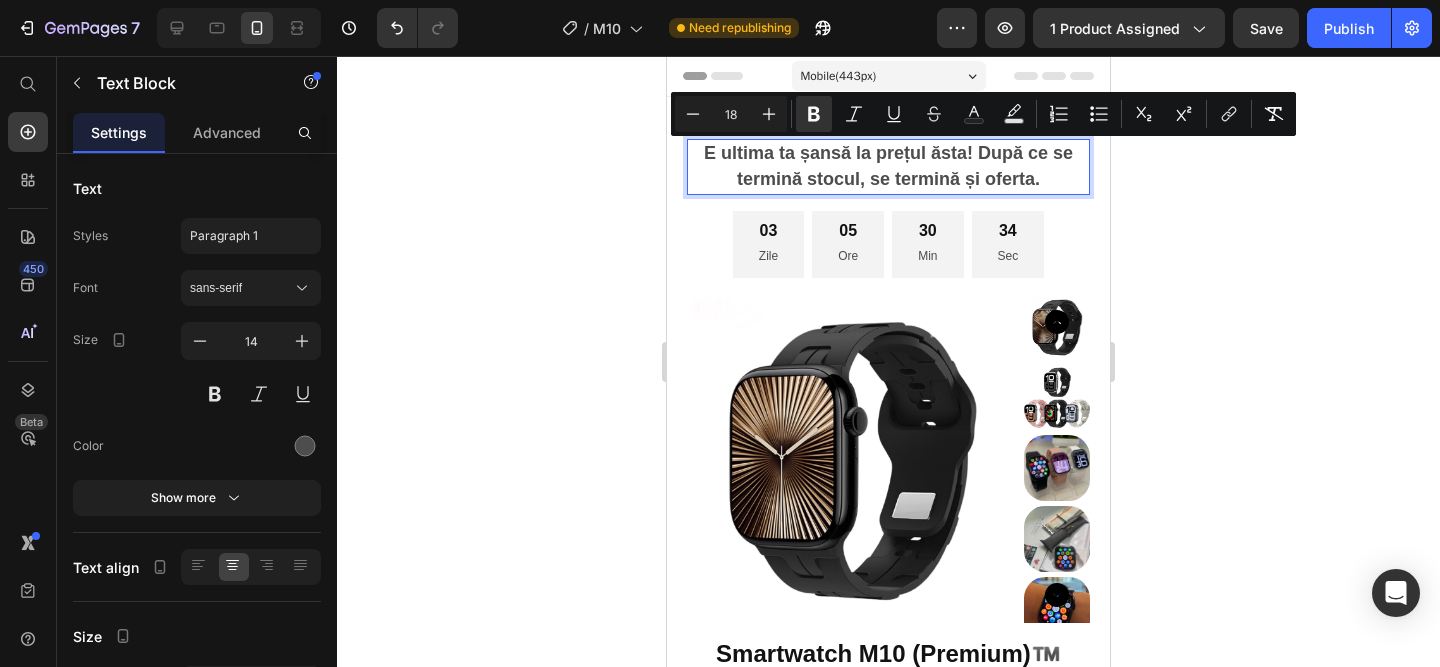 click 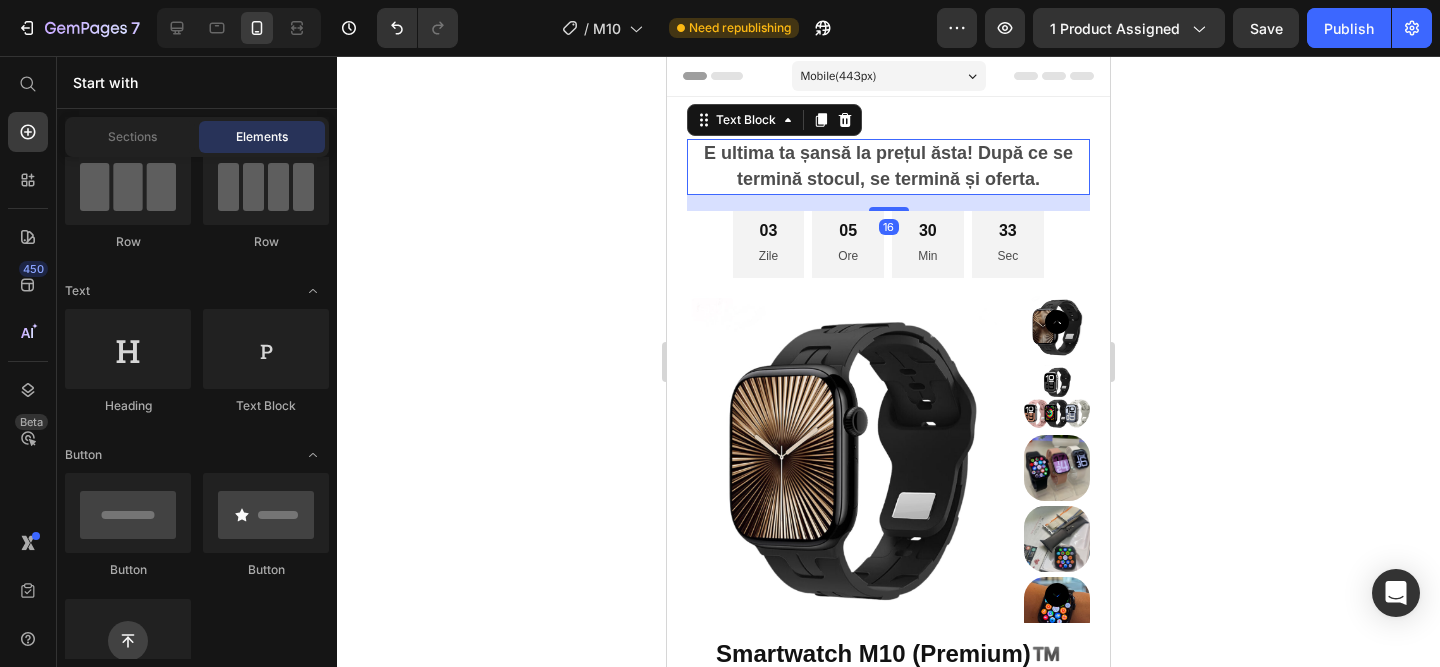 click on "E ultima ta șansă la prețul ăsta! După ce se termină stocul, se termină și oferta." at bounding box center (888, 166) 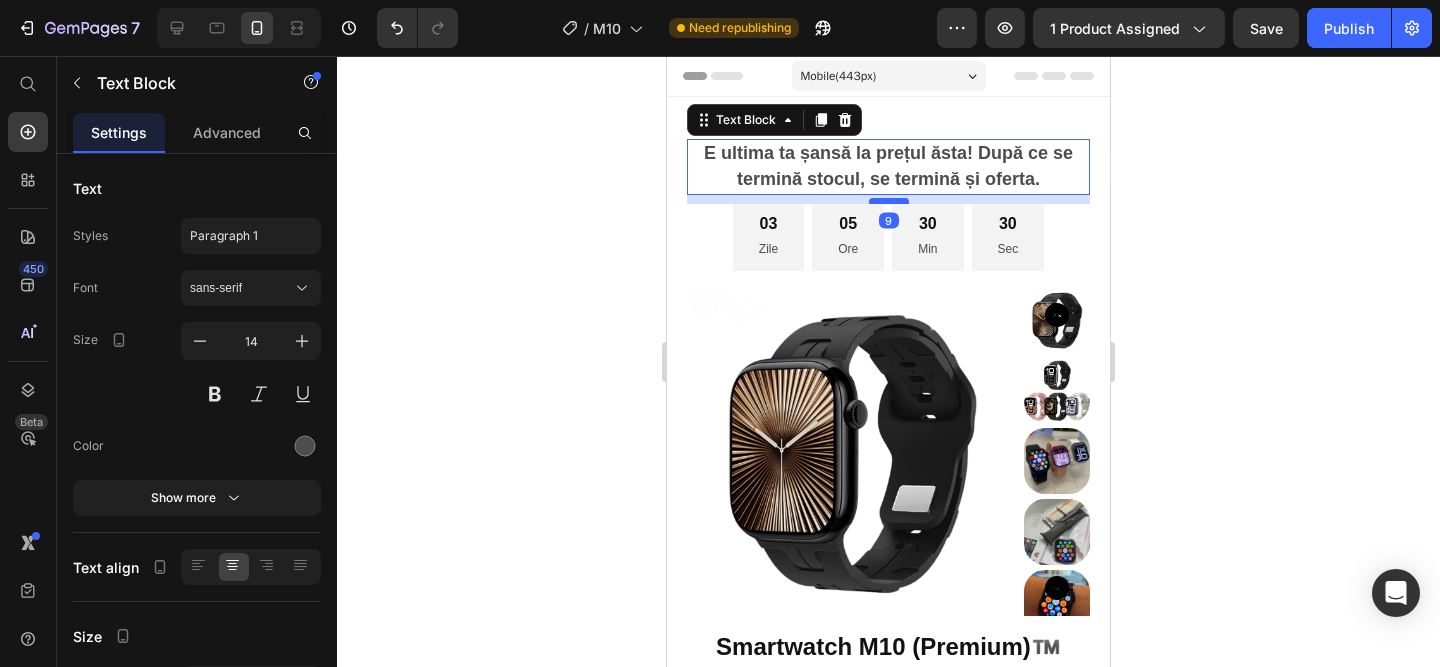 click at bounding box center (889, 201) 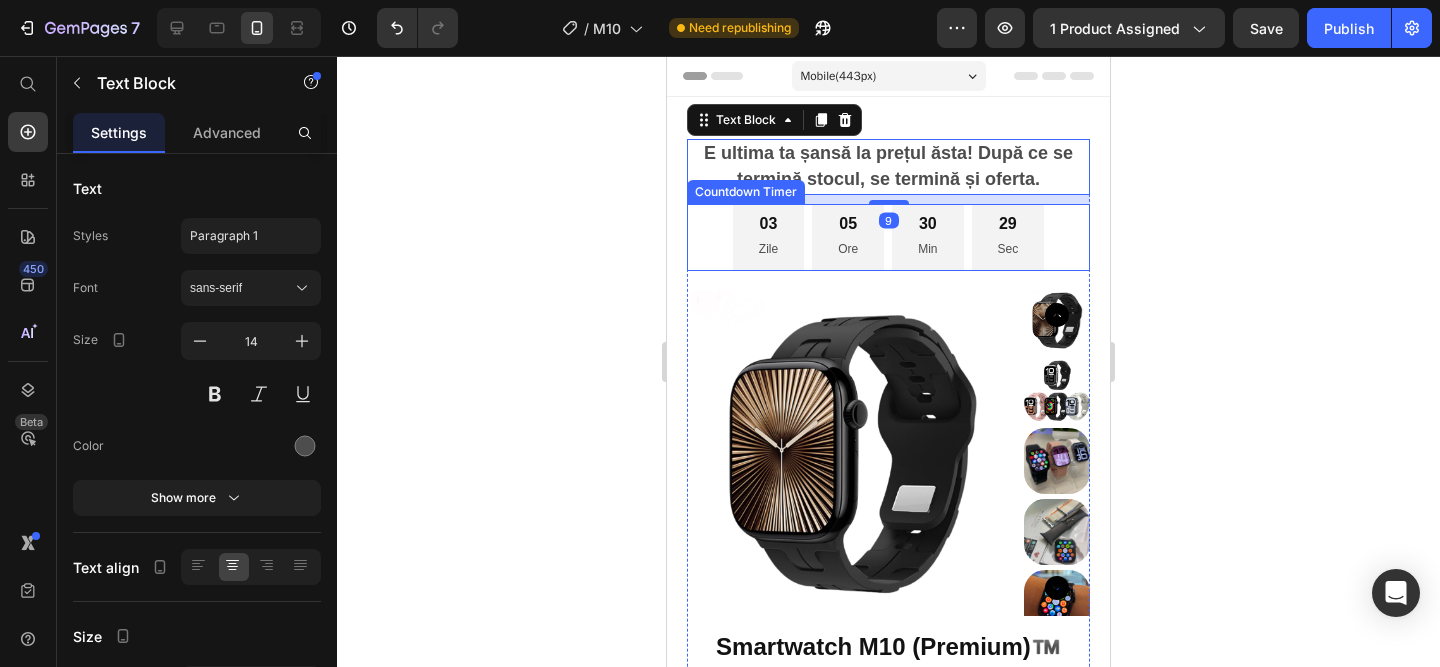 click on "03 Zile" at bounding box center [768, 237] 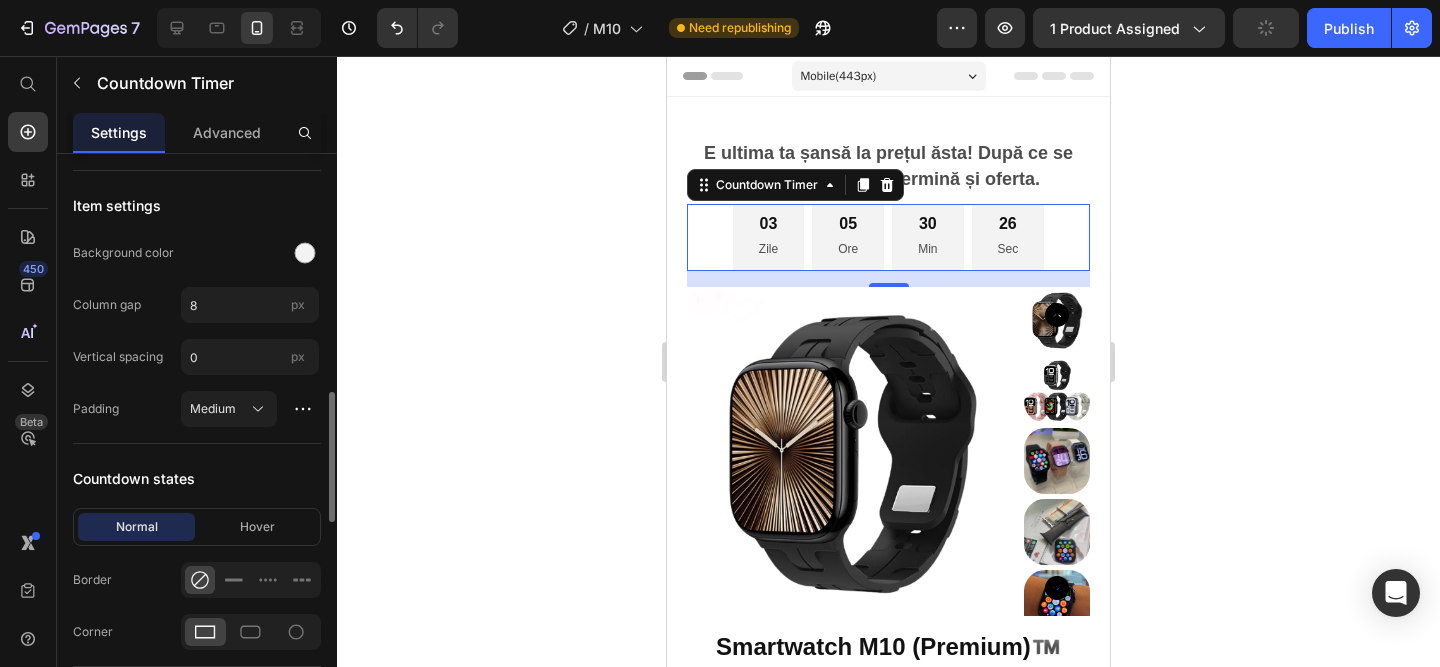 scroll, scrollTop: 1026, scrollLeft: 0, axis: vertical 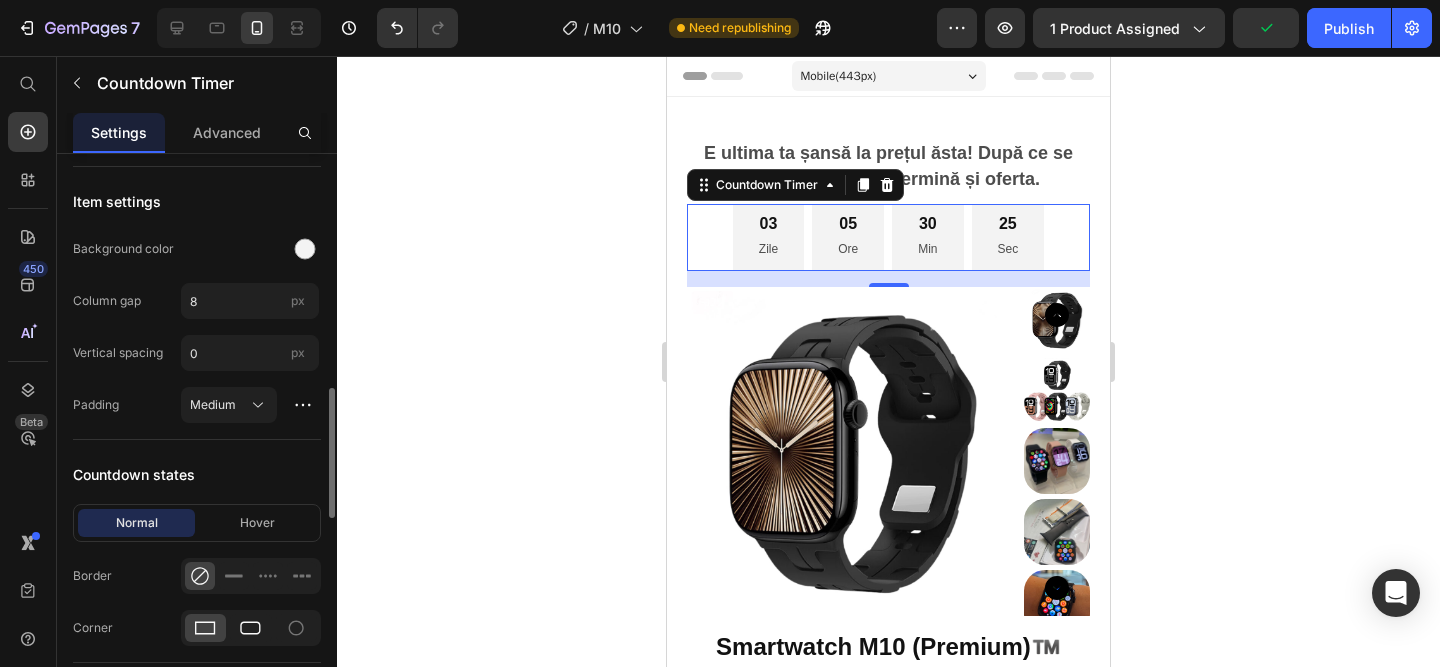 click 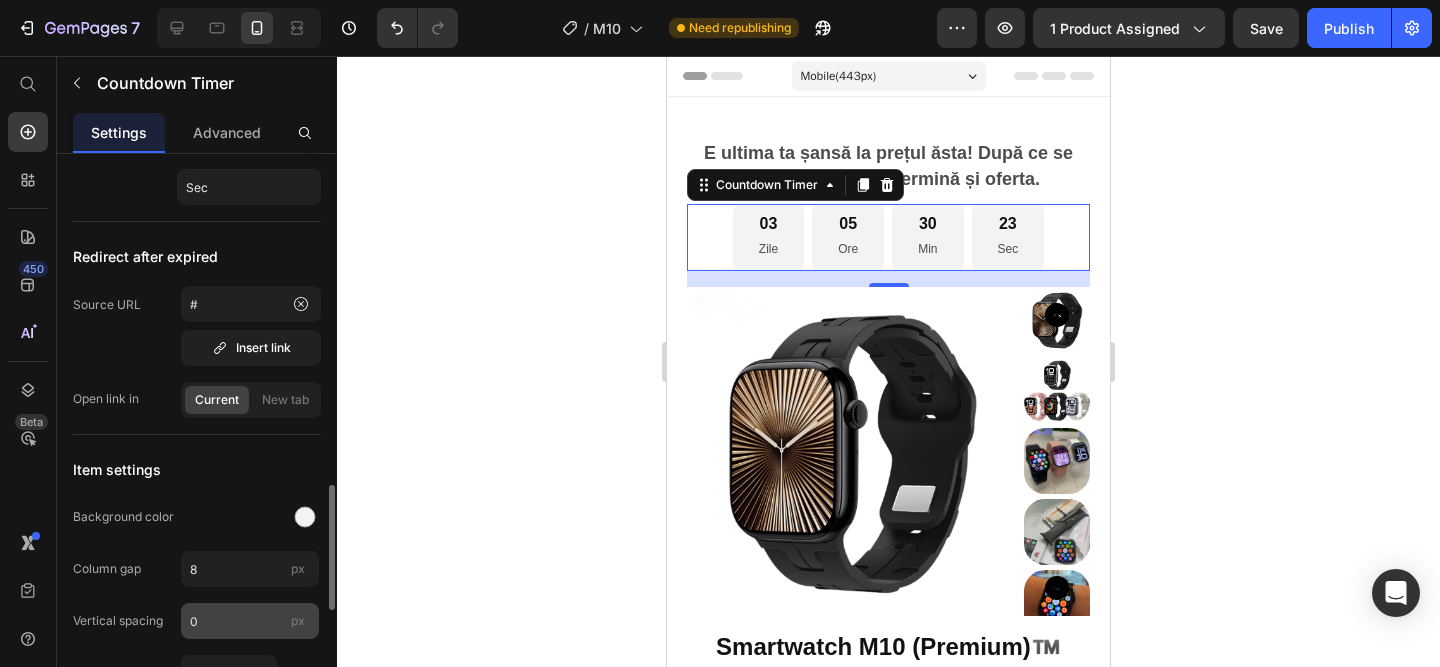 scroll, scrollTop: 567, scrollLeft: 0, axis: vertical 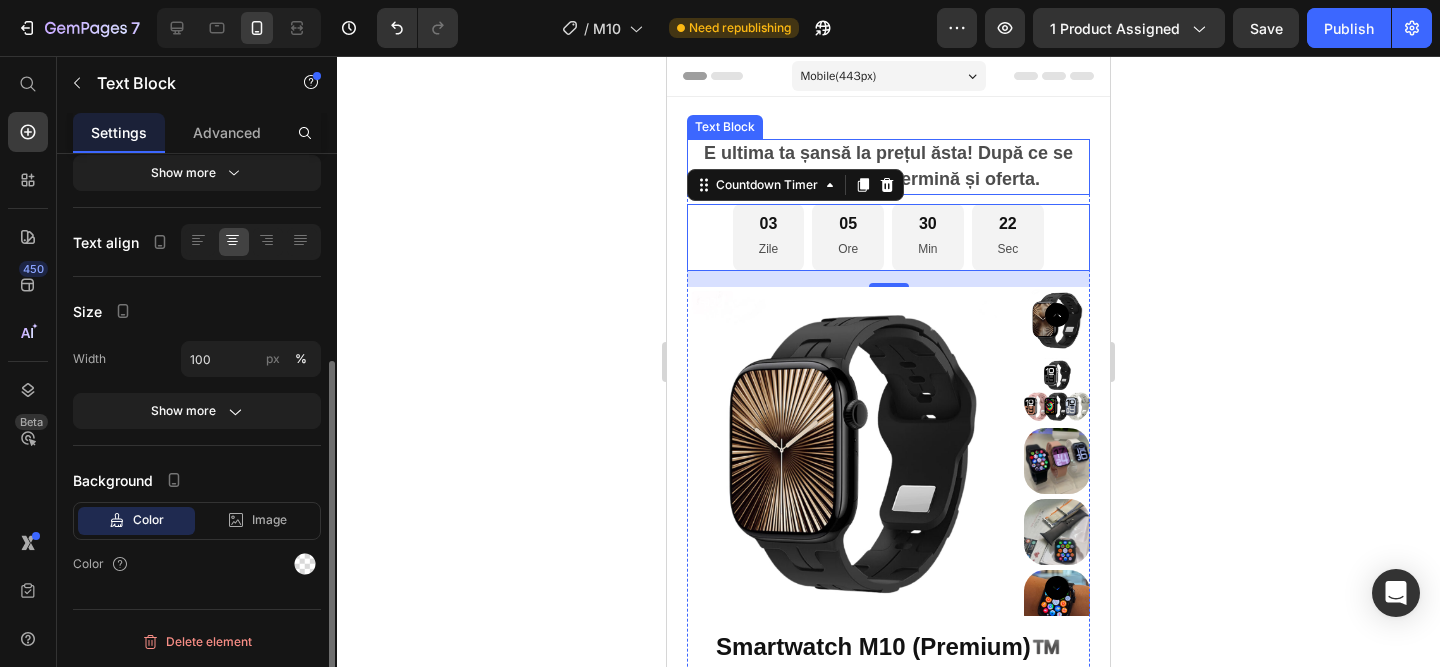 drag, startPoint x: 948, startPoint y: 179, endPoint x: 785, endPoint y: 242, distance: 174.75125 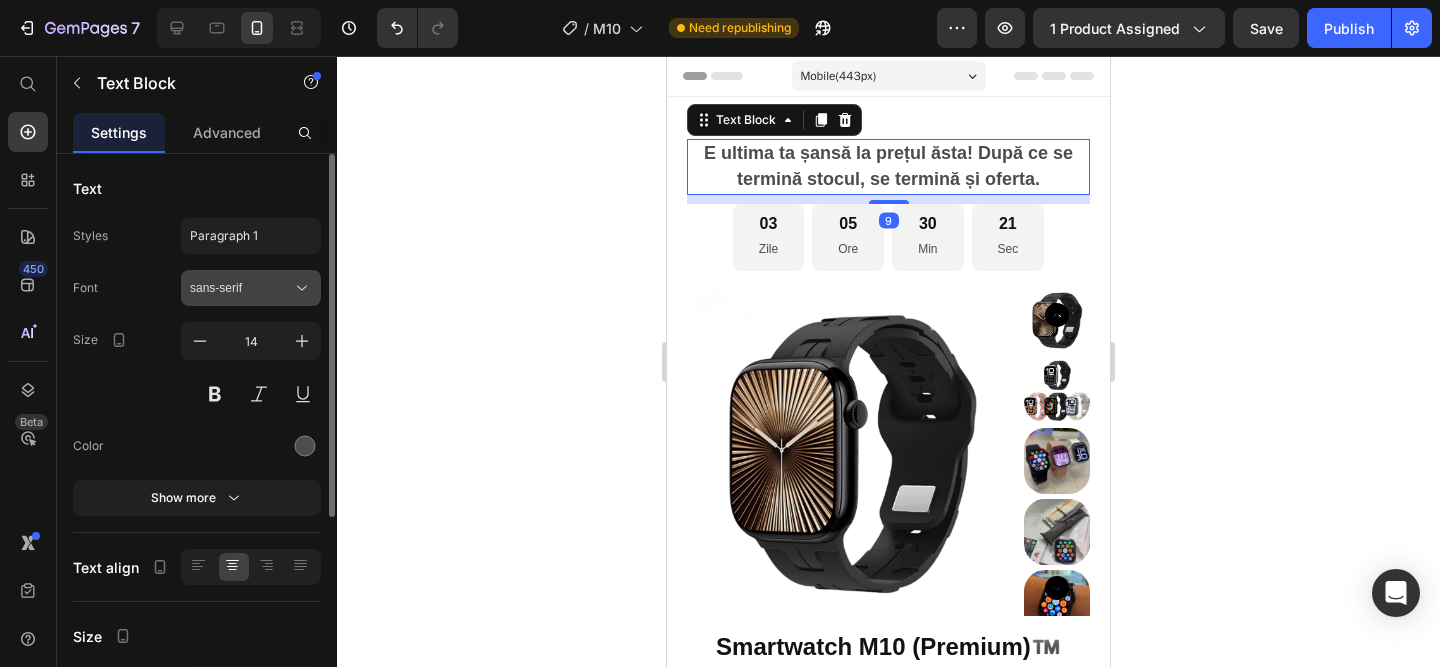 click on "sans-serif" at bounding box center (251, 288) 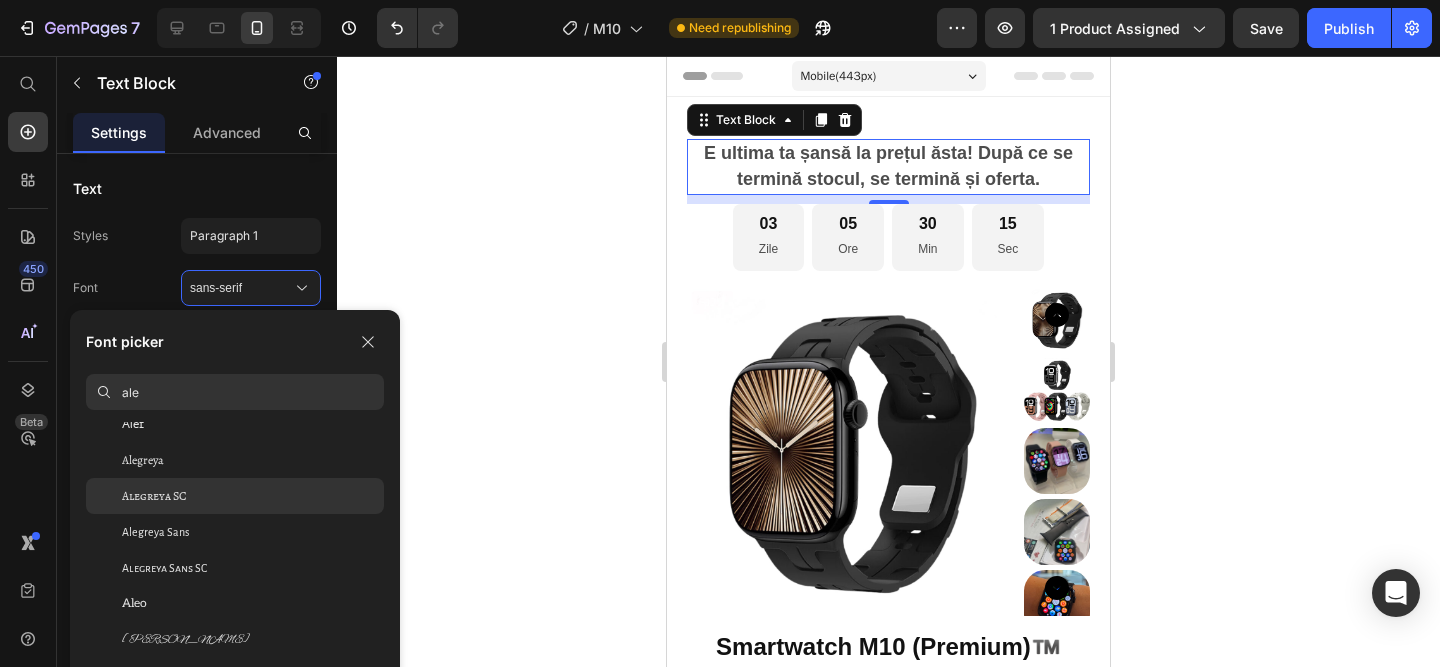 scroll, scrollTop: 138, scrollLeft: 0, axis: vertical 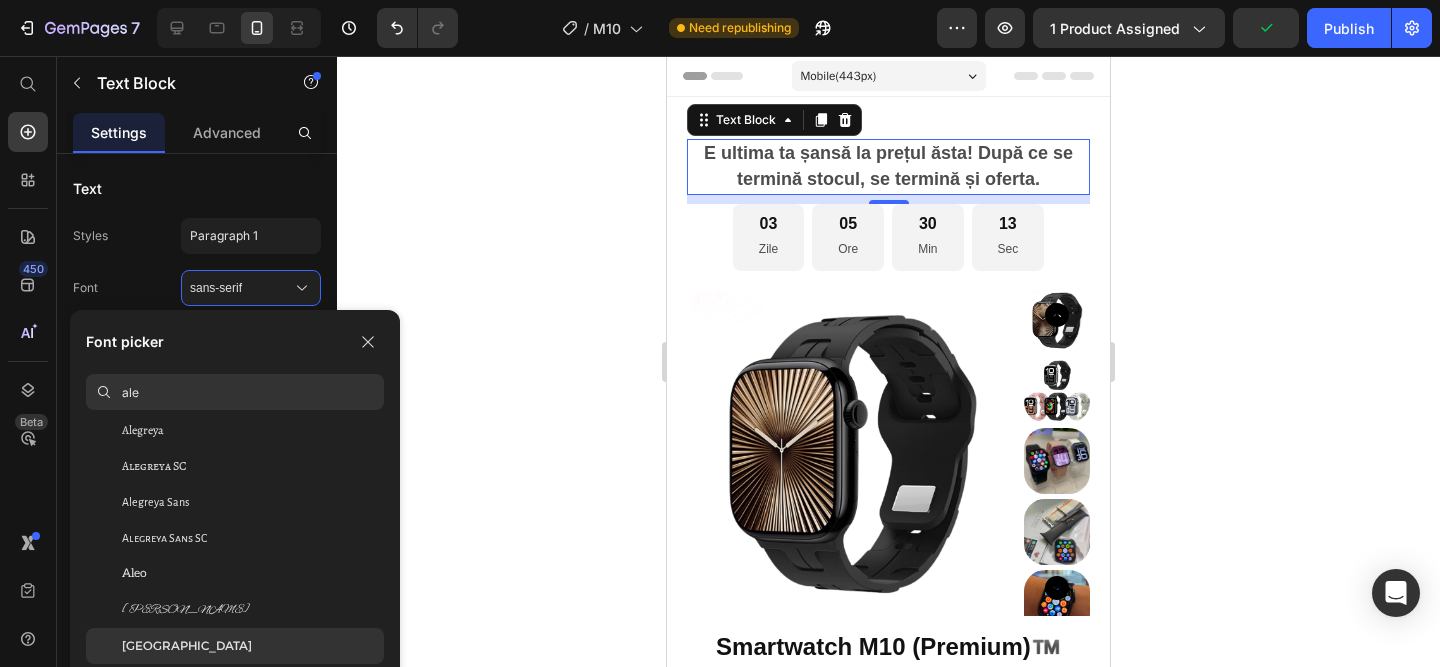 type on "ale" 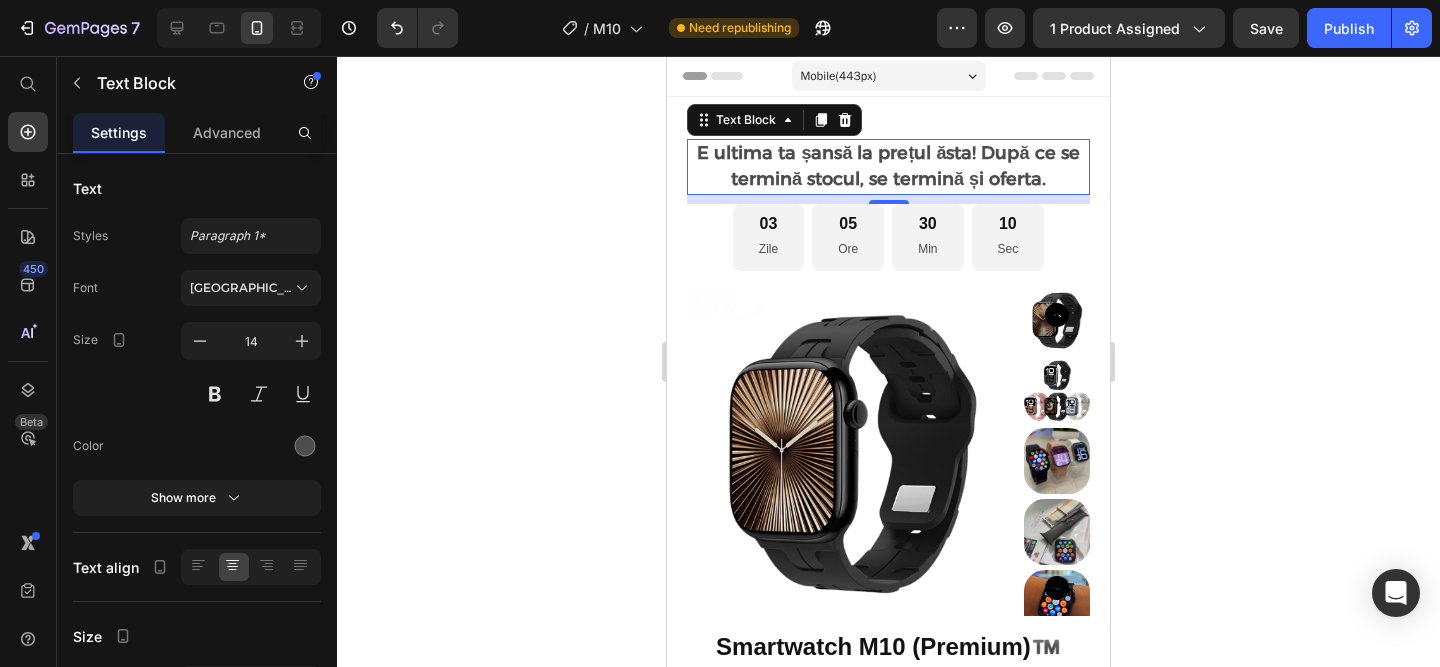 click 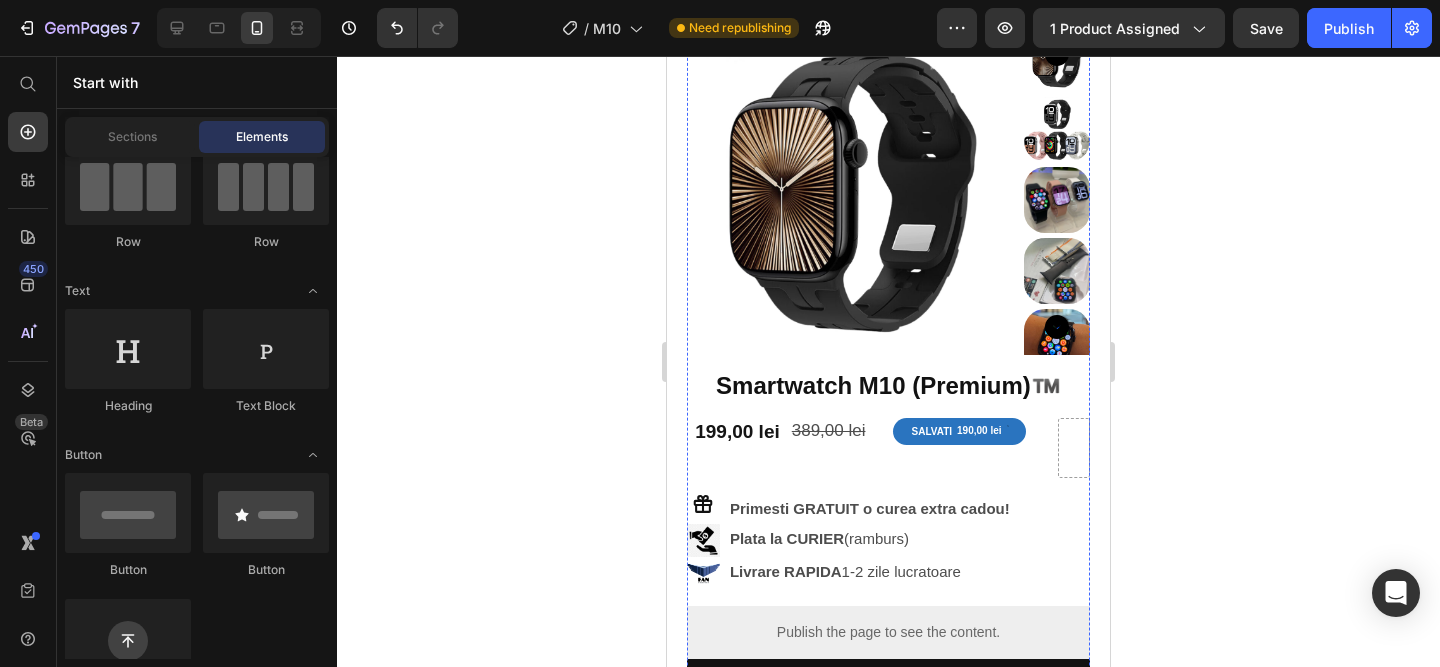 scroll, scrollTop: 338, scrollLeft: 0, axis: vertical 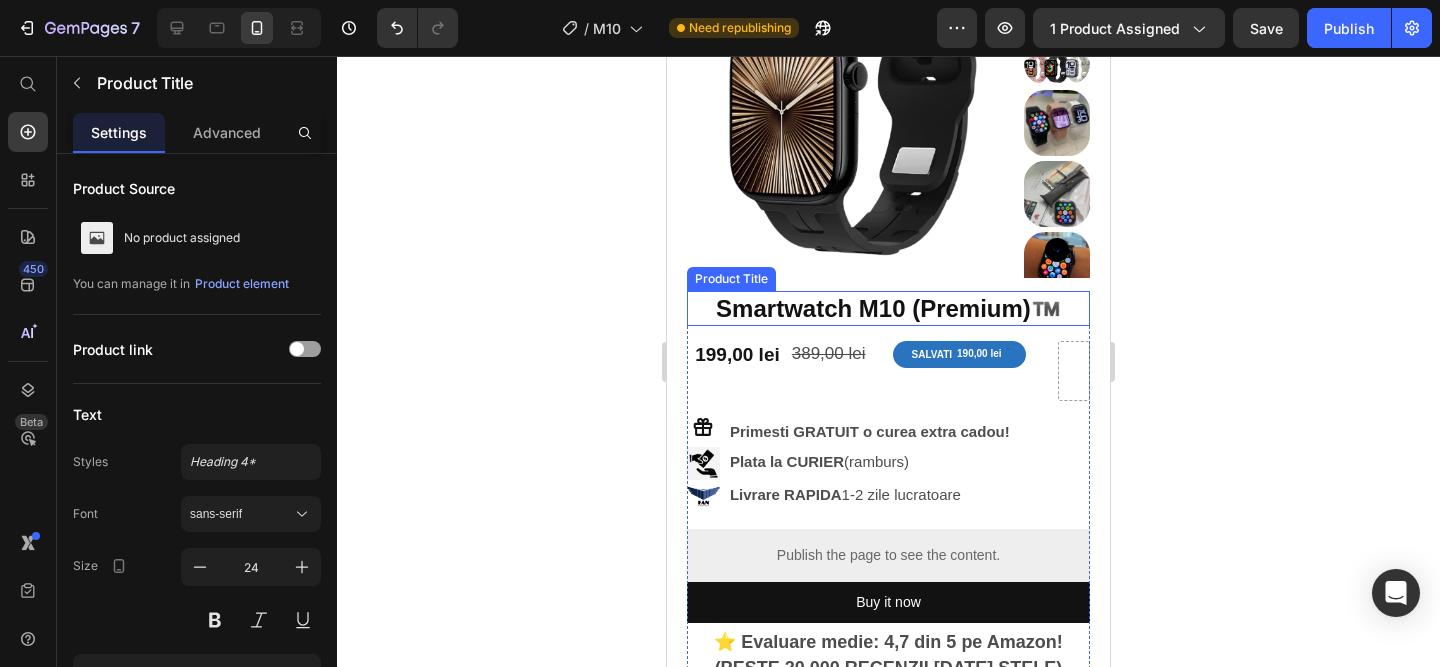 click on "Smartwatch M10 (Premium)™️" at bounding box center [888, 308] 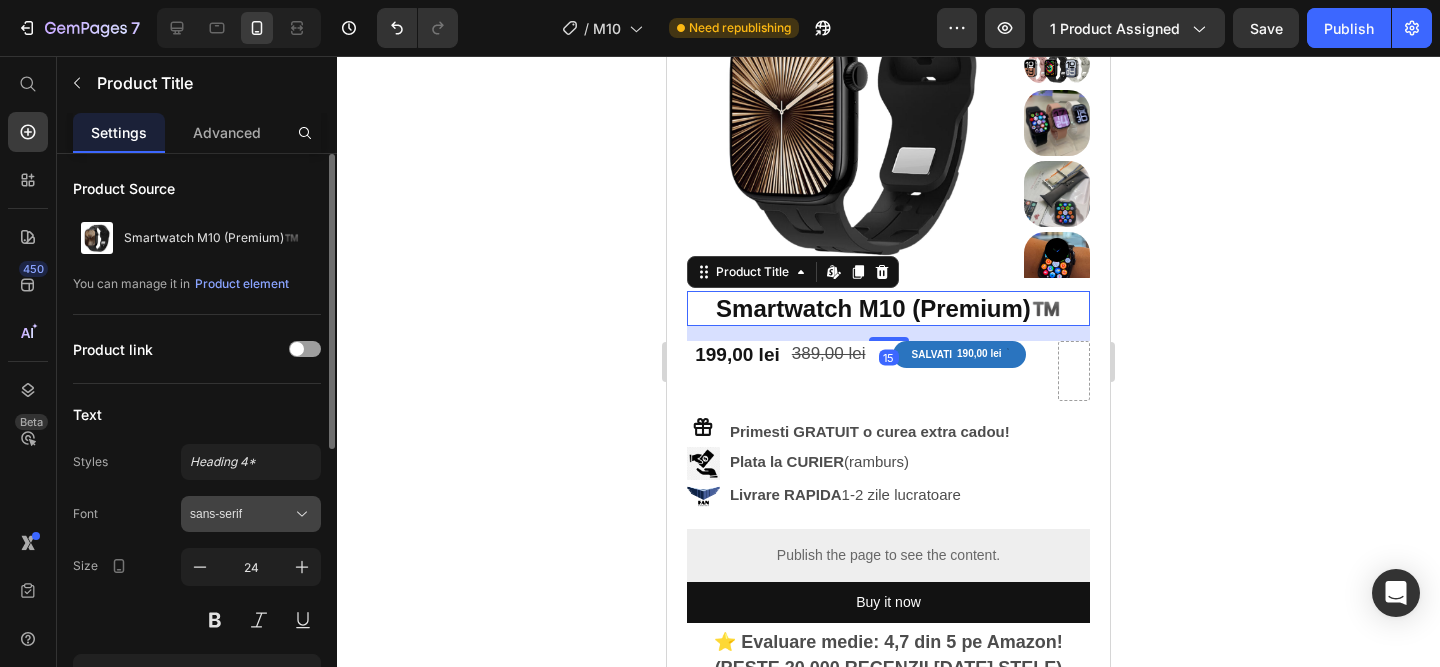 click on "sans-serif" at bounding box center [251, 514] 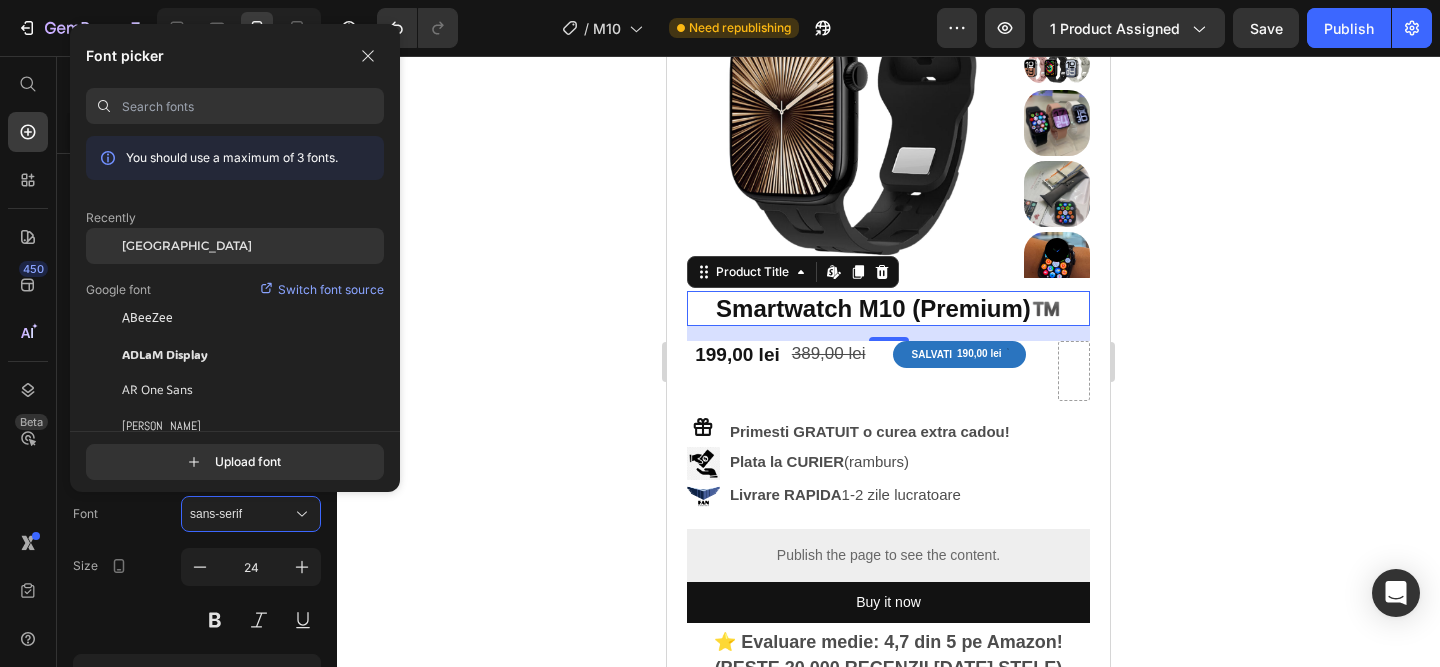 click on "[GEOGRAPHIC_DATA]" 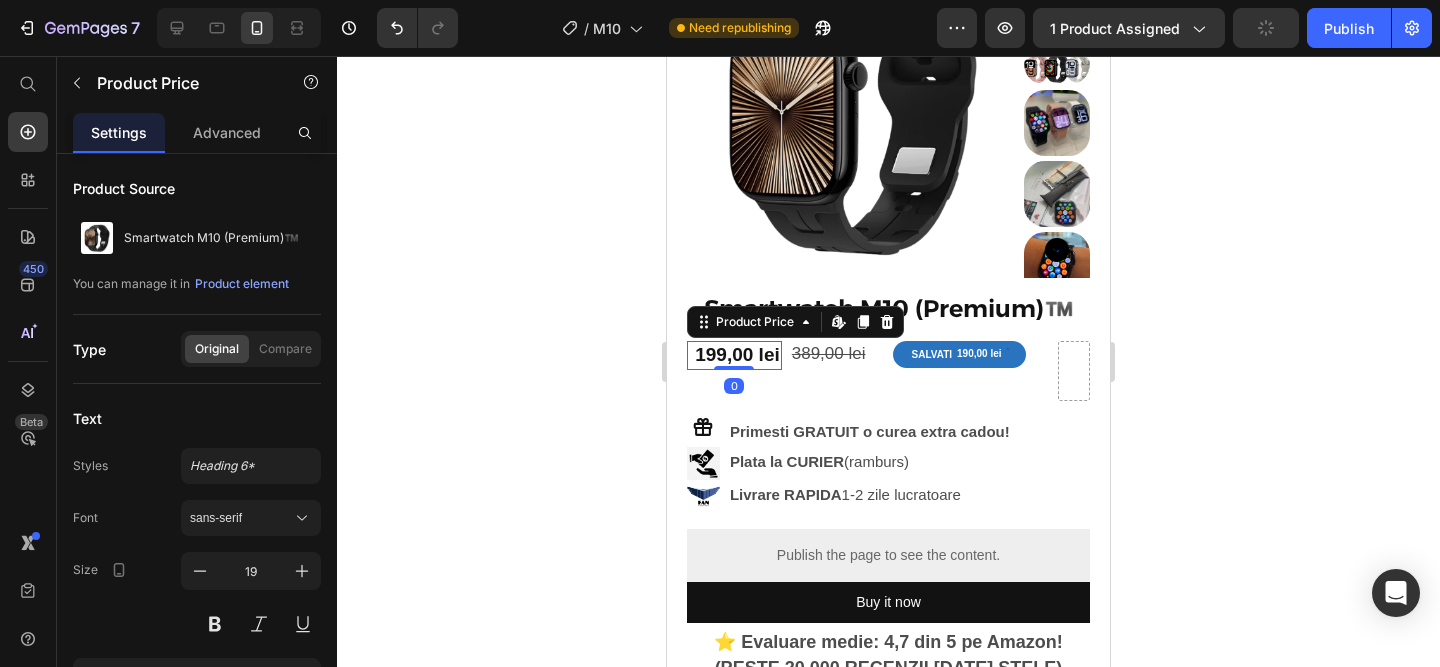 click on "199,00 lei" at bounding box center [734, 355] 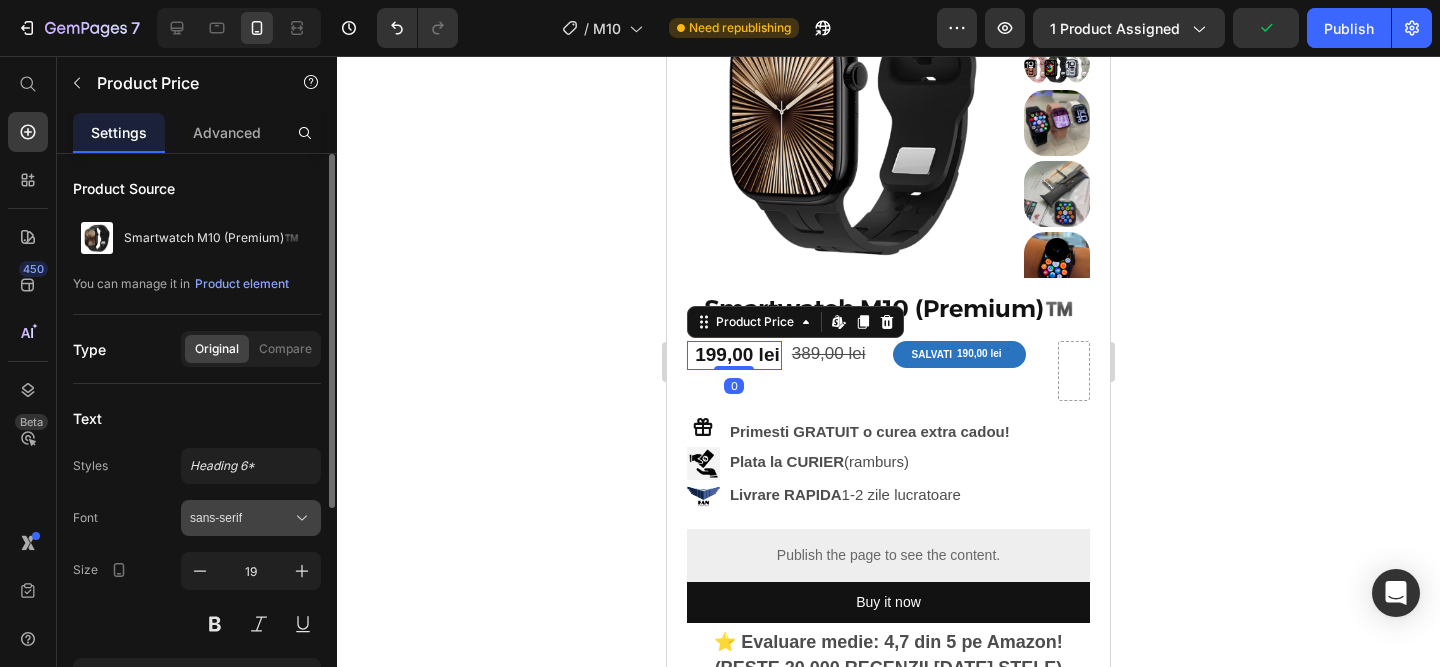 click on "sans-serif" at bounding box center [241, 518] 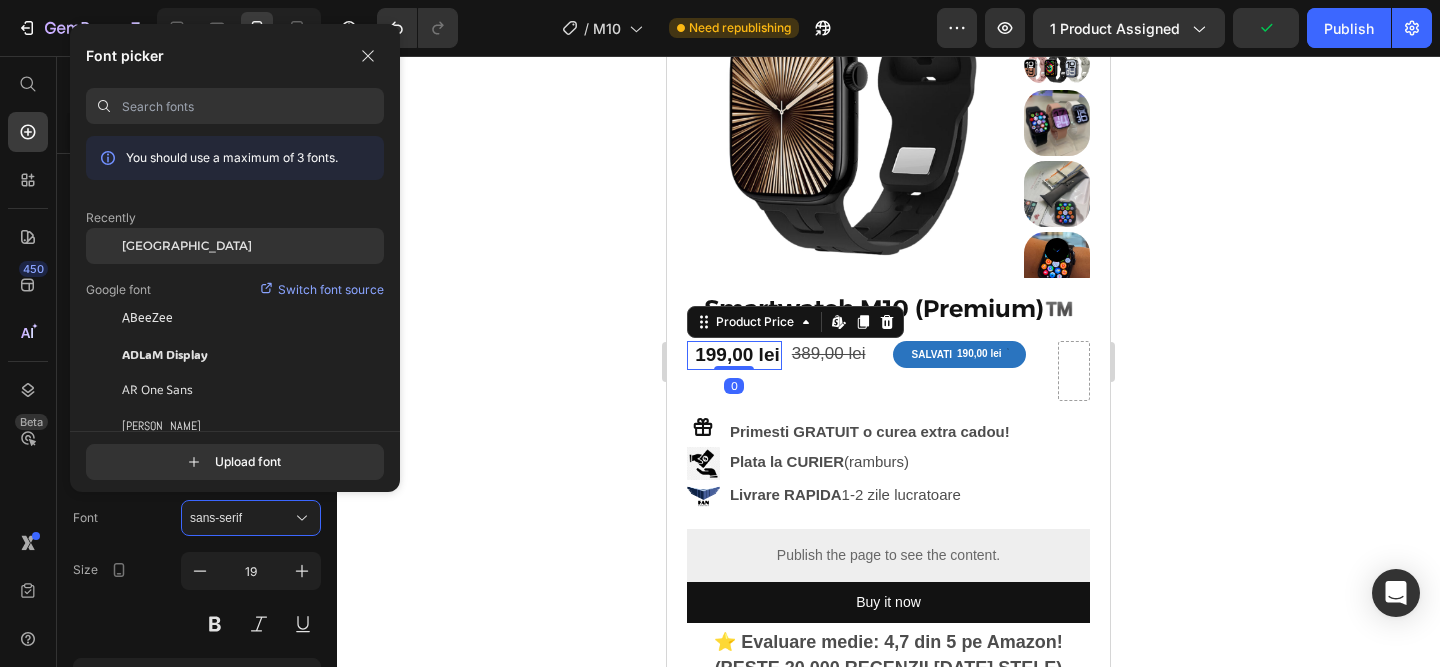 click on "[GEOGRAPHIC_DATA]" 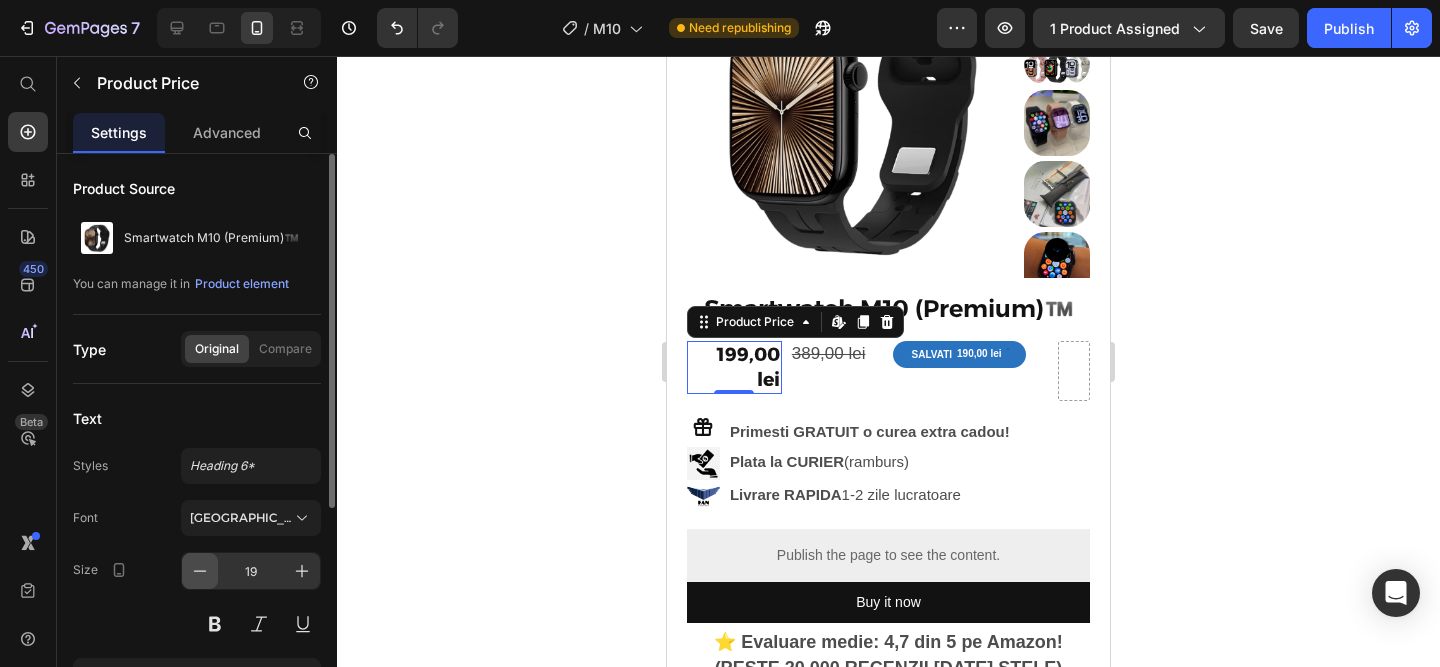 click at bounding box center [200, 571] 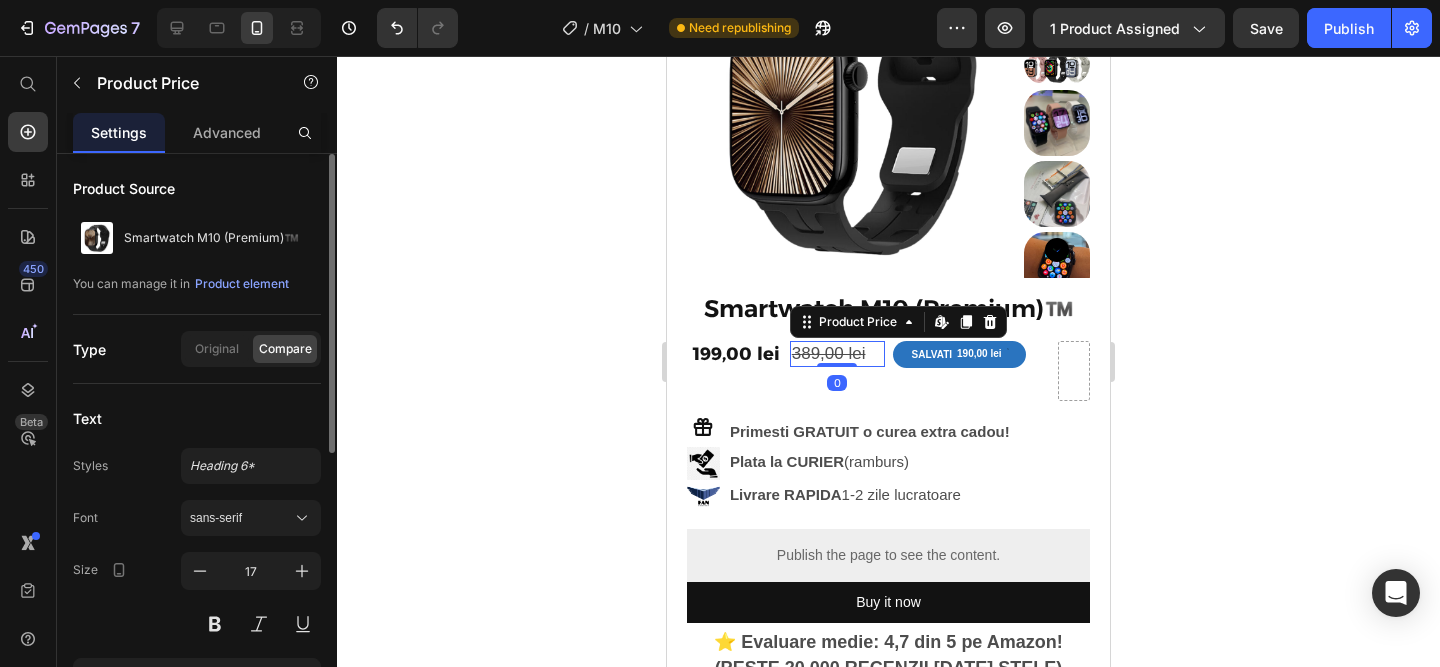 click on "389,00 lei" at bounding box center [837, 354] 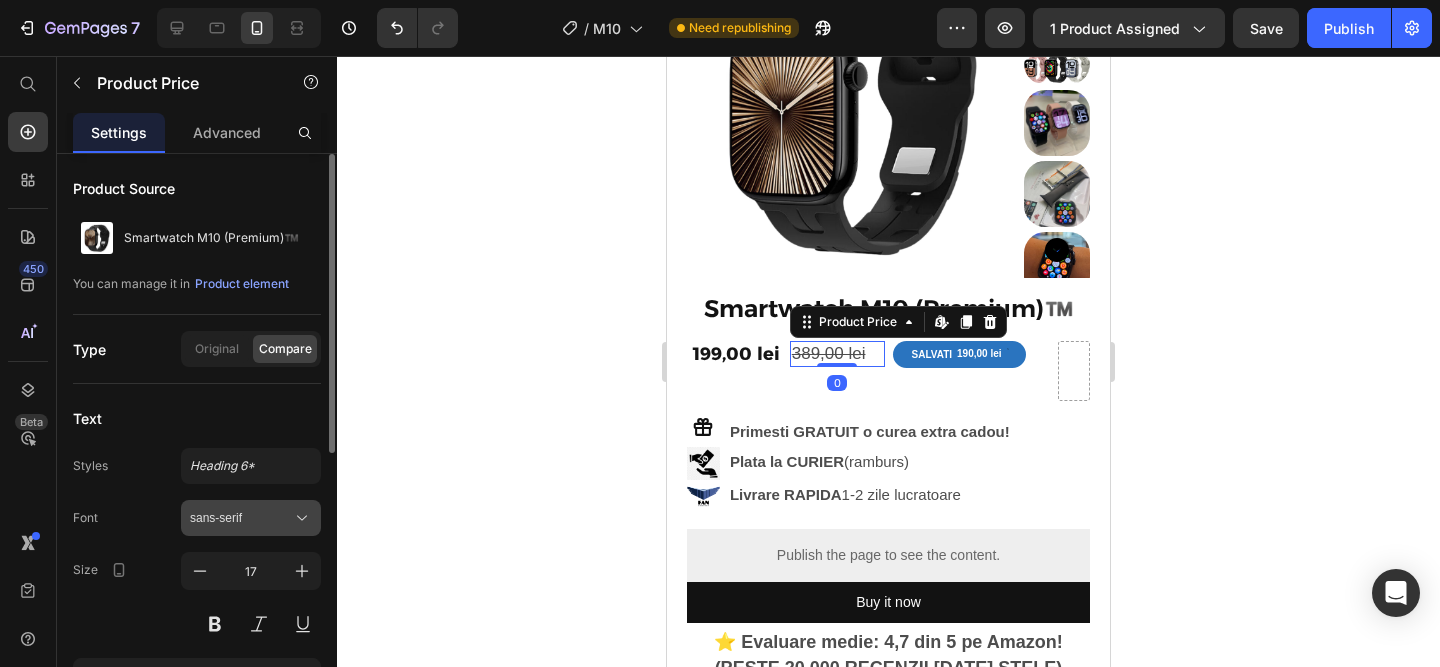 click on "sans-serif" at bounding box center [241, 518] 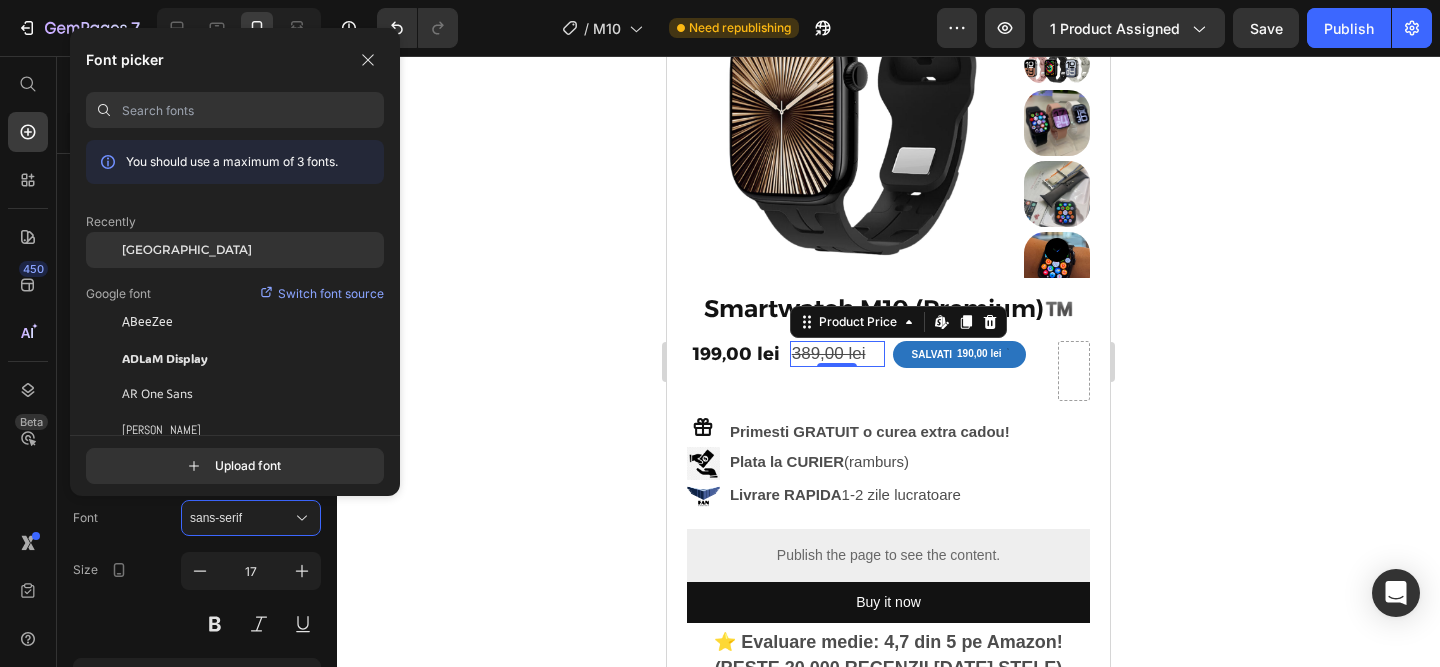 click on "[GEOGRAPHIC_DATA]" 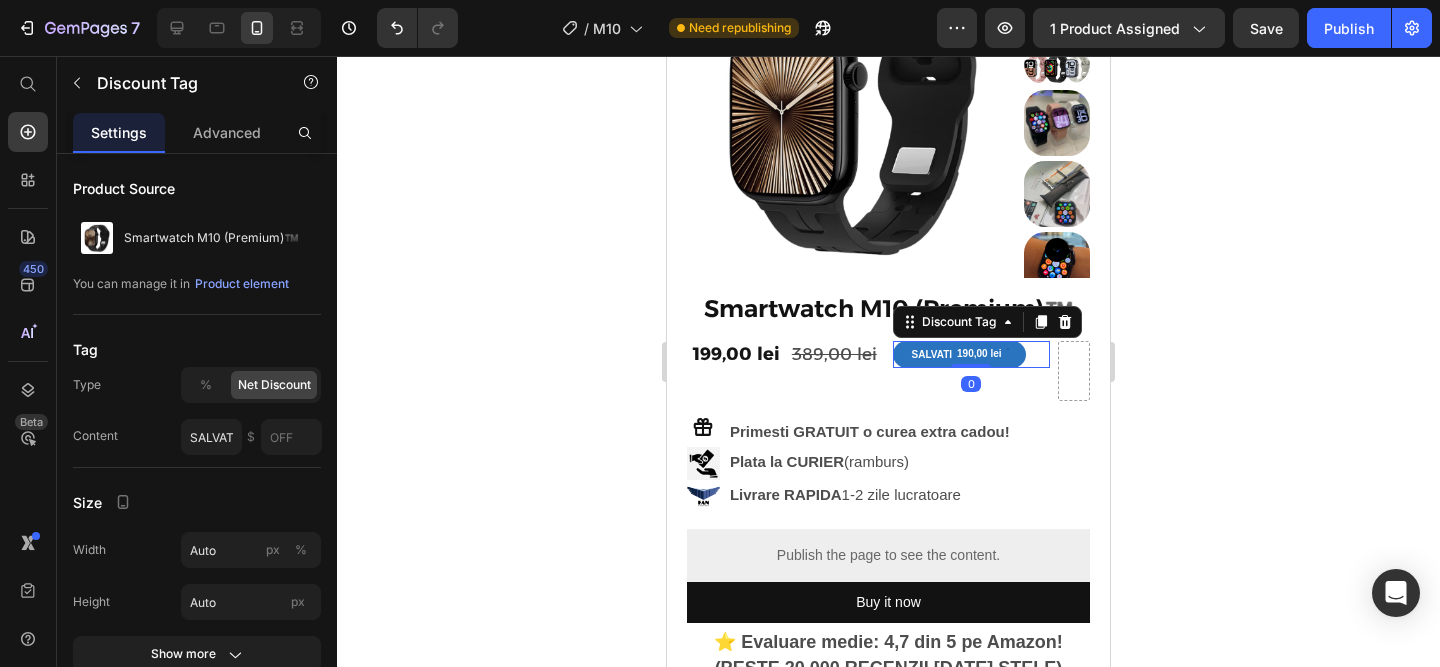 click on "SALVATI" at bounding box center (932, 354) 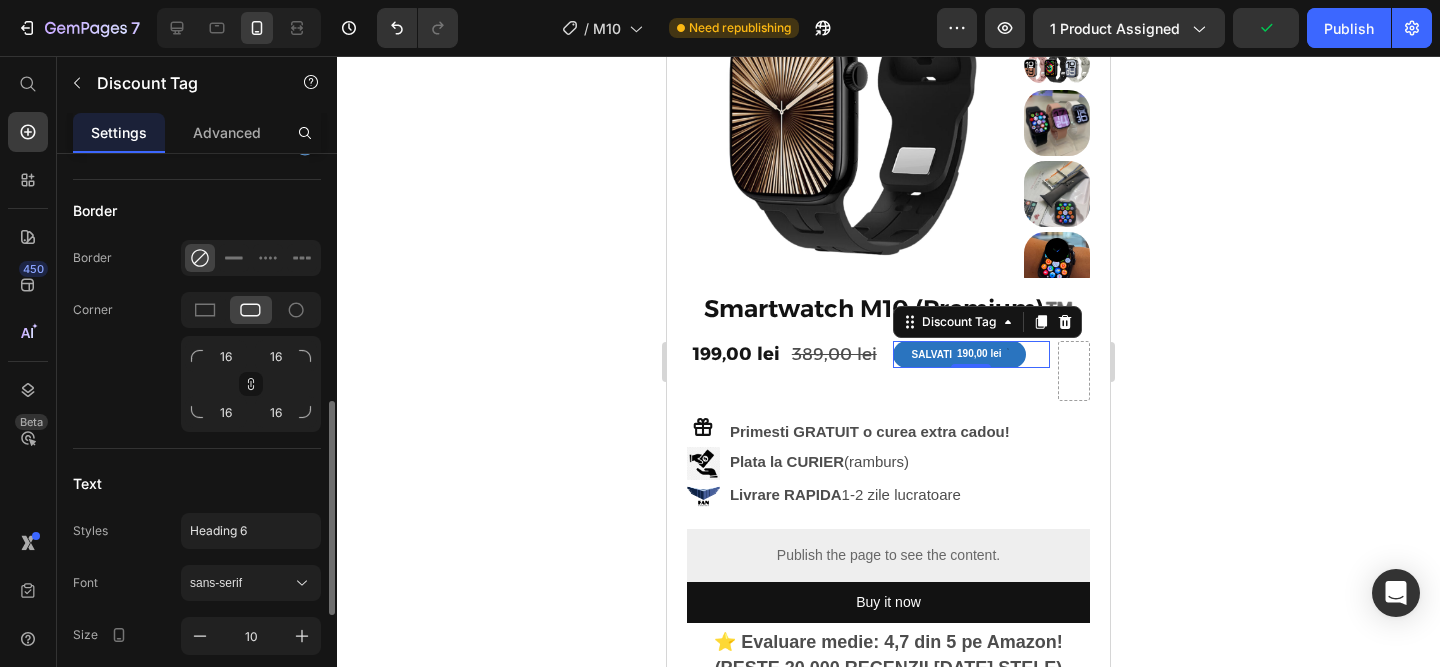 scroll, scrollTop: 650, scrollLeft: 0, axis: vertical 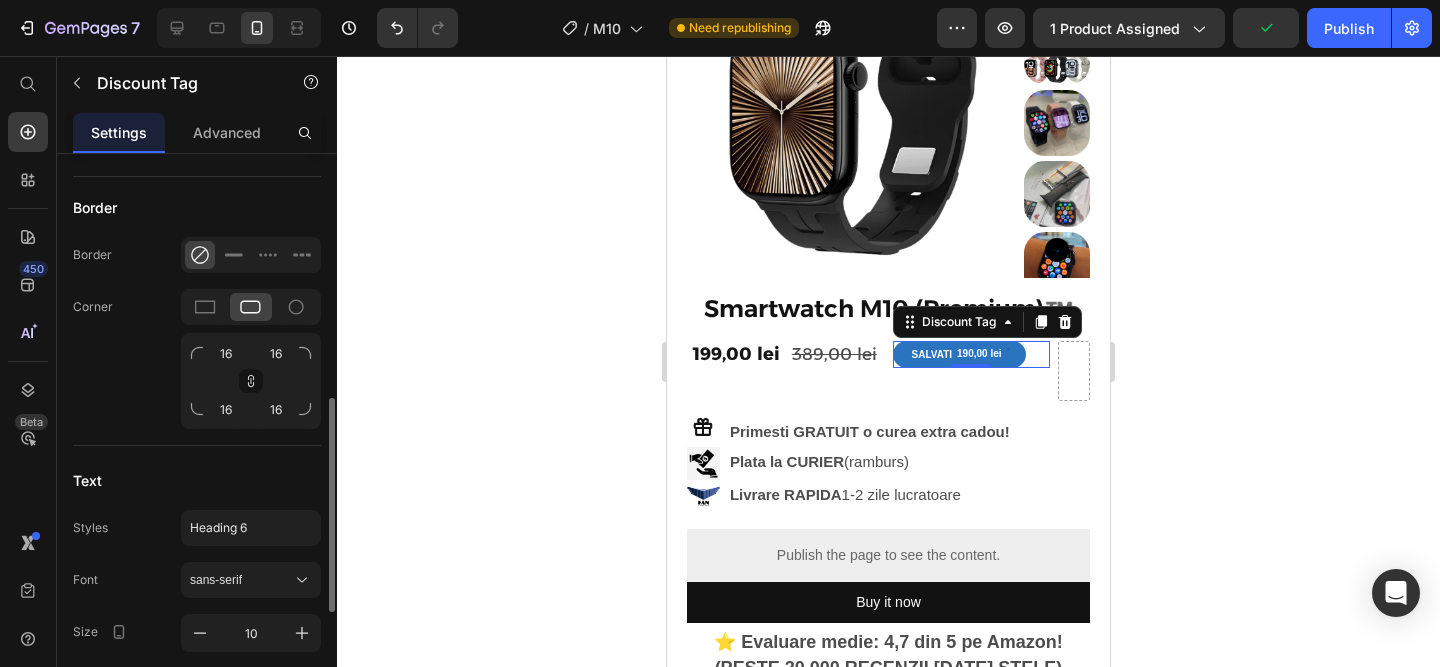 click on "sans-serif" at bounding box center (241, 580) 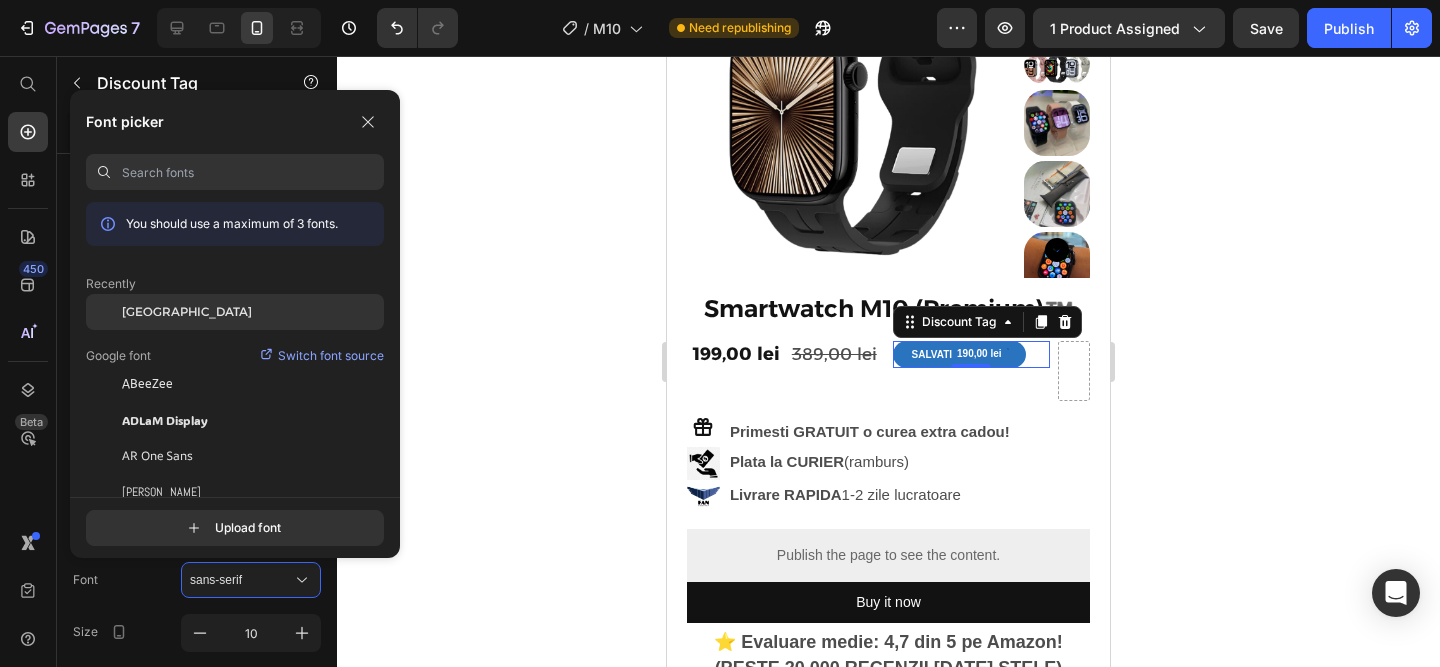 click on "[GEOGRAPHIC_DATA]" 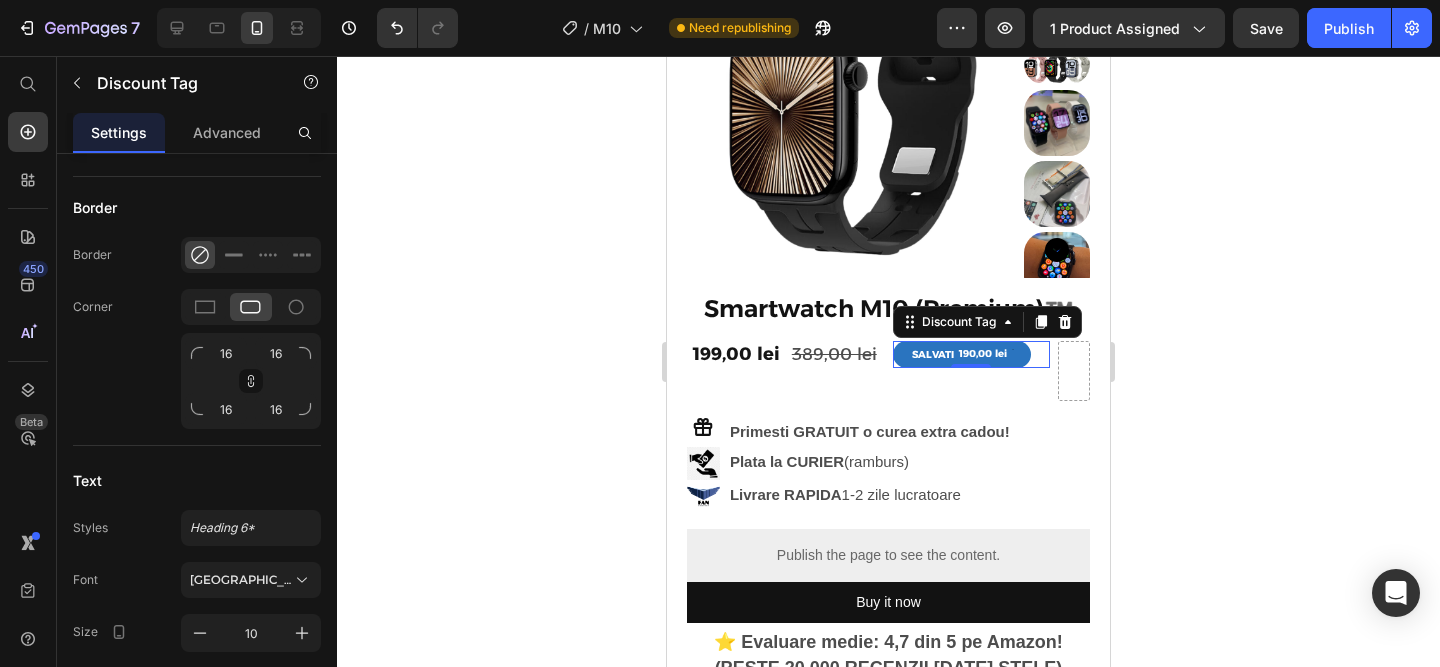 click 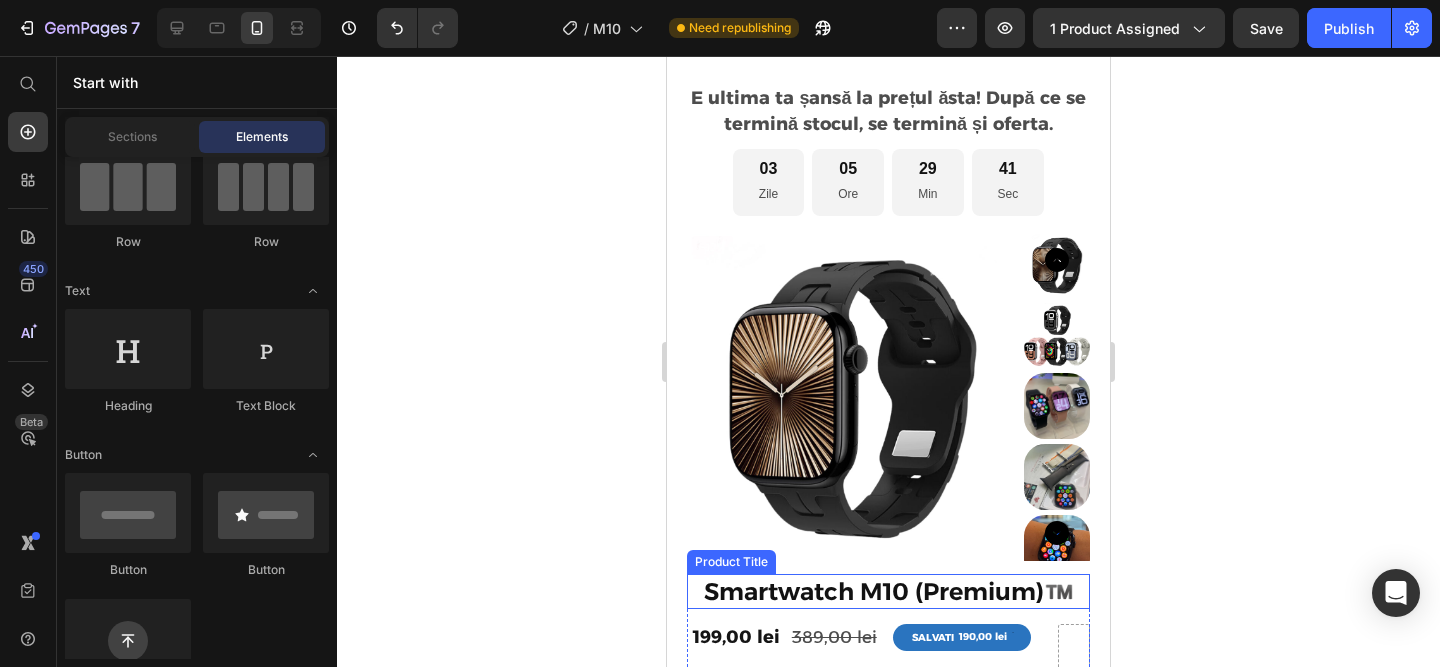 scroll, scrollTop: 0, scrollLeft: 0, axis: both 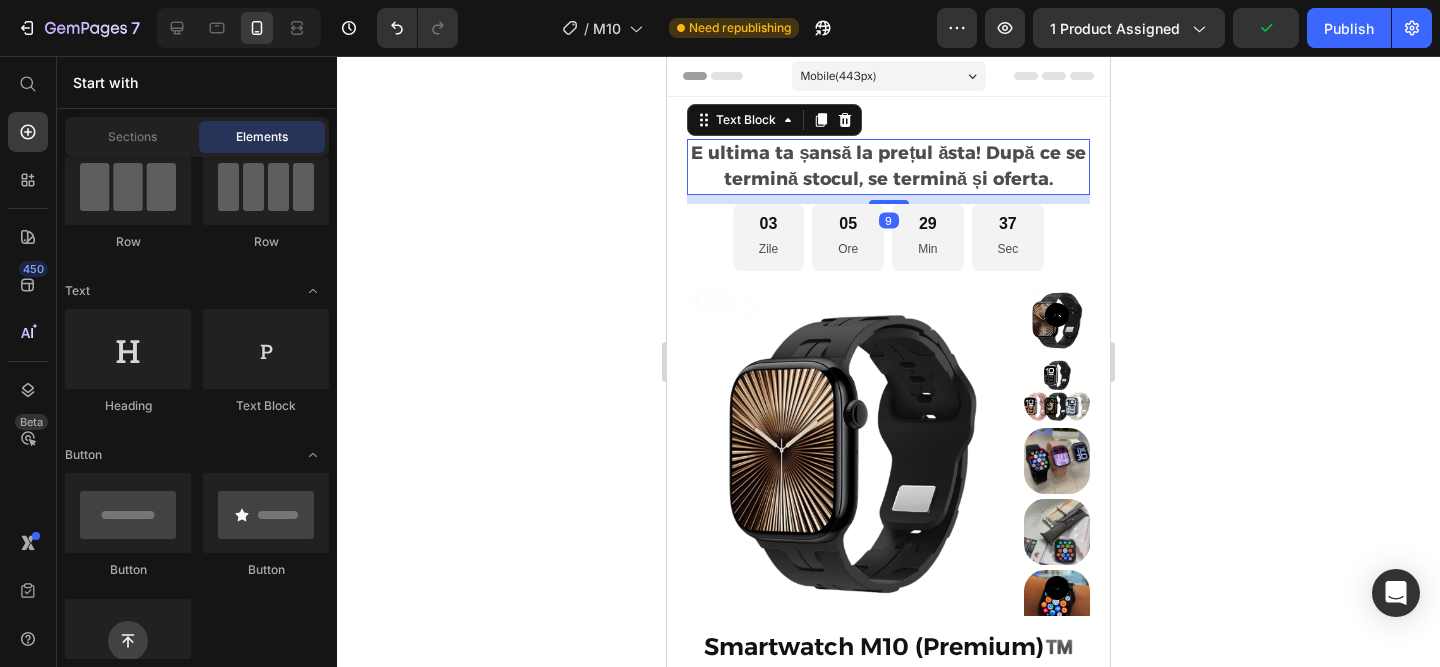 click on "E ultima ta șansă la prețul ăsta! După ce se termină stocul, se termină și oferta." at bounding box center [888, 167] 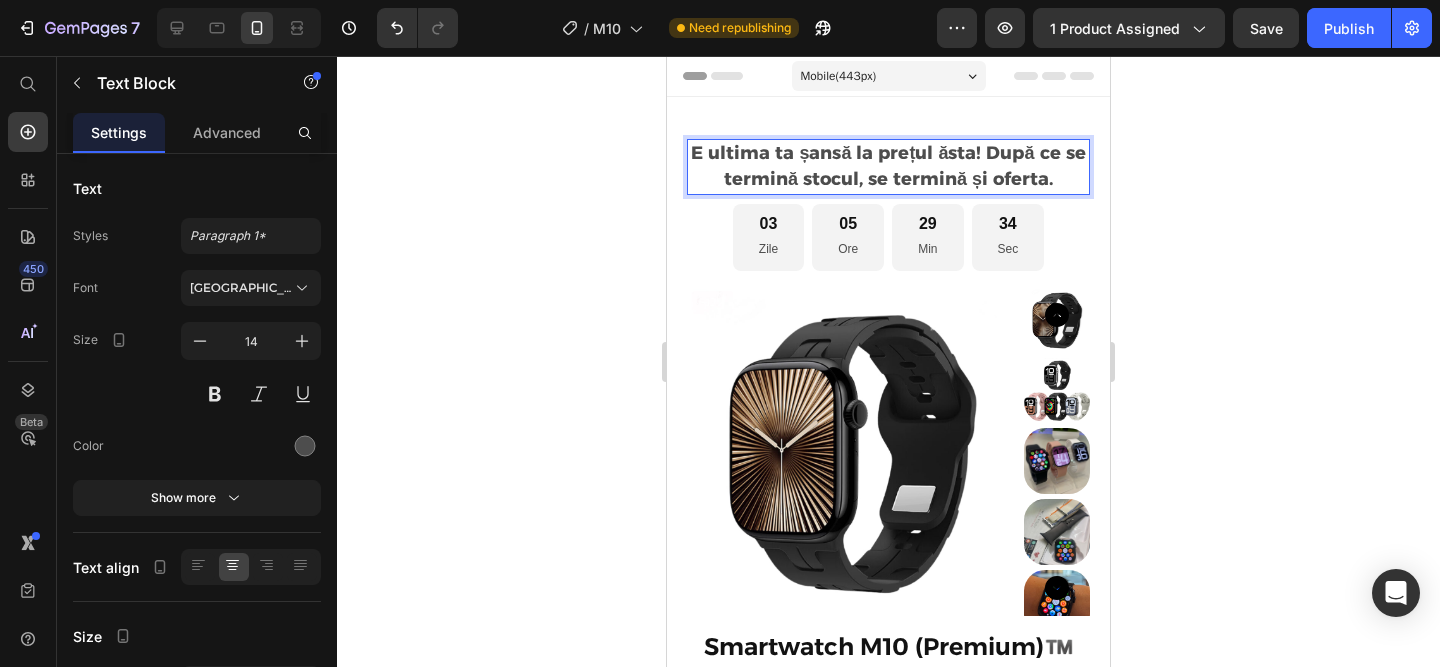 click on "E ultima ta șansă la prețul ăsta! După ce se termină stocul, se termină și oferta." at bounding box center [888, 167] 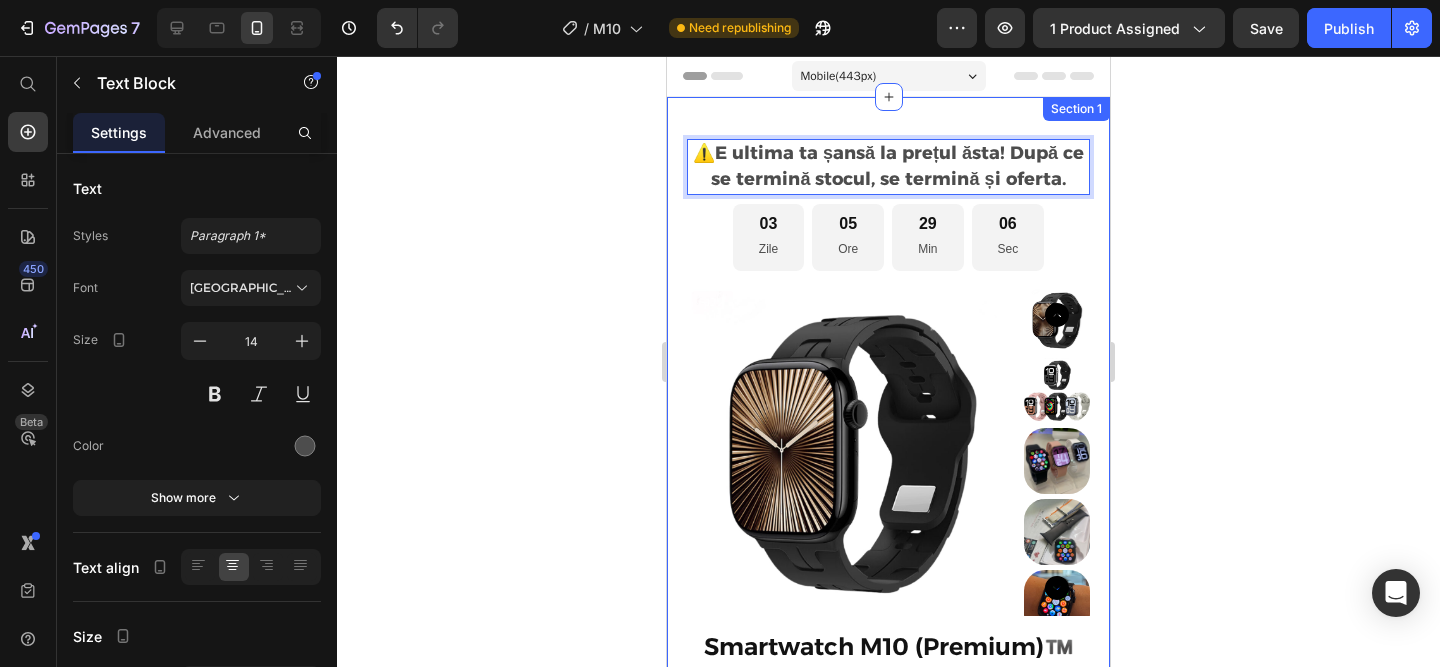click 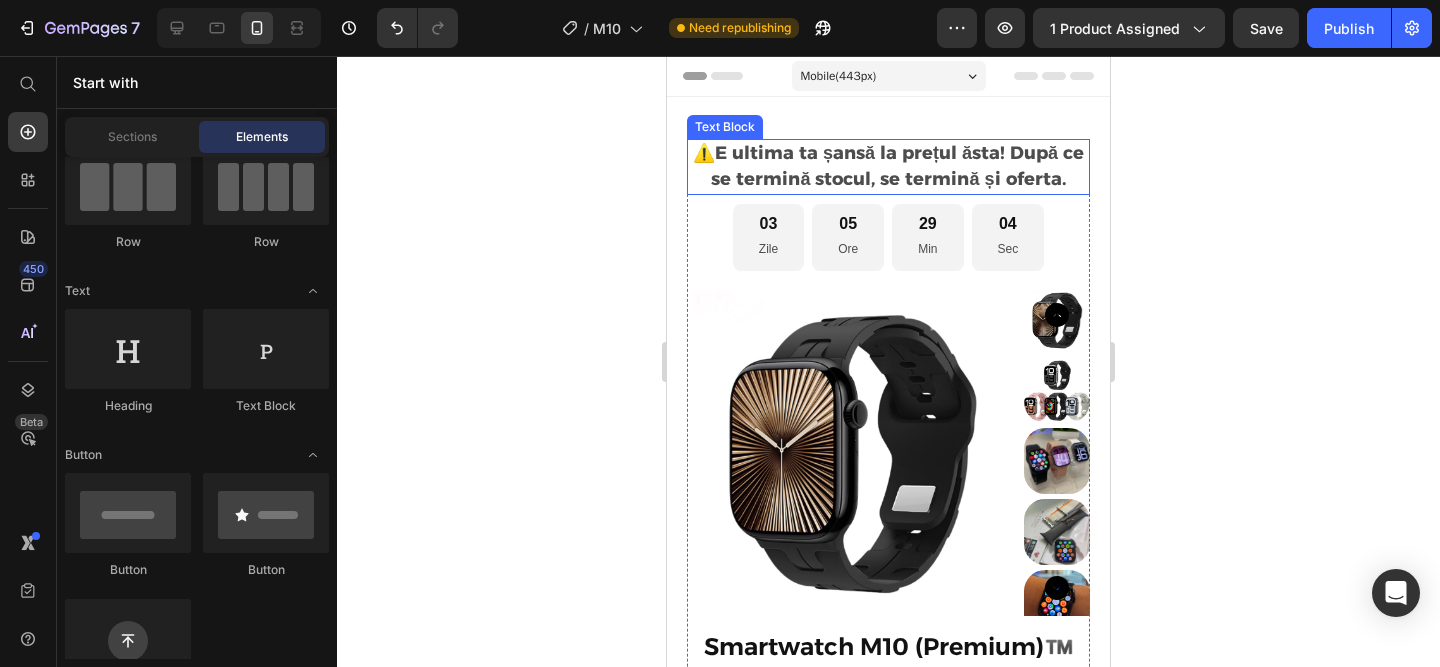 click on "⚠️E ultima ta șansă la prețul ăsta! După ce se termină stocul, se termină și oferta." at bounding box center [888, 166] 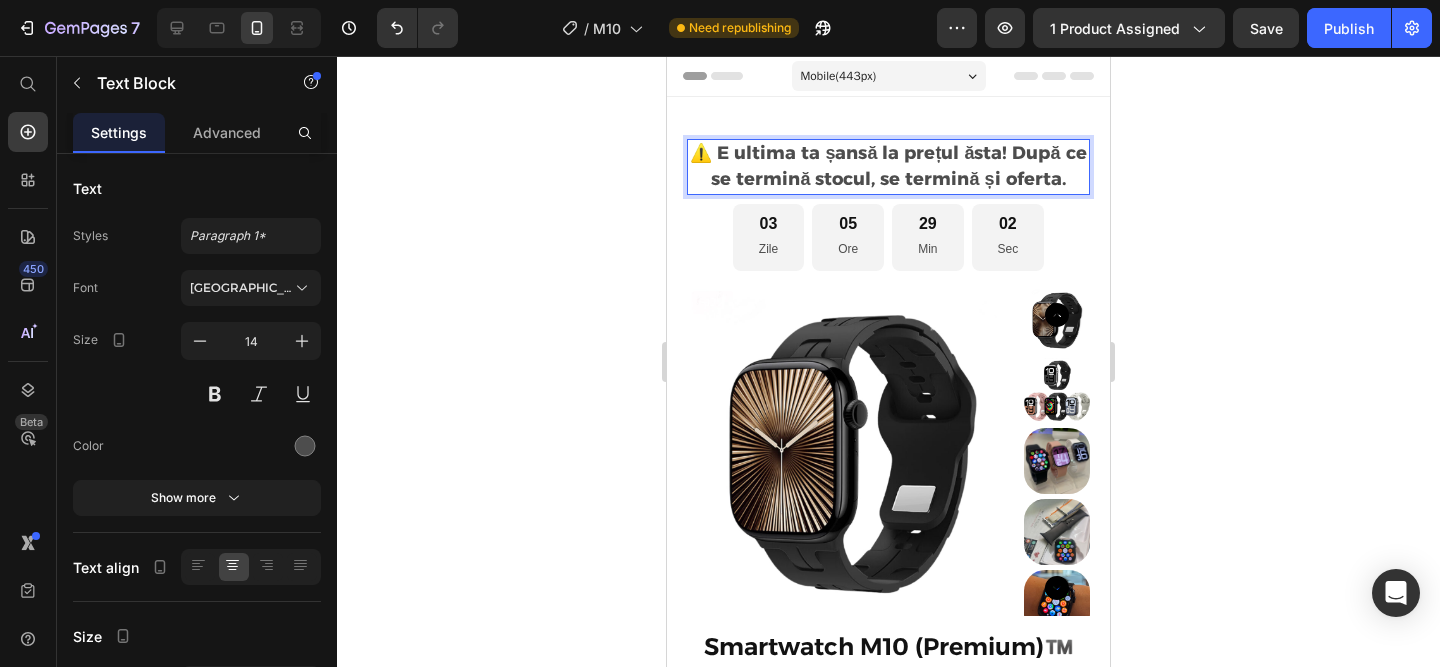 click 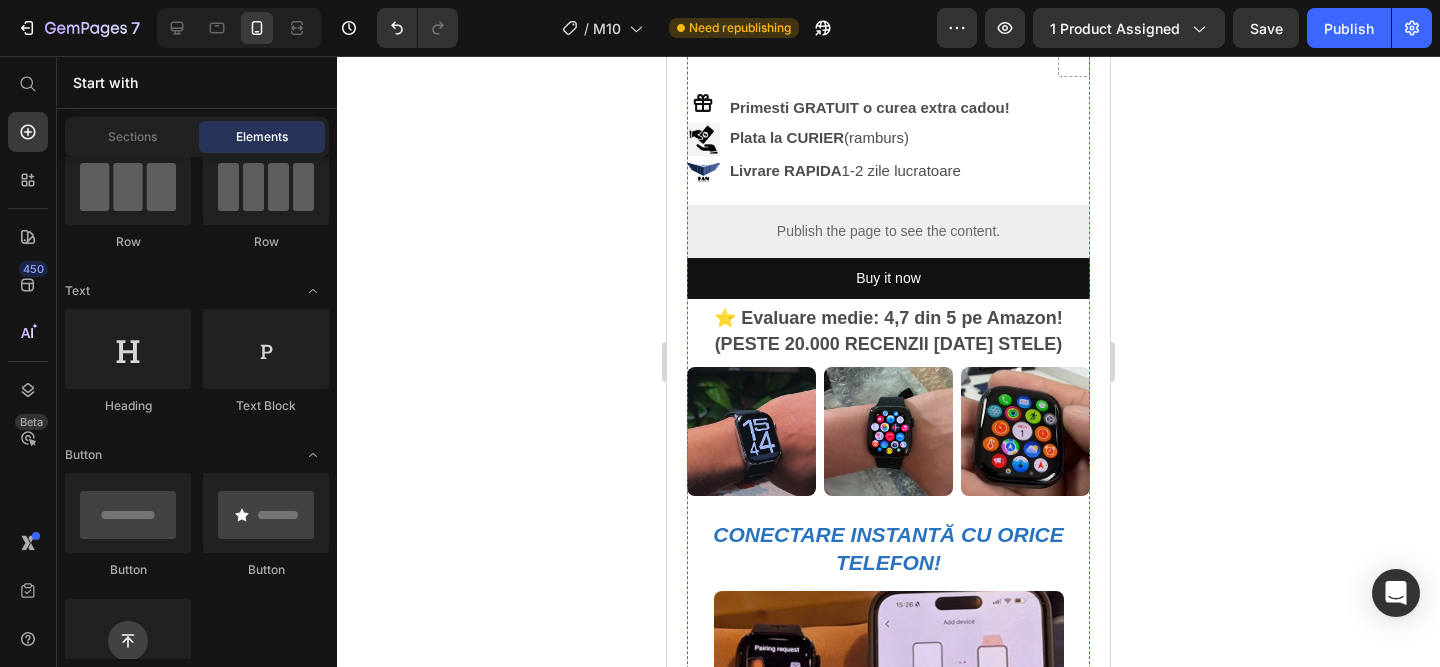 scroll, scrollTop: 734, scrollLeft: 0, axis: vertical 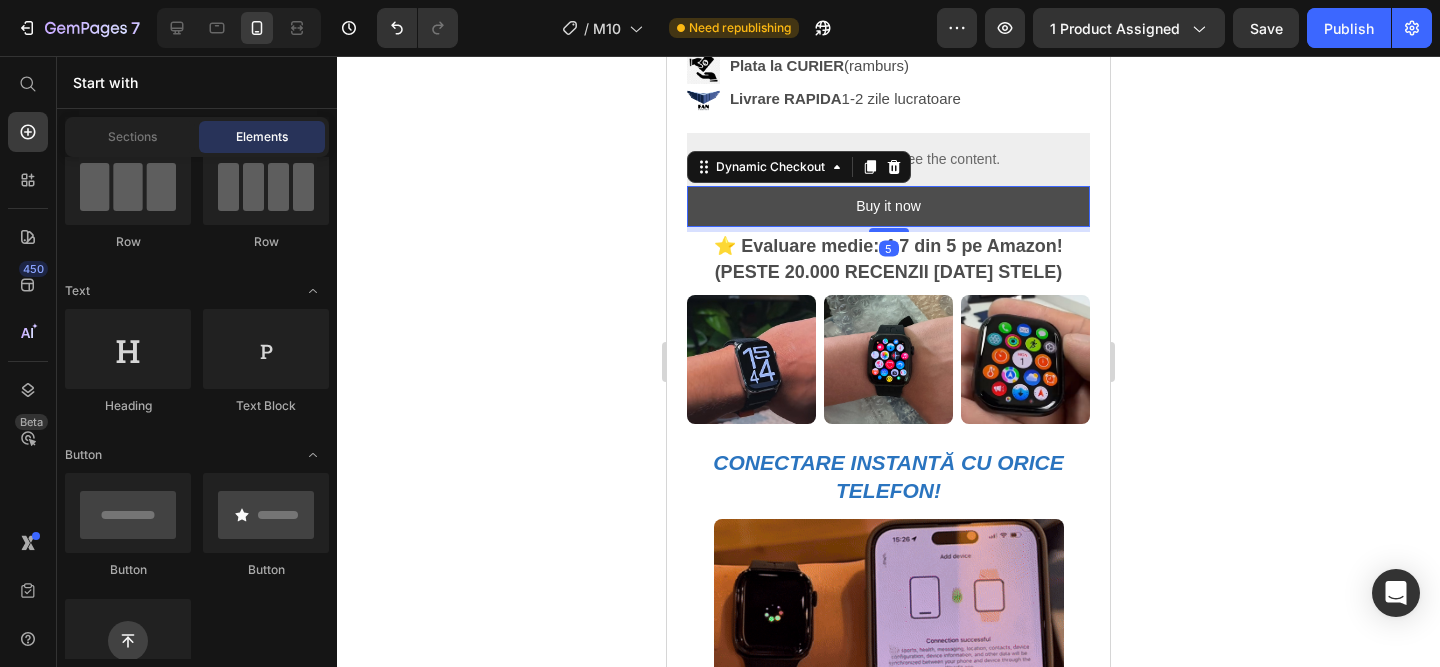 click on "Buy it now" at bounding box center (888, 206) 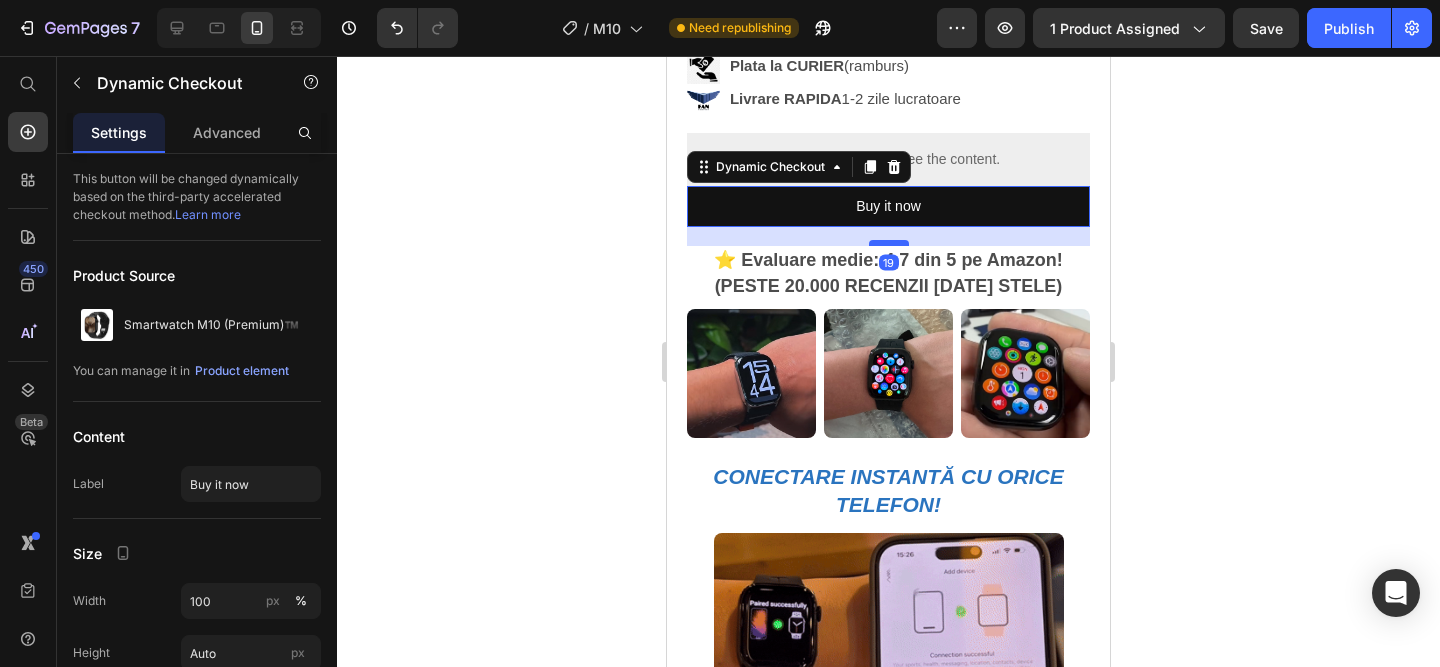 drag, startPoint x: 886, startPoint y: 229, endPoint x: 883, endPoint y: 243, distance: 14.3178215 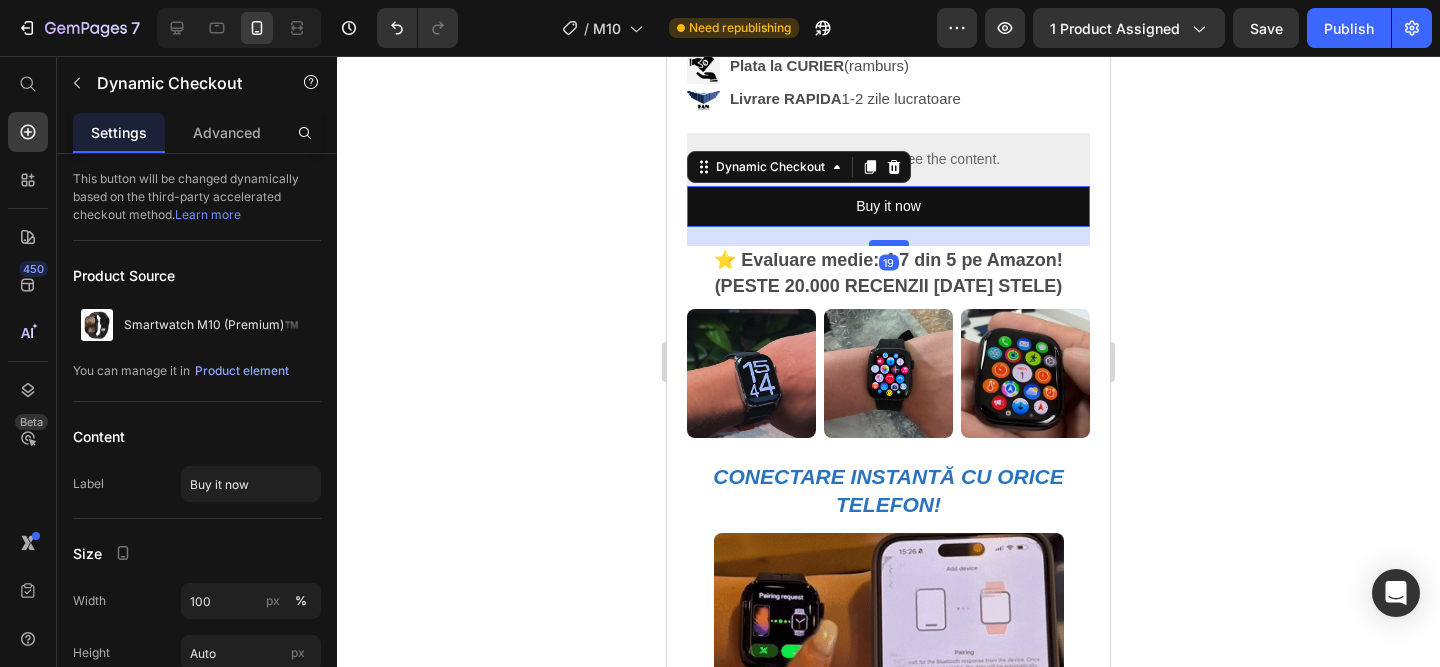 click at bounding box center [889, 243] 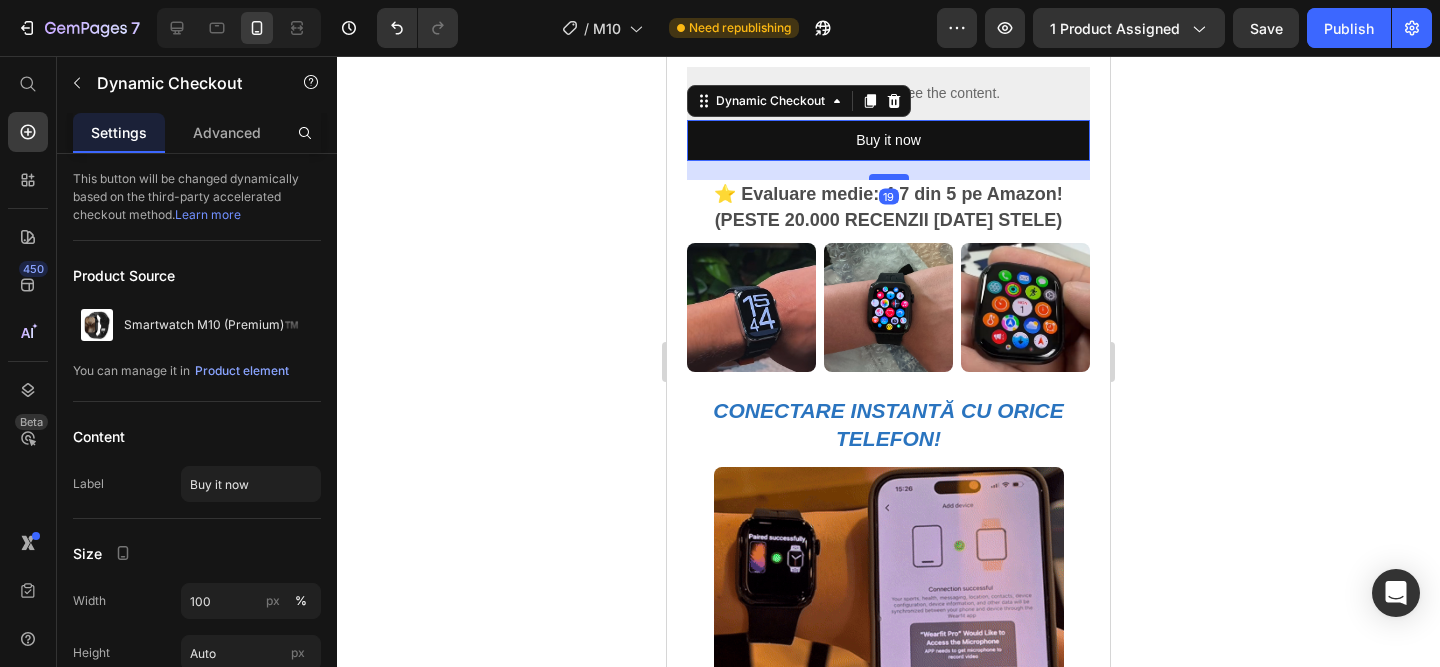 scroll, scrollTop: 900, scrollLeft: 0, axis: vertical 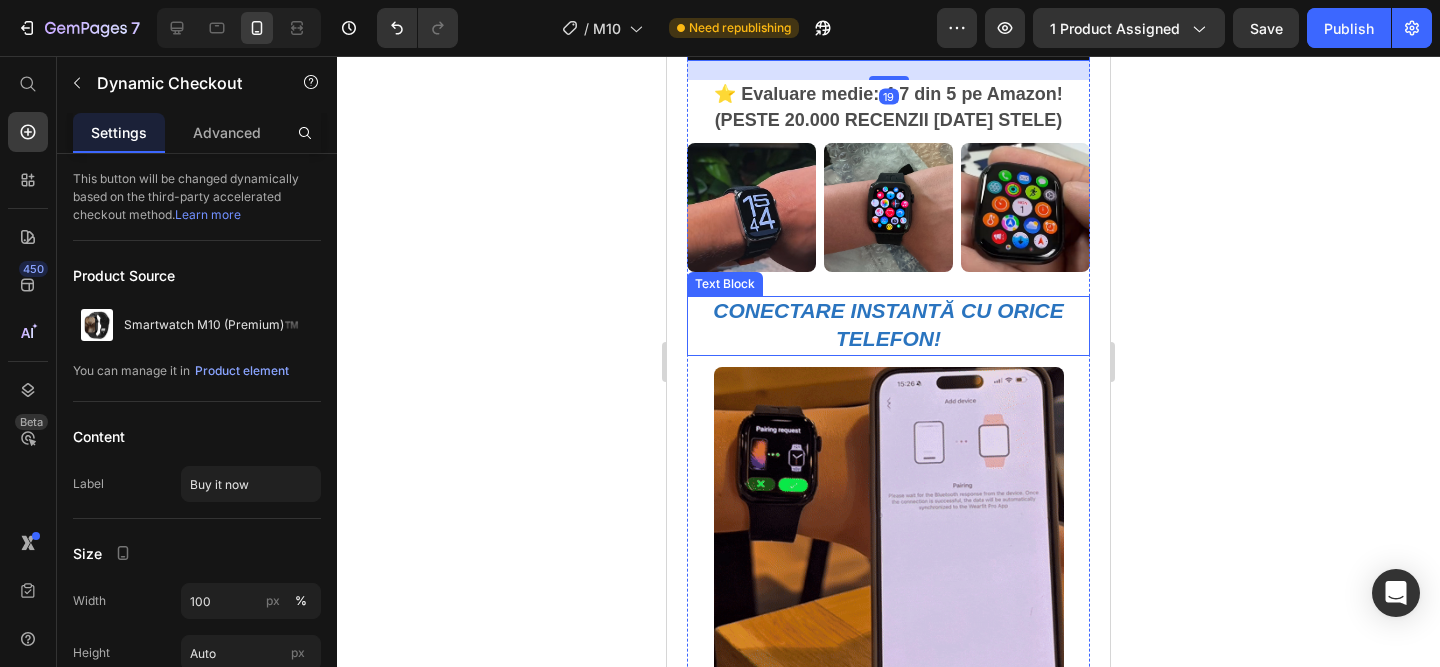 click on "CONECTARE INSTANTĂ CU ORICE TELEFON!" at bounding box center [888, 324] 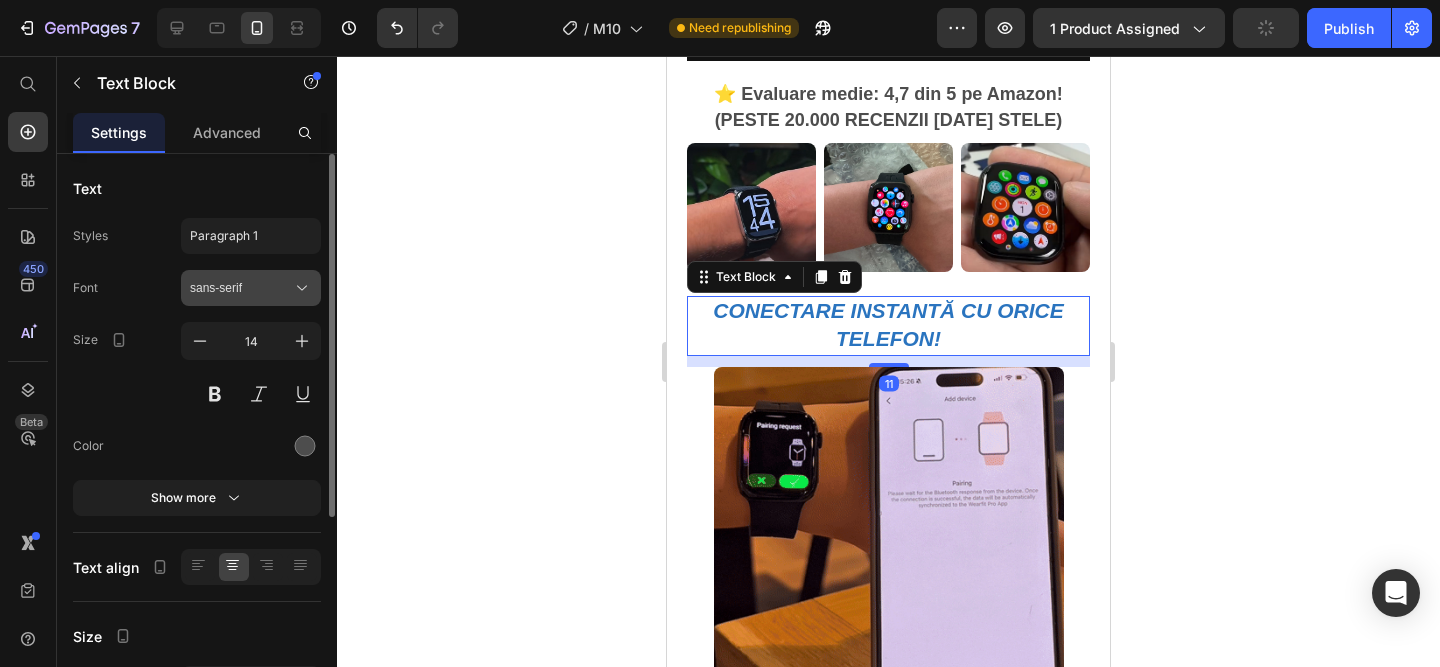 click on "sans-serif" at bounding box center (251, 288) 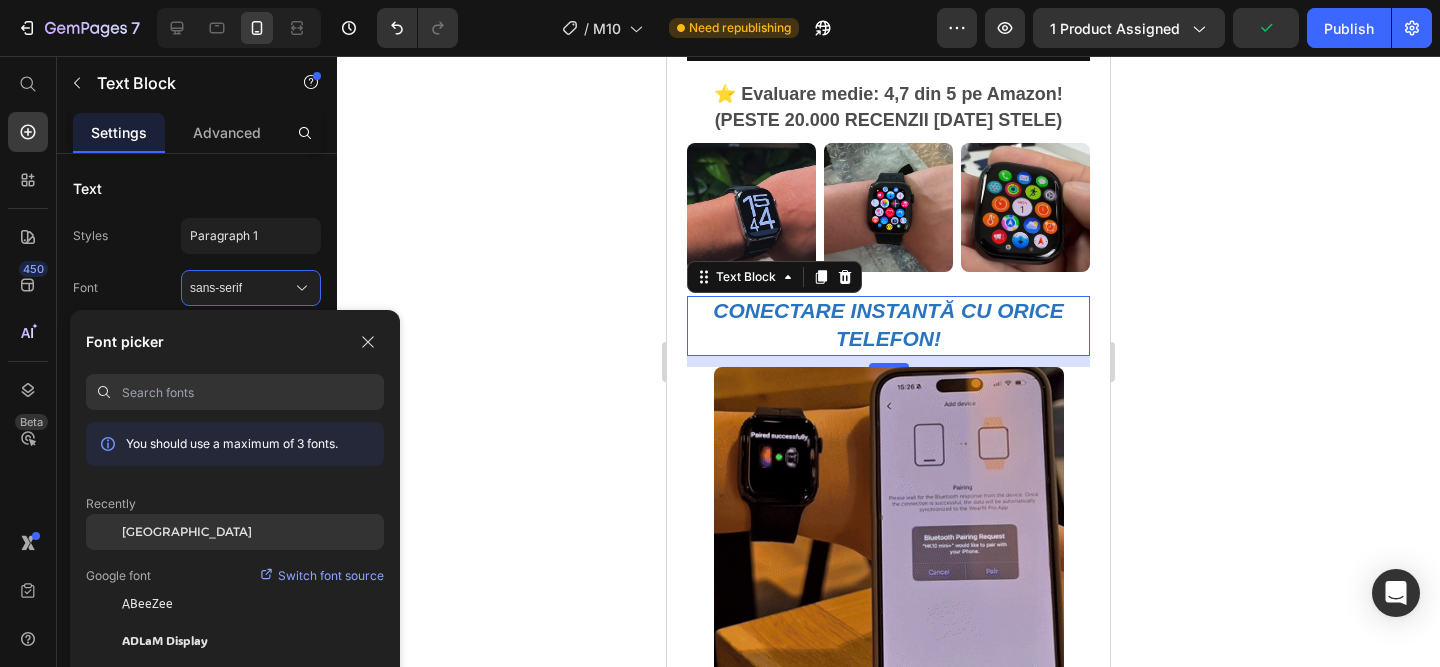 click on "[GEOGRAPHIC_DATA]" at bounding box center (187, 532) 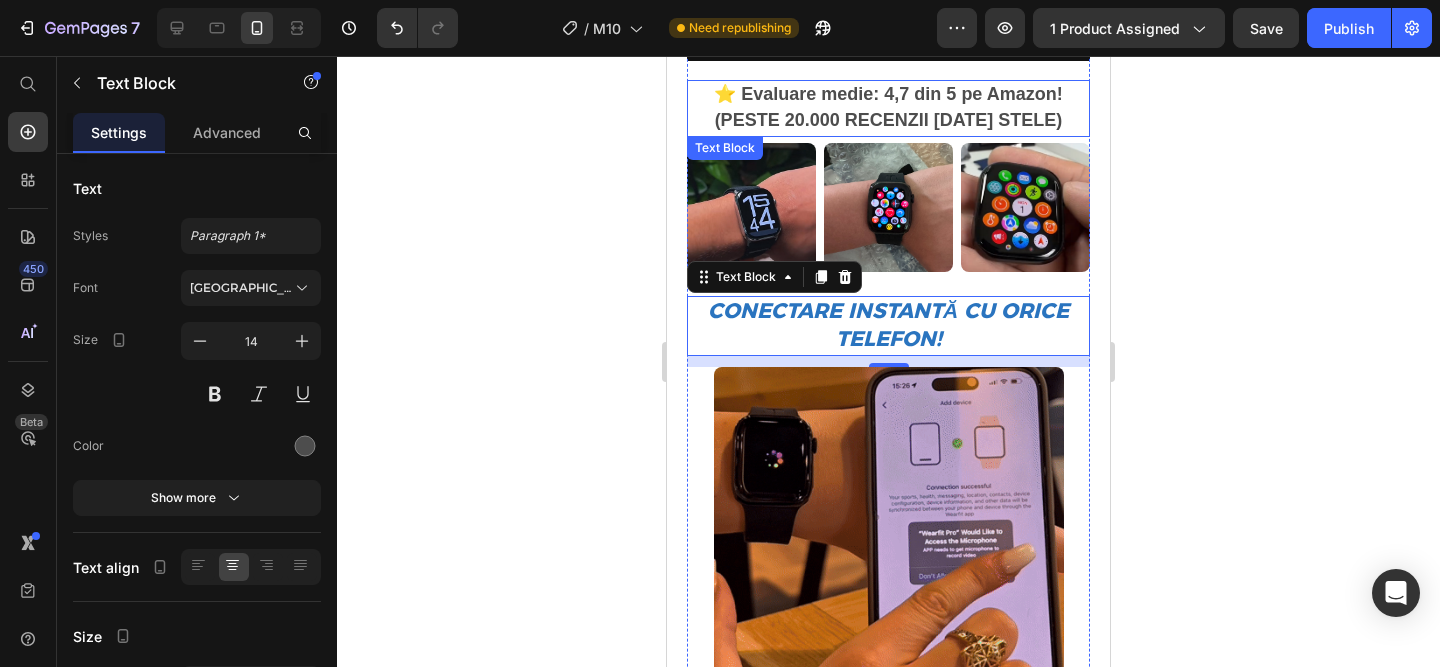 click on "(PESTE 20.000 RECENZII [DATE] STELE)" at bounding box center (889, 120) 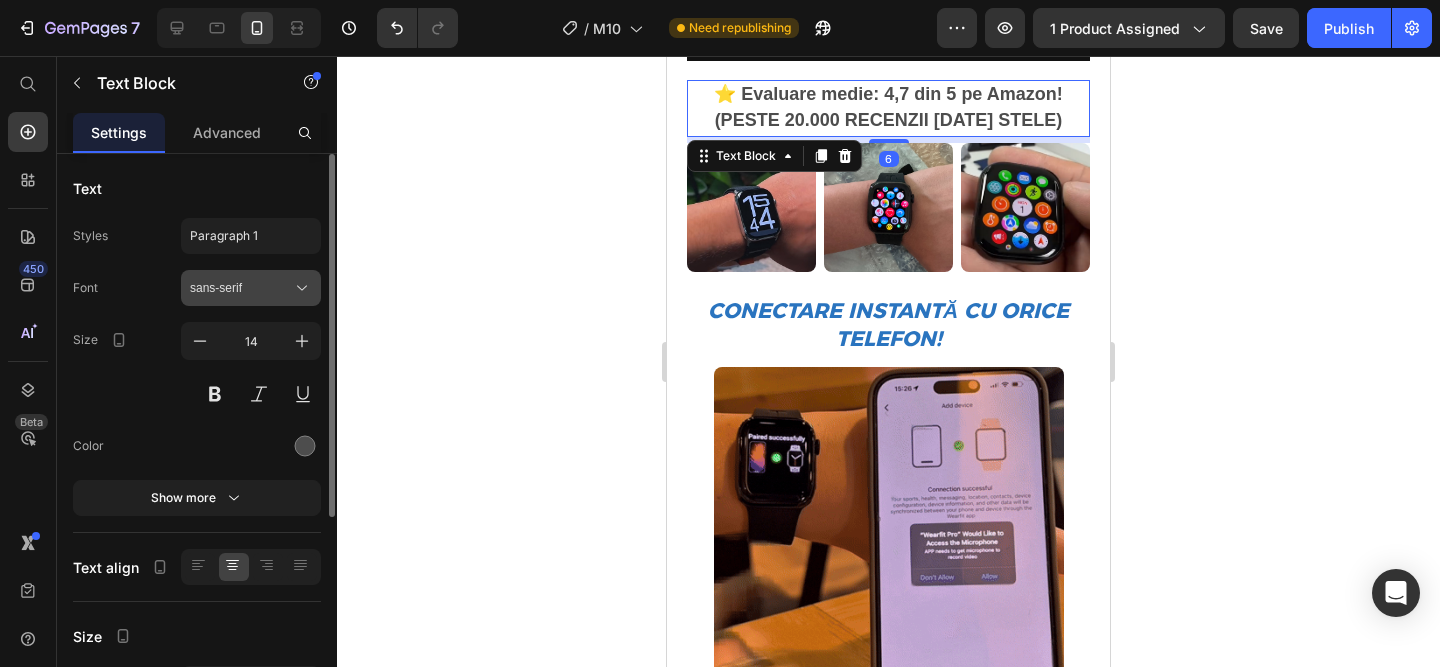 click on "sans-serif" at bounding box center (251, 288) 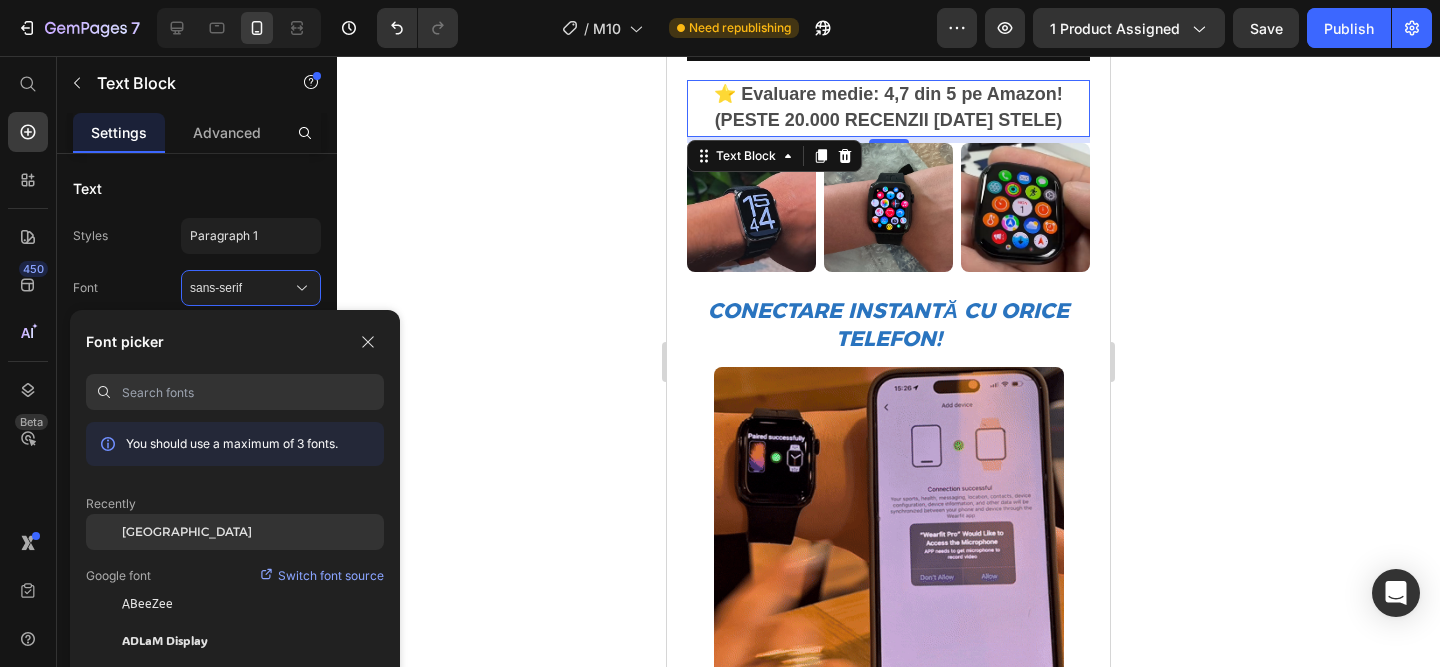 click on "[GEOGRAPHIC_DATA]" 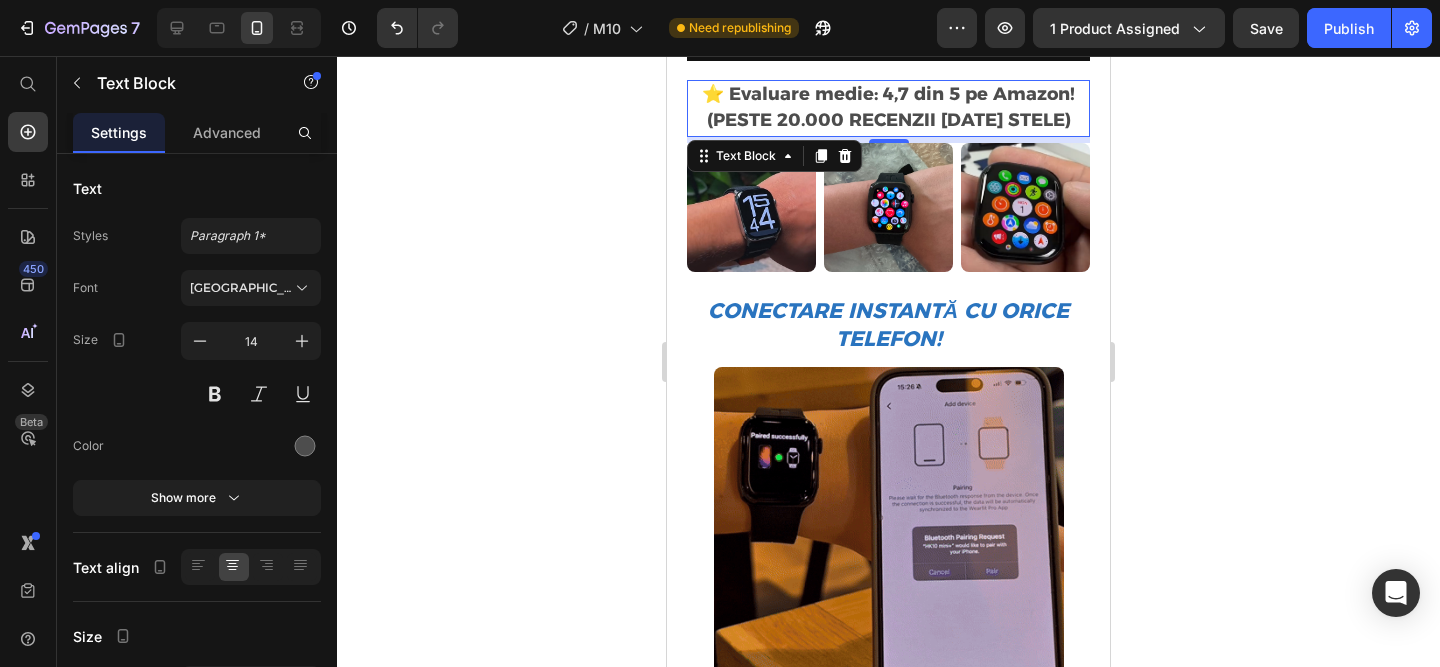 click 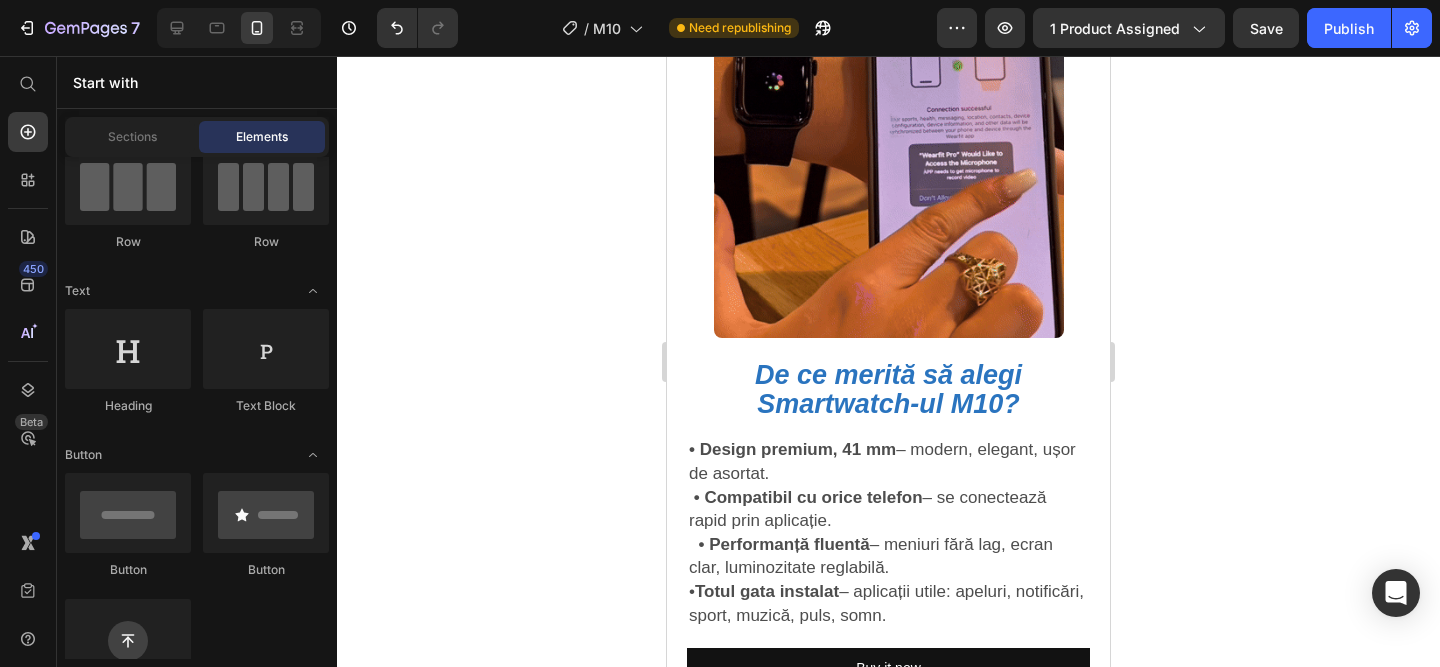scroll, scrollTop: 1347, scrollLeft: 0, axis: vertical 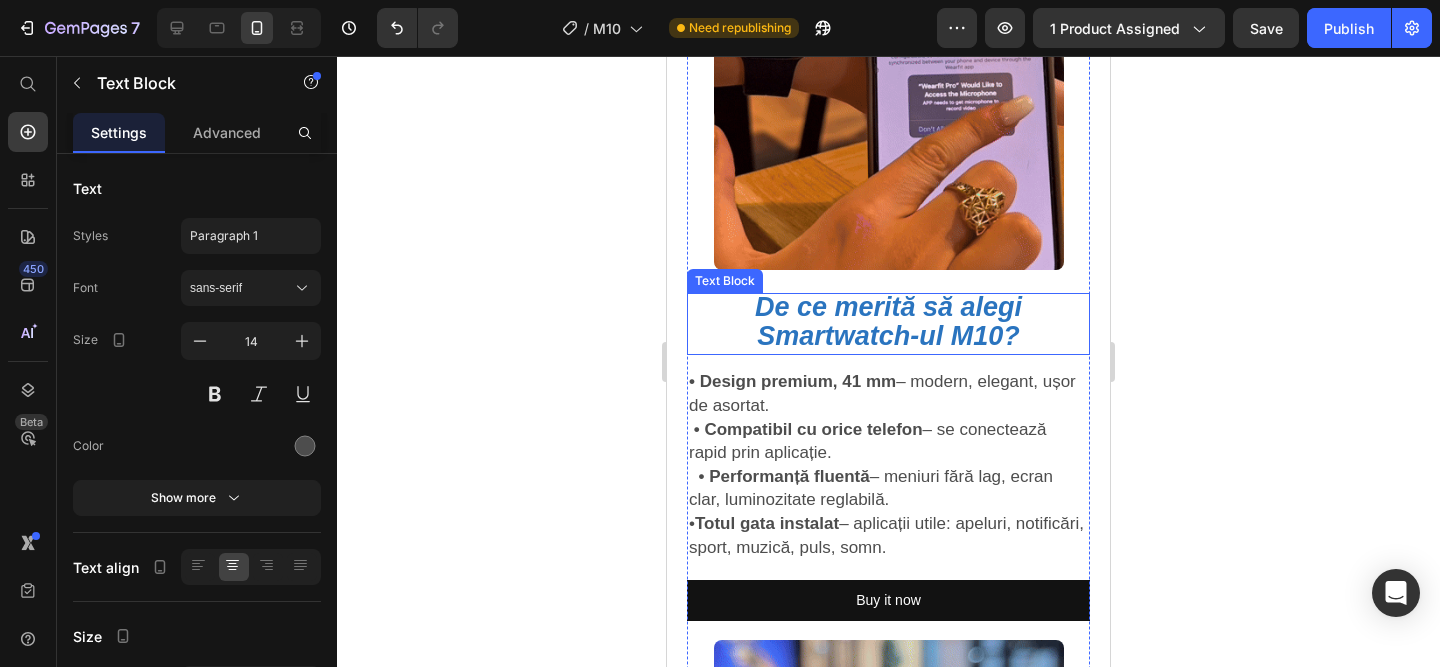 click on "De ce merită să alegi Smartwatch-ul M10?" at bounding box center [888, 321] 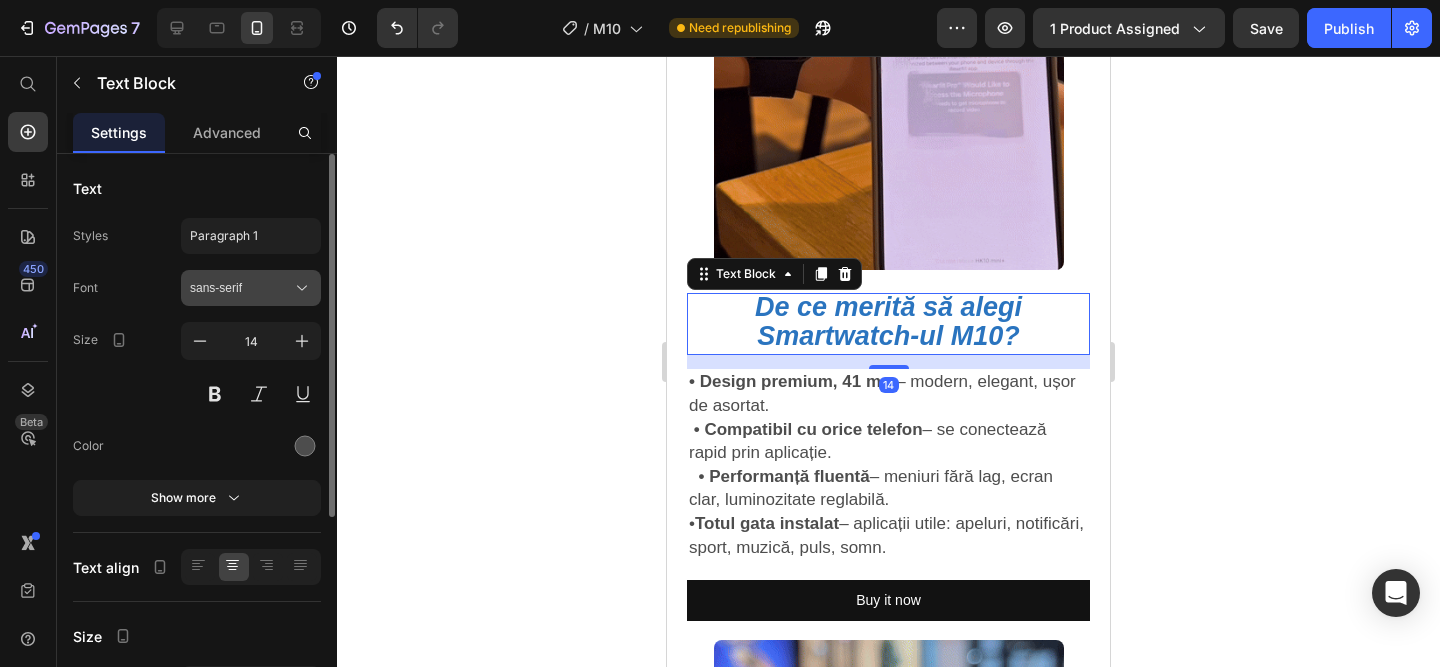 click on "sans-serif" at bounding box center (241, 288) 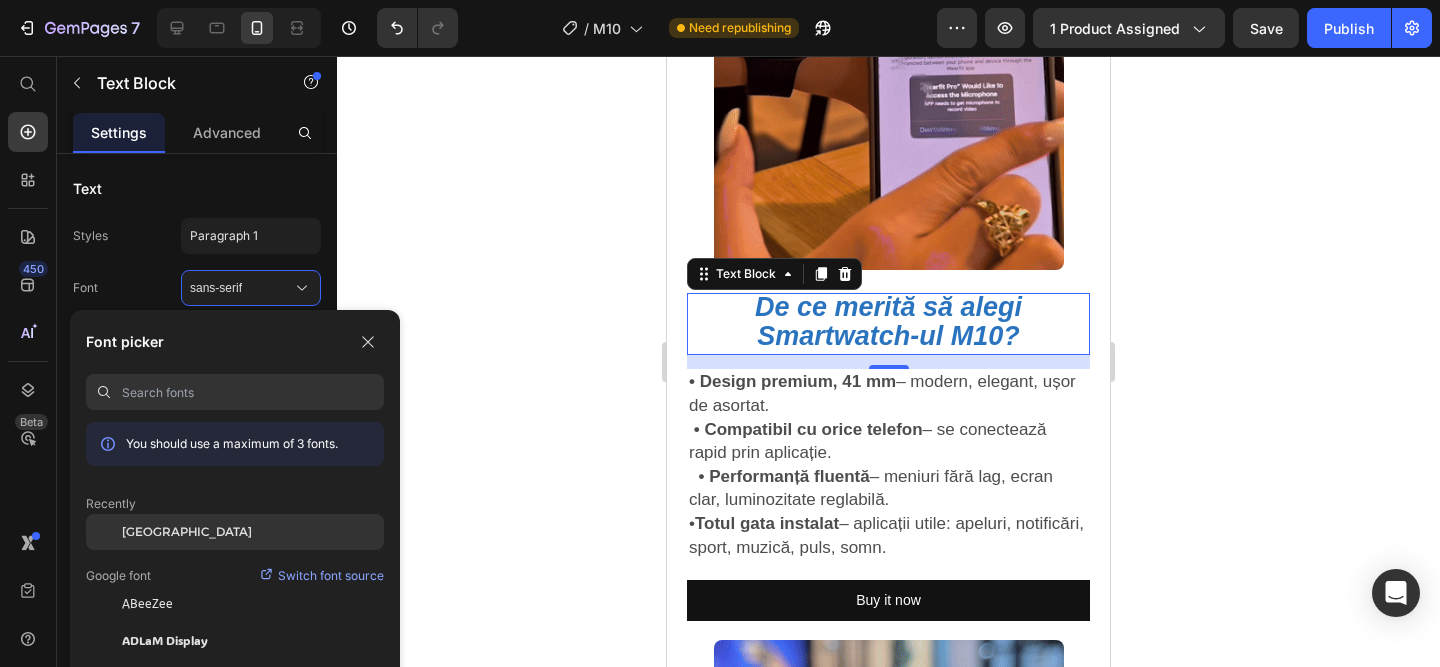 click on "[GEOGRAPHIC_DATA]" at bounding box center (187, 532) 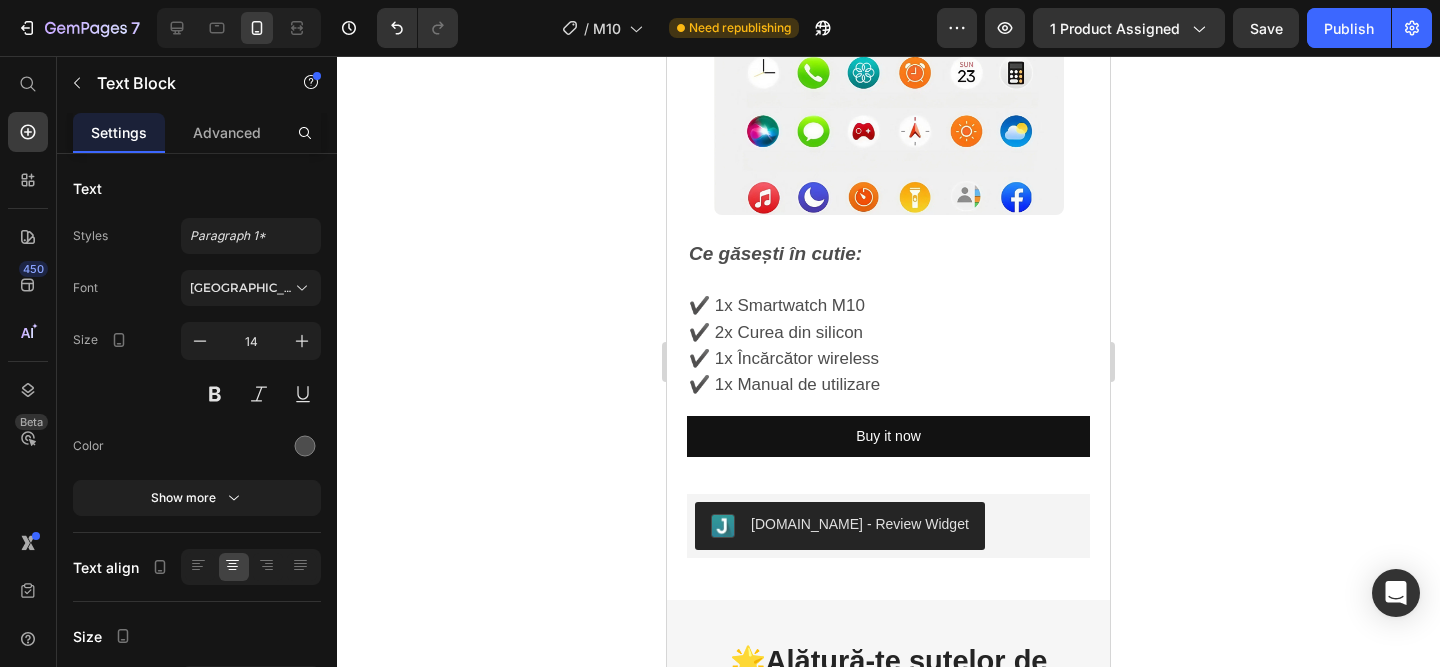 scroll, scrollTop: 2769, scrollLeft: 0, axis: vertical 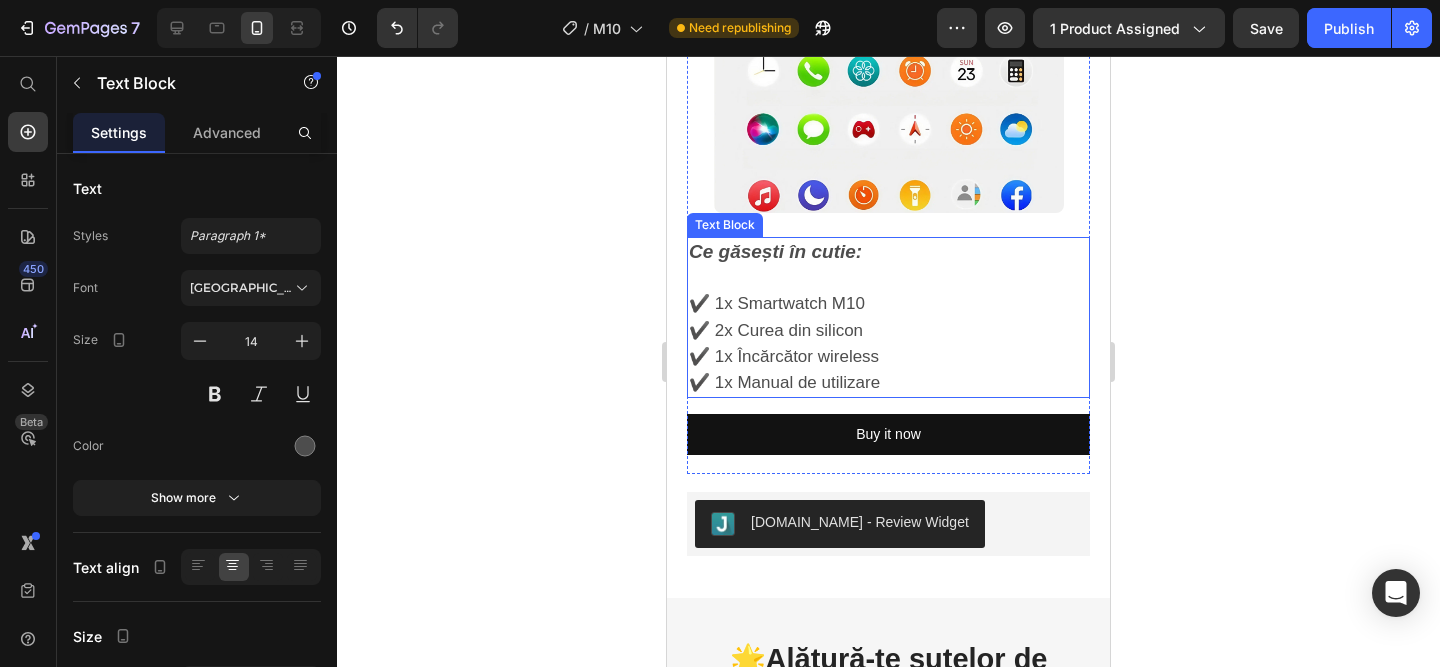 click on "Ce găsești în cutie:" at bounding box center [775, 251] 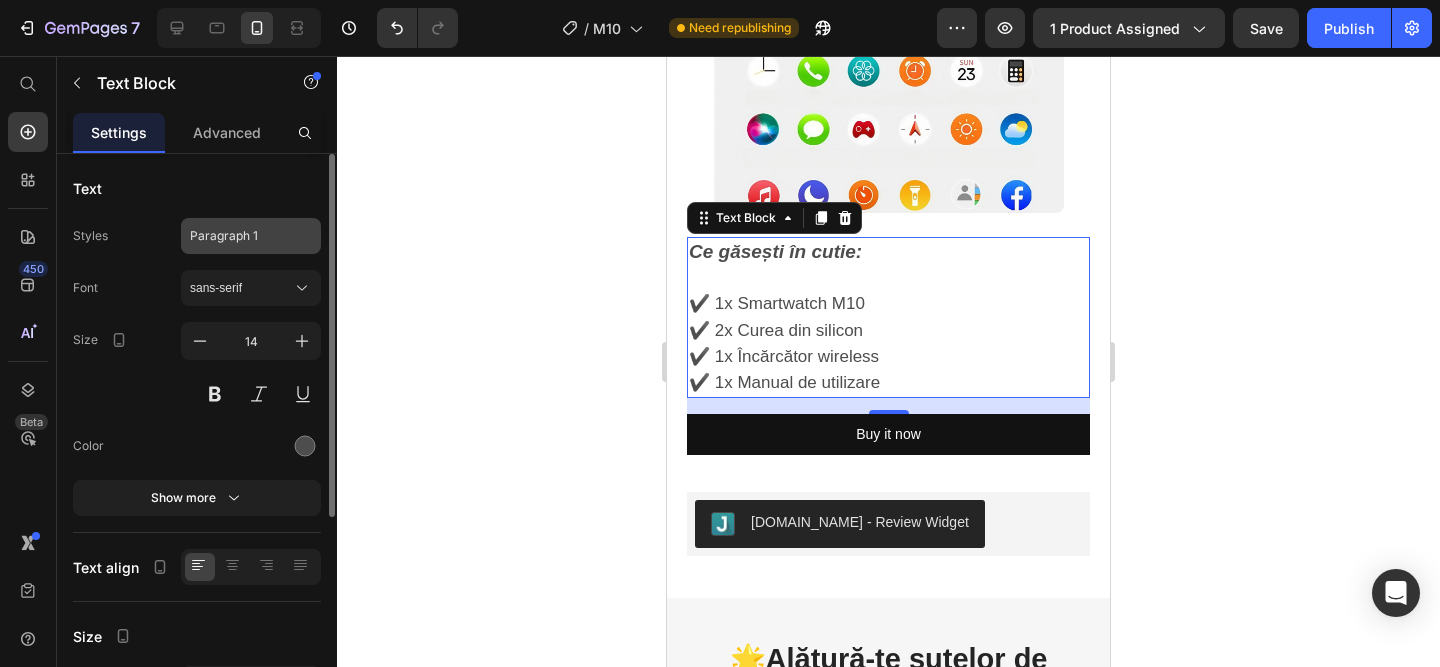 click on "Paragraph 1" 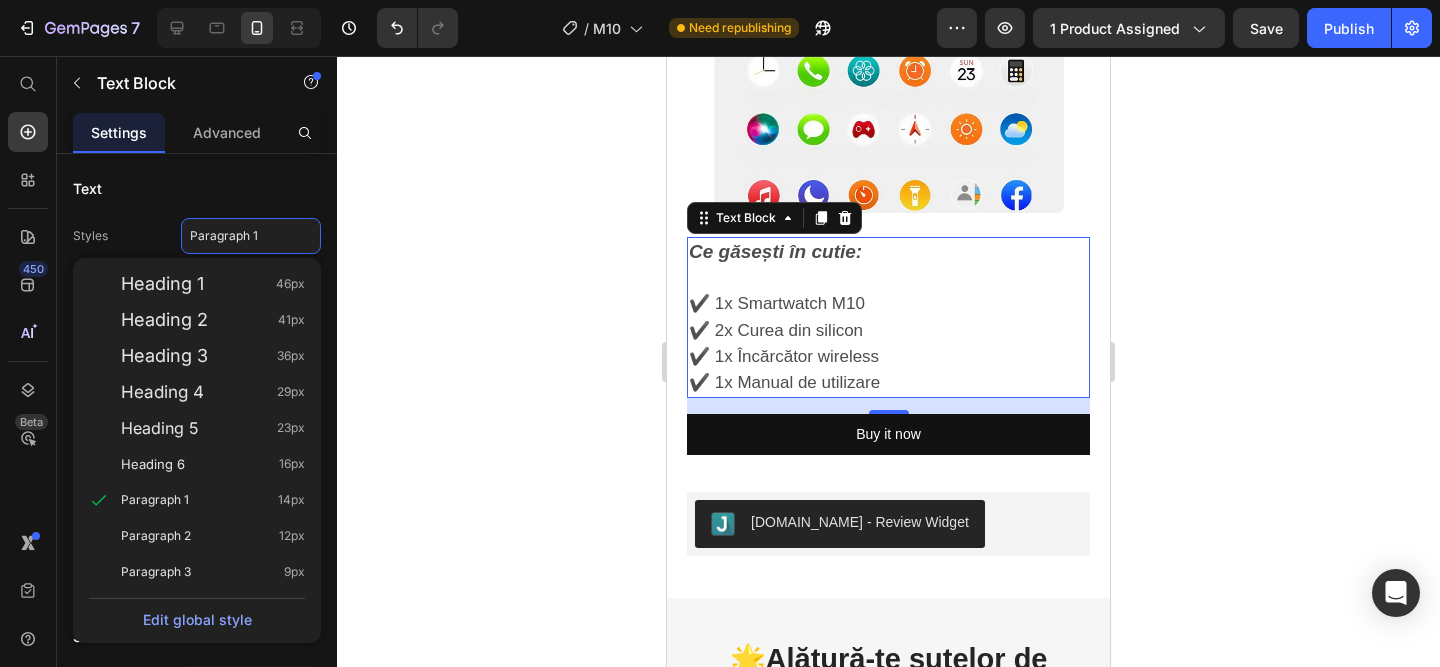 click 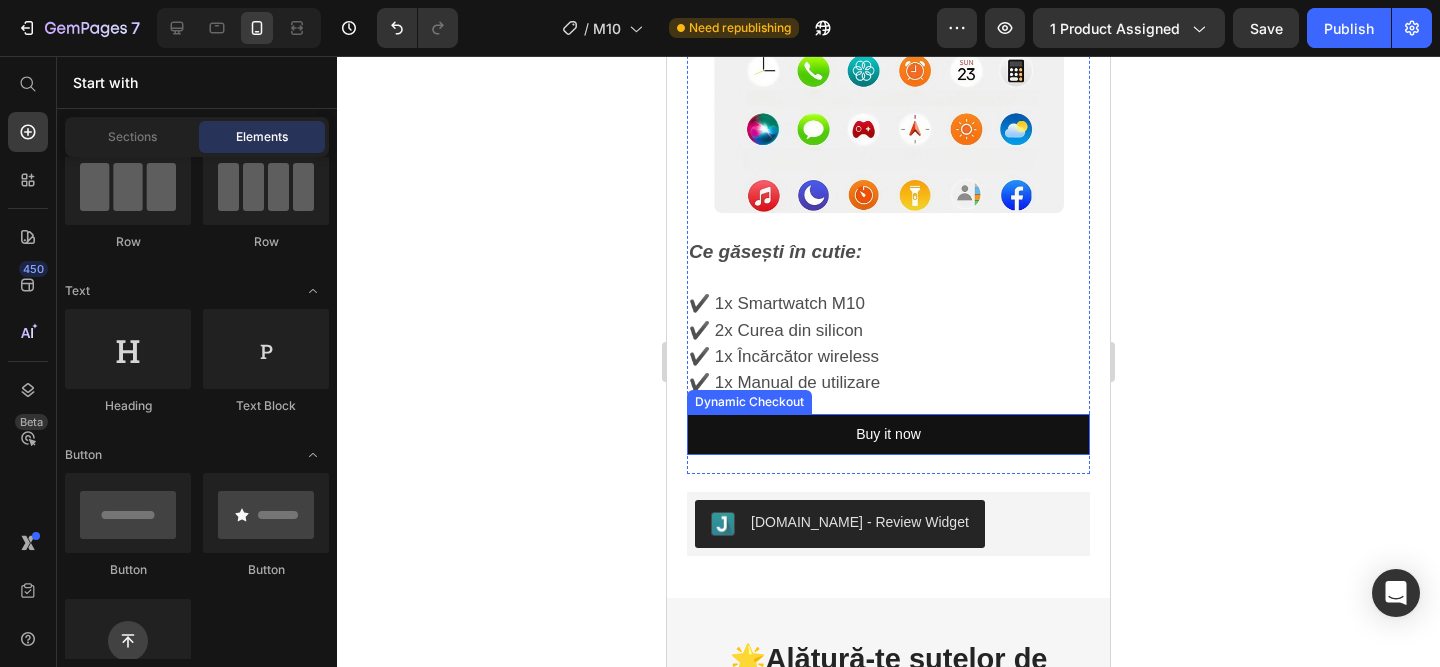 click on "✔️ 1x Încărcător wireless" at bounding box center [784, 356] 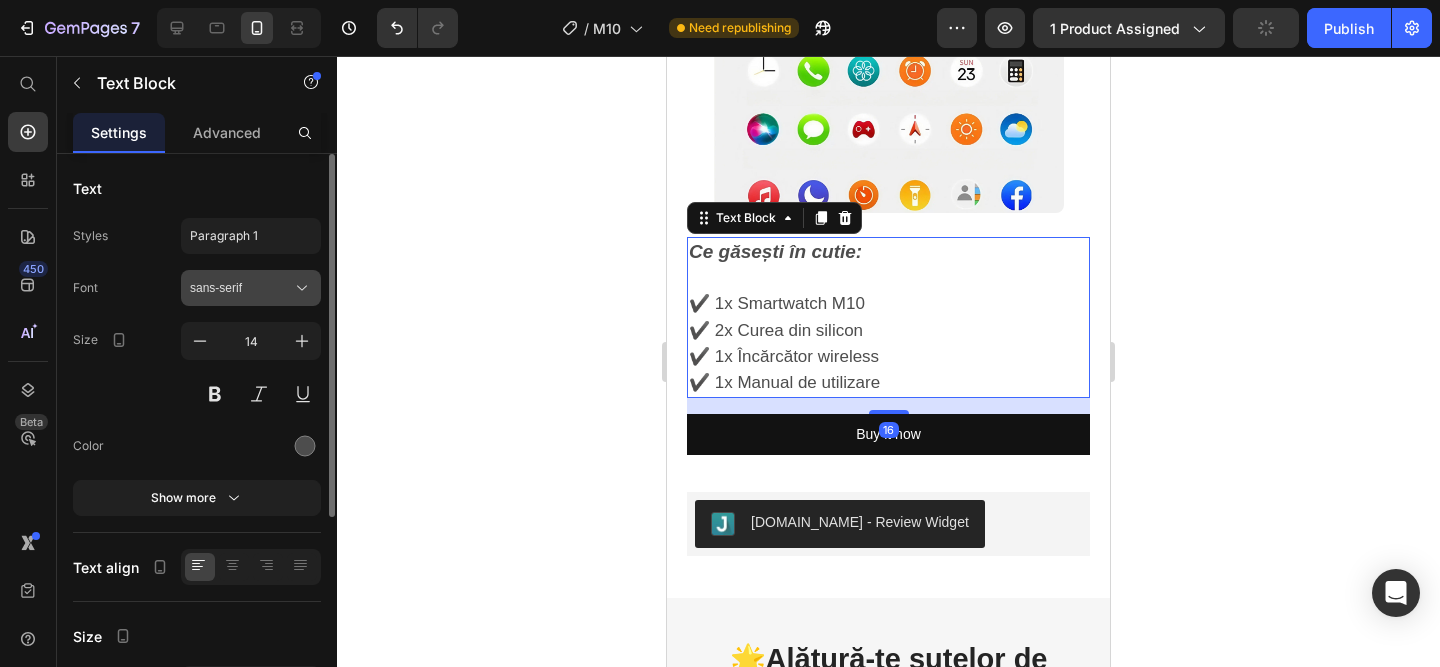click on "sans-serif" at bounding box center (241, 288) 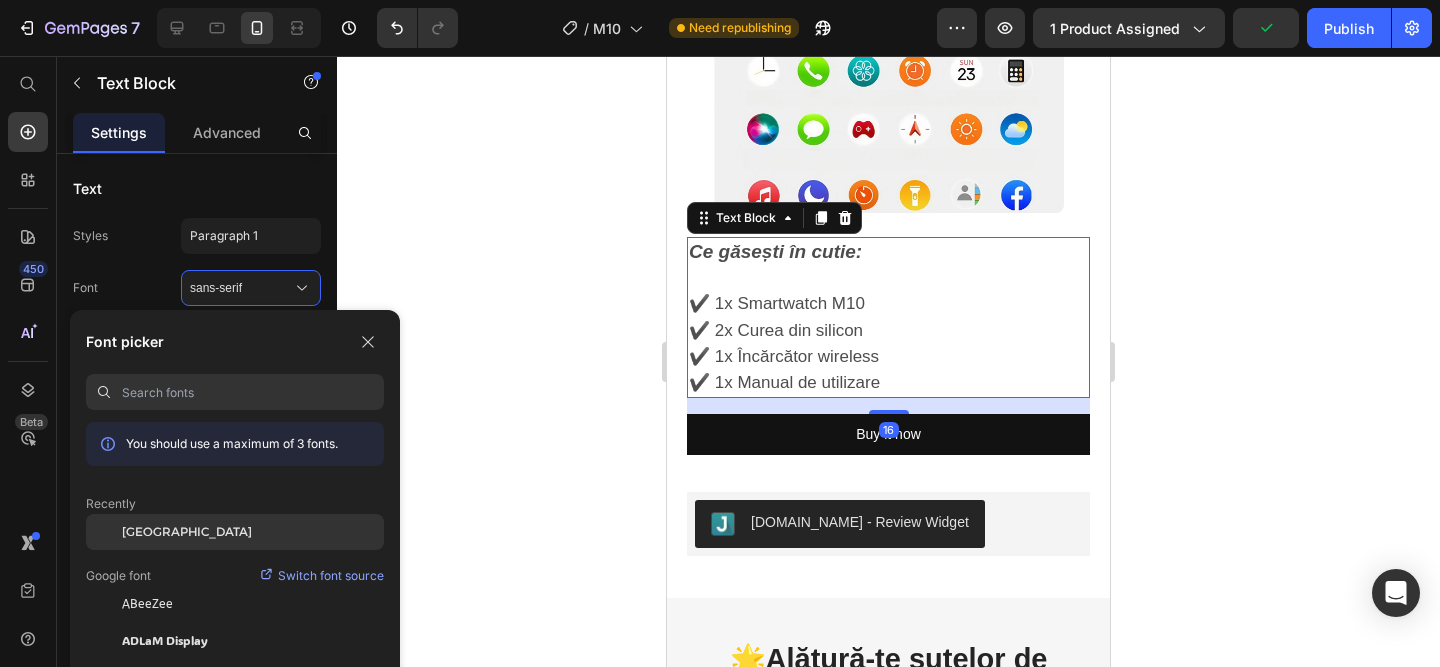 click on "[GEOGRAPHIC_DATA]" at bounding box center [187, 532] 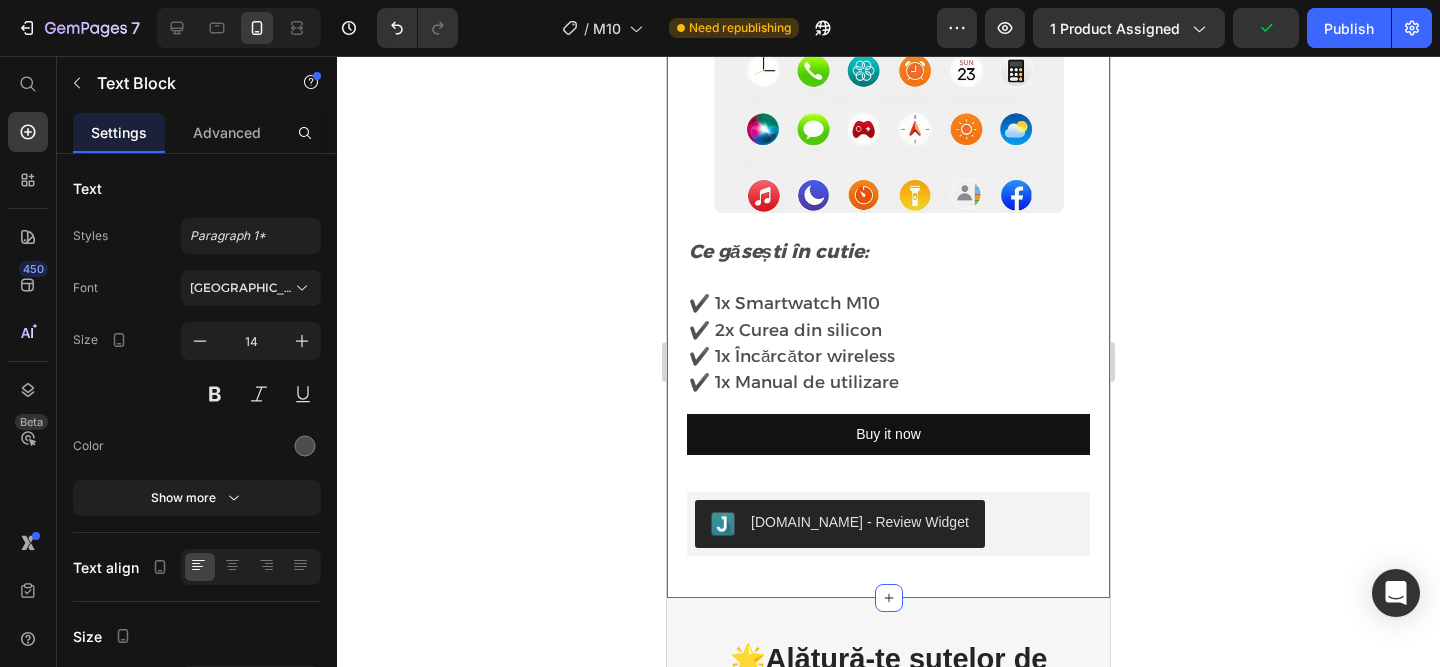 click on "⚠️ E ultima ta șansă la prețul ăsta! După ce se termină stocul, se termină și oferta. Text Block 03 Zile 05 Ore 28 Min 21 Sec Countdown Timer
Product Images Smartwatch M10 (Premium)™️ Product Title 199,00 lei Product Price 389,00 lei Product Price SALVATI 190,00 lei Discount Tag
Row
Icon Primesti GRATUIT o curea extra cadou! Text Block Row Image Plata la CURIER  (ramburs) Text Block Row Image Livrare RAPIDA  1-2 zile lucratoare Text Block Row
Publish the page to see the content.
Custom Code Buy it now Dynamic Checkout ⭐️ Evaluare medie: 4,7 din 5 pe Amazon!  (PESTE 20.000 RECENZII [DATE] STELE) Text Block Image Image Image Row CONECTARE INSTANTĂ CU ORICE TELEFON! Text Block Image De ce merită să alegi Smartwatch-ul M10? Text Block     • Design premium, 41 mm  – modern, elegant, ușor de asortat.      • Compatibil cu orice telefon  – se conectează rapid prin aplicație.        • Image" at bounding box center (888, -1037) 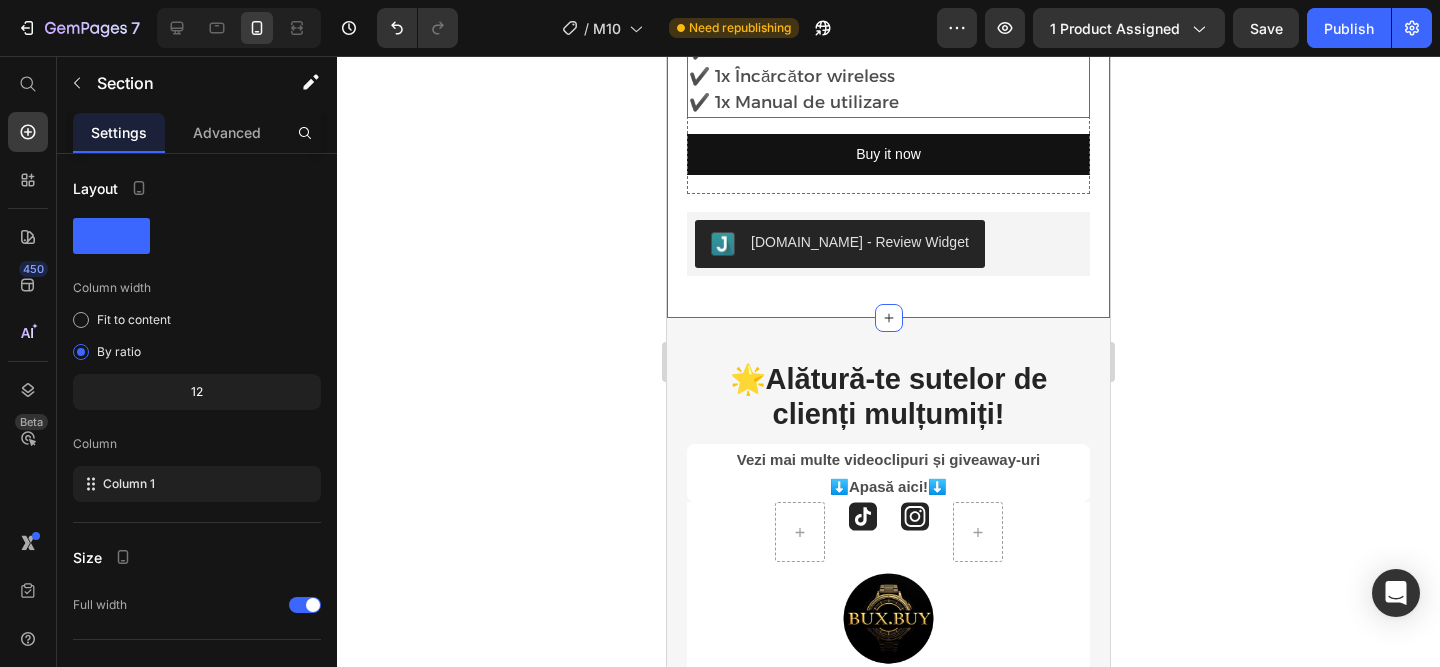 scroll, scrollTop: 3054, scrollLeft: 0, axis: vertical 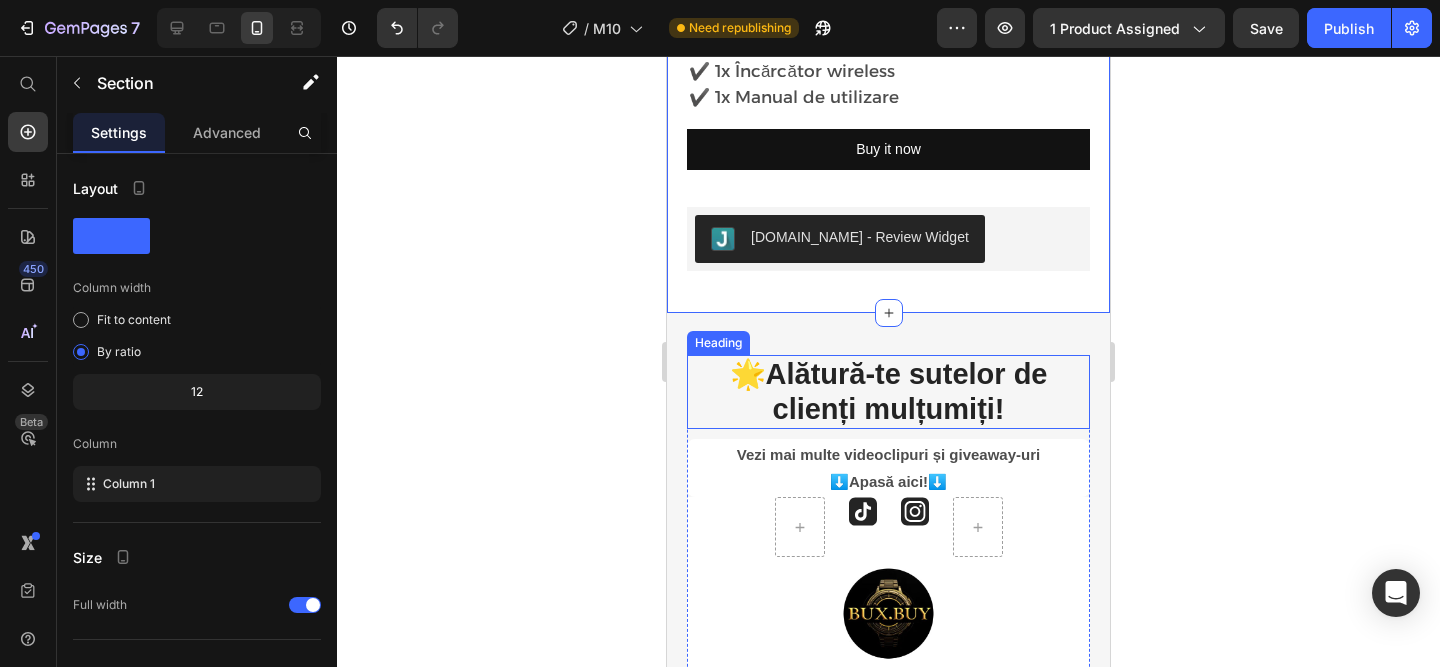 click on "Alătură-te sutelor de clienți mulțumiți!" at bounding box center (907, 391) 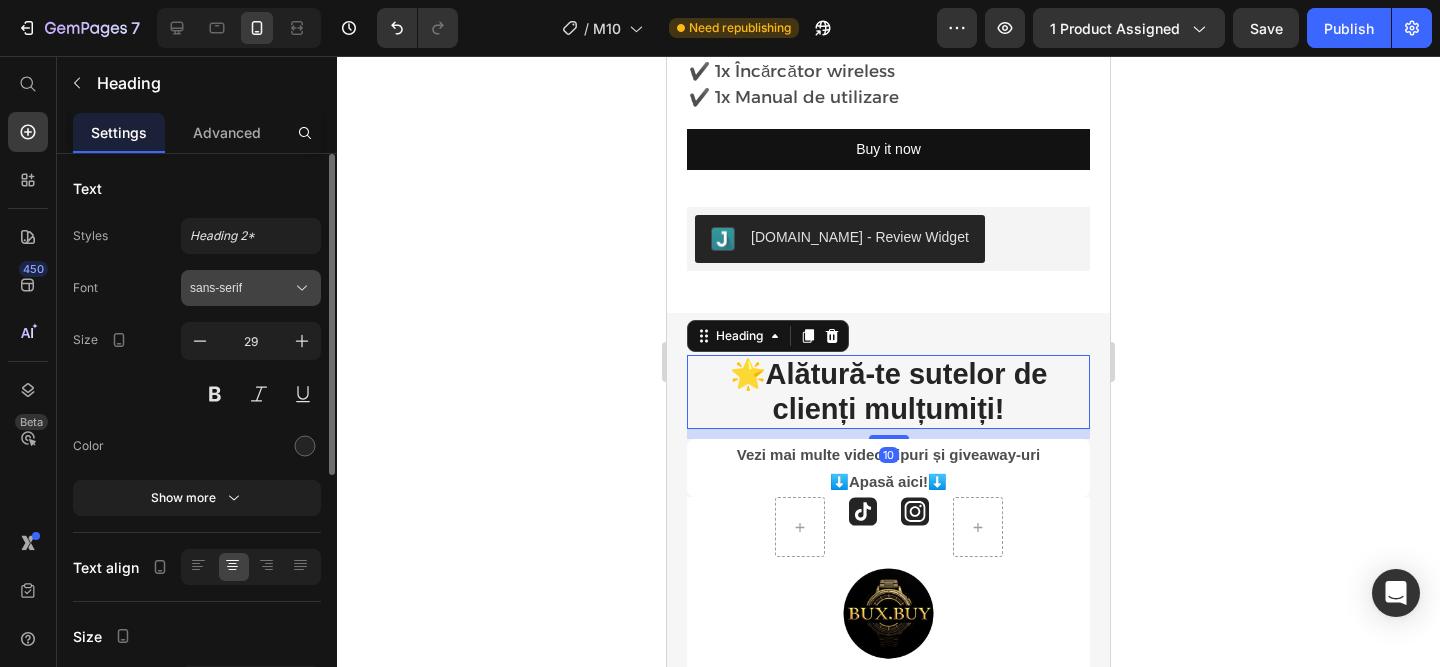 click on "sans-serif" at bounding box center (241, 288) 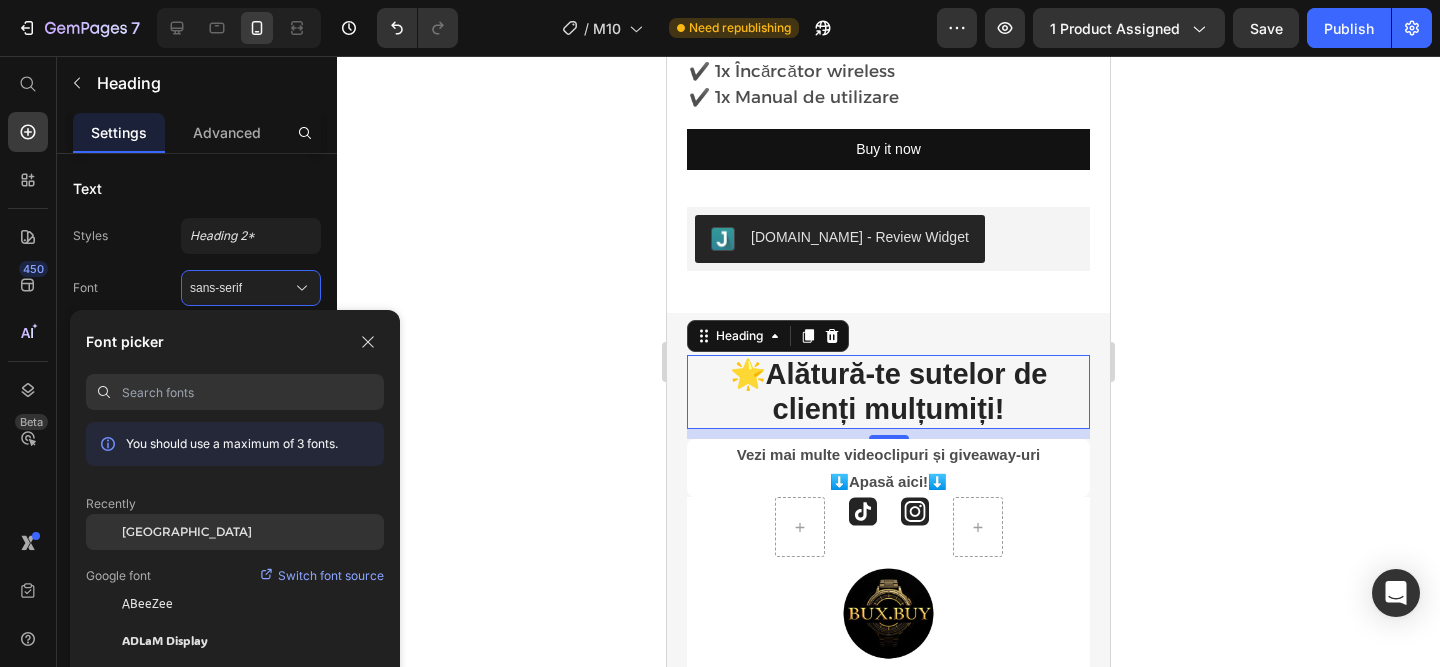 click on "[GEOGRAPHIC_DATA]" 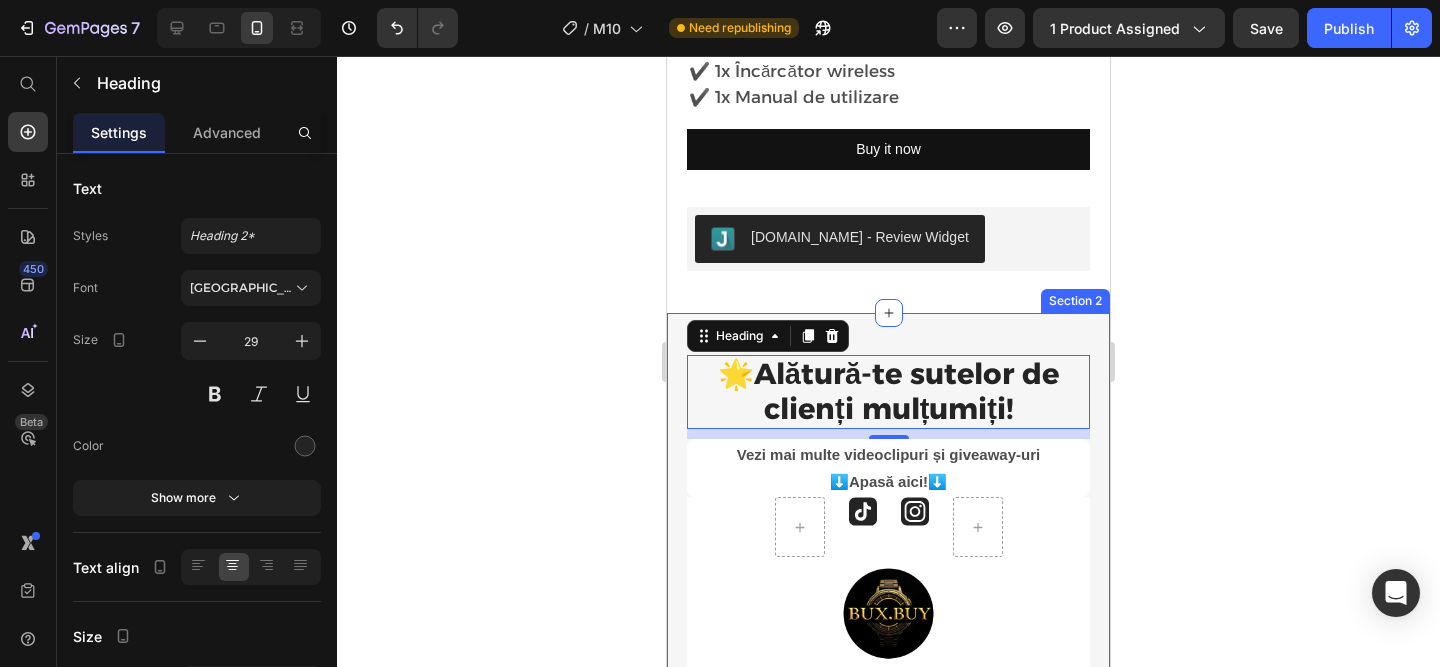 click 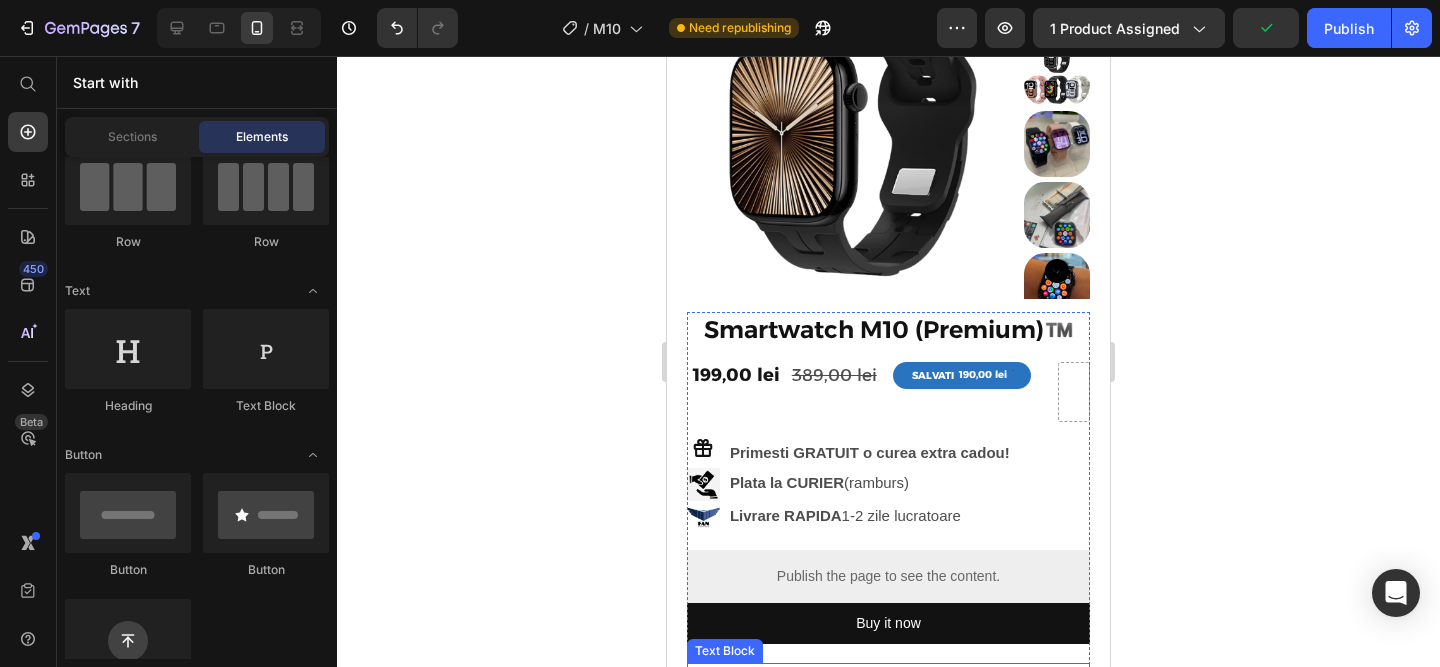 scroll, scrollTop: 0, scrollLeft: 0, axis: both 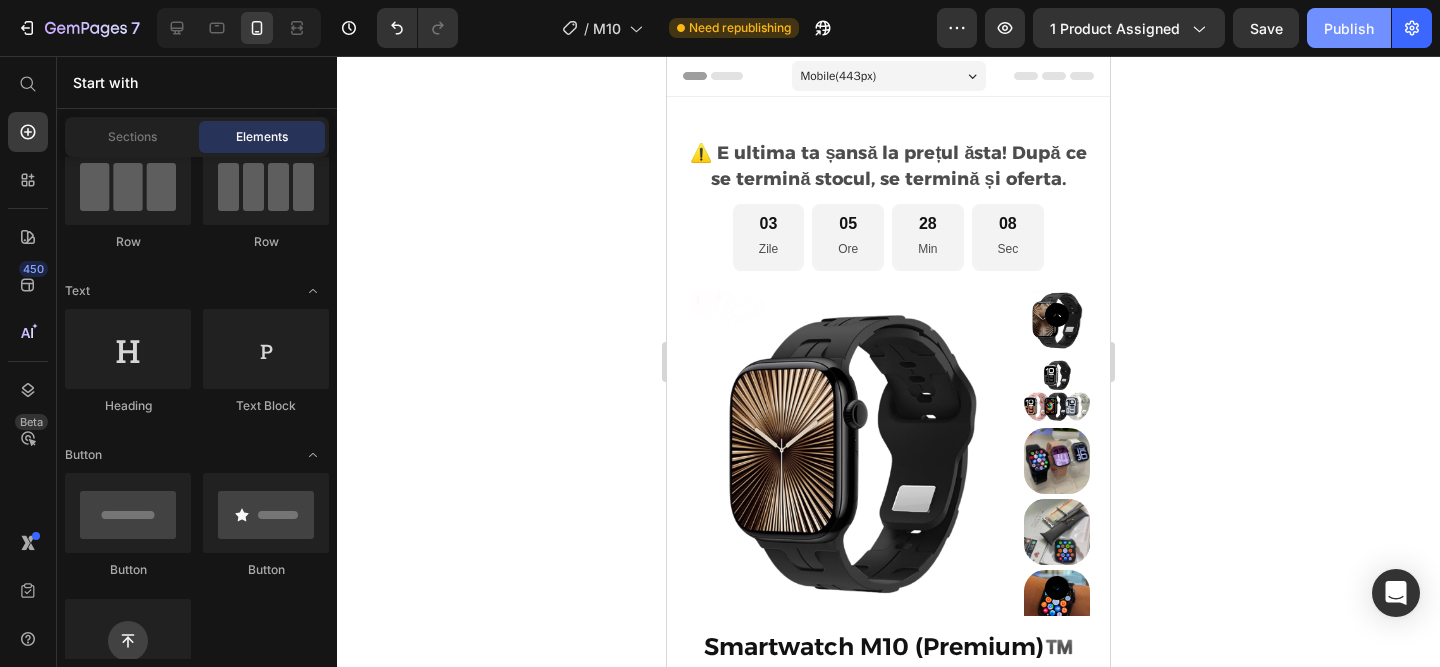 click on "Publish" at bounding box center [1349, 28] 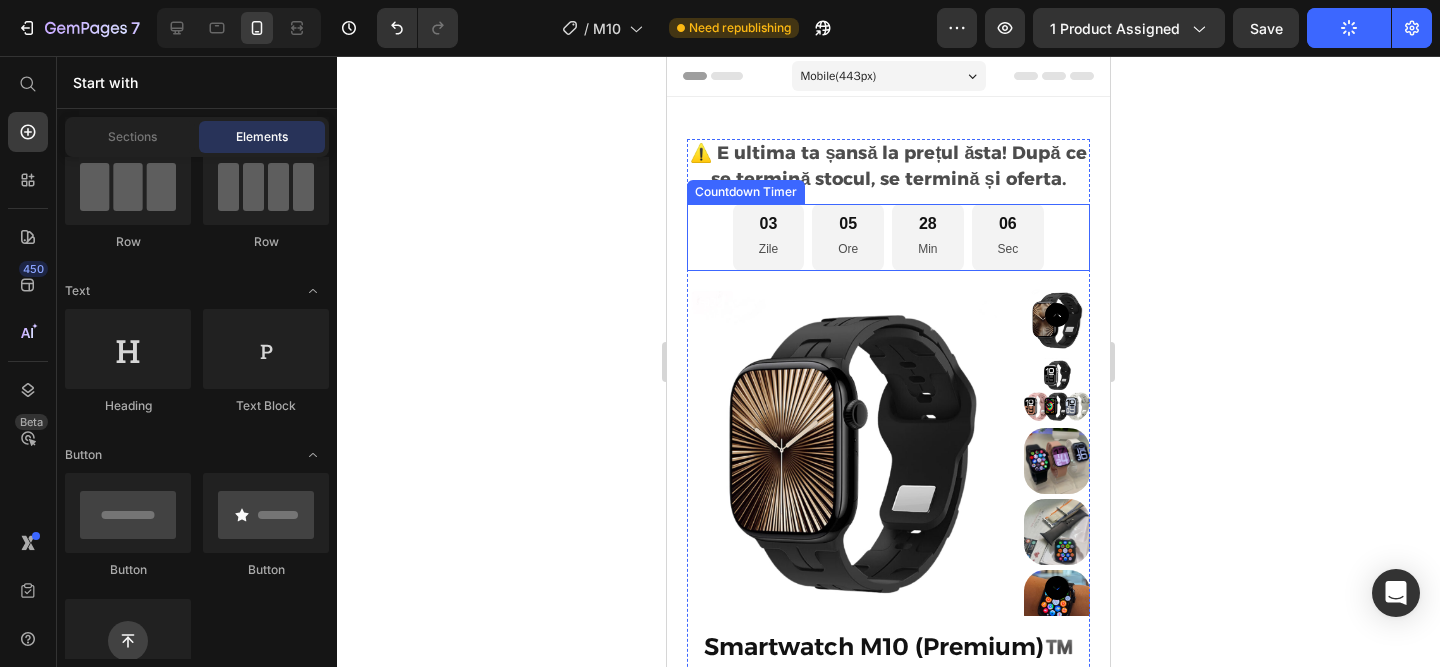 click on "03 Zile" at bounding box center (768, 237) 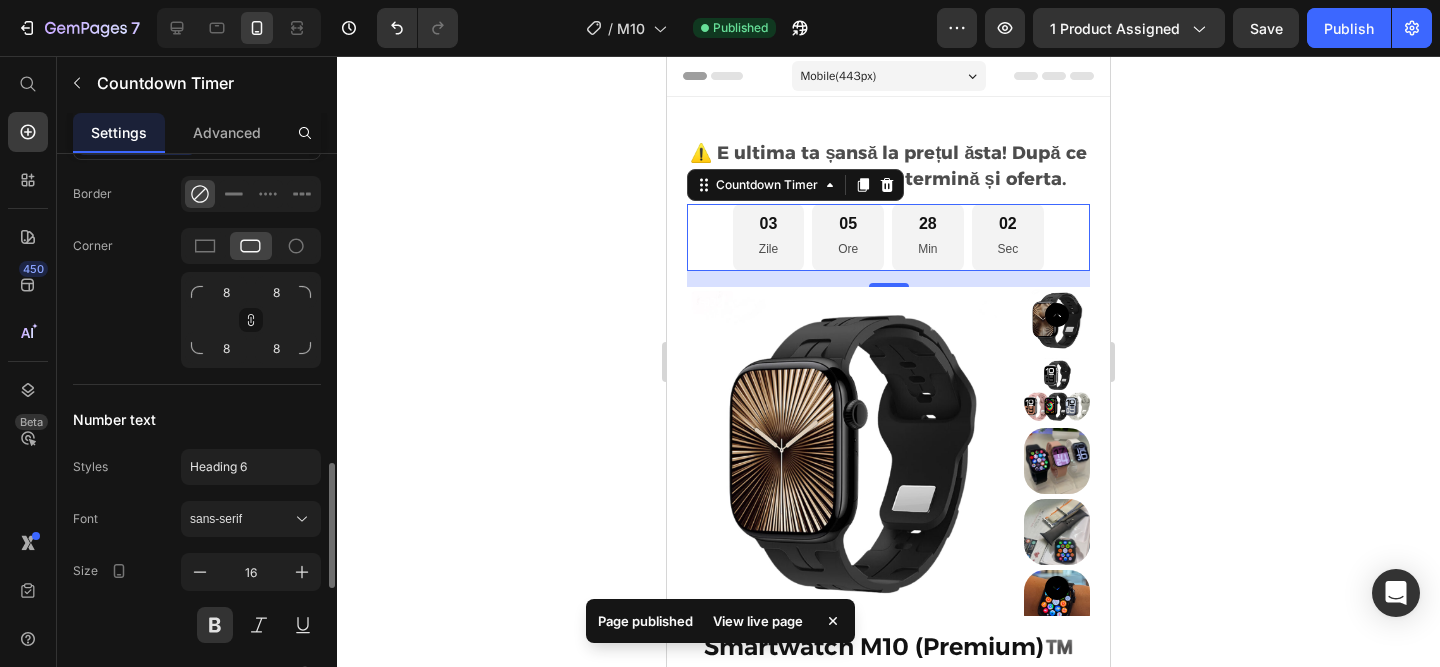 scroll, scrollTop: 1702, scrollLeft: 0, axis: vertical 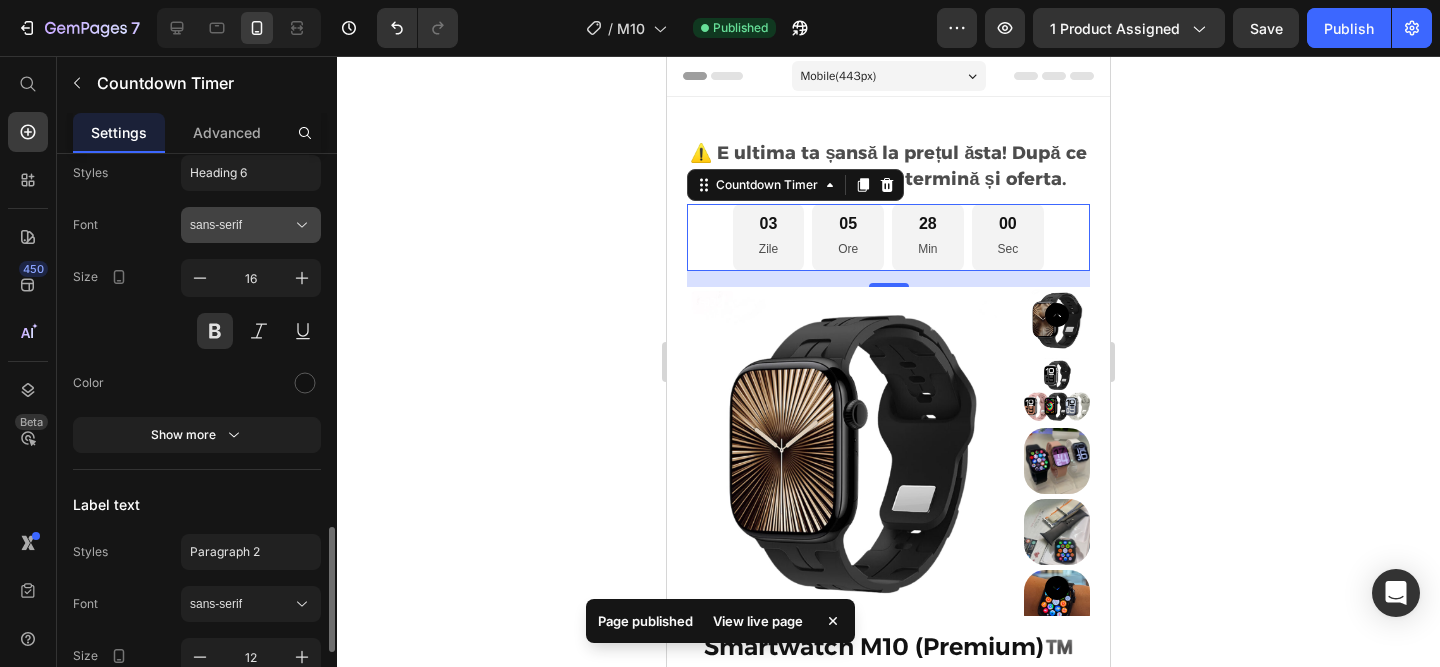 click on "sans-serif" at bounding box center [241, 225] 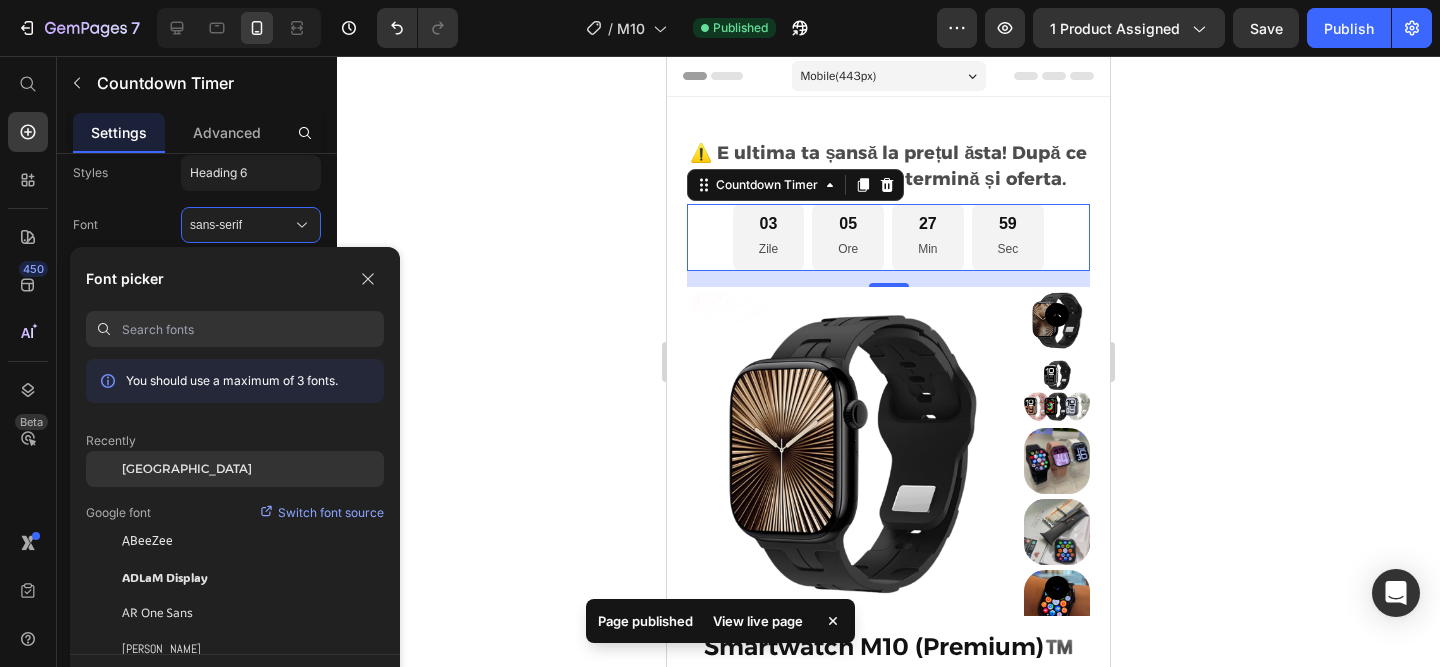 click on "[GEOGRAPHIC_DATA]" at bounding box center (187, 469) 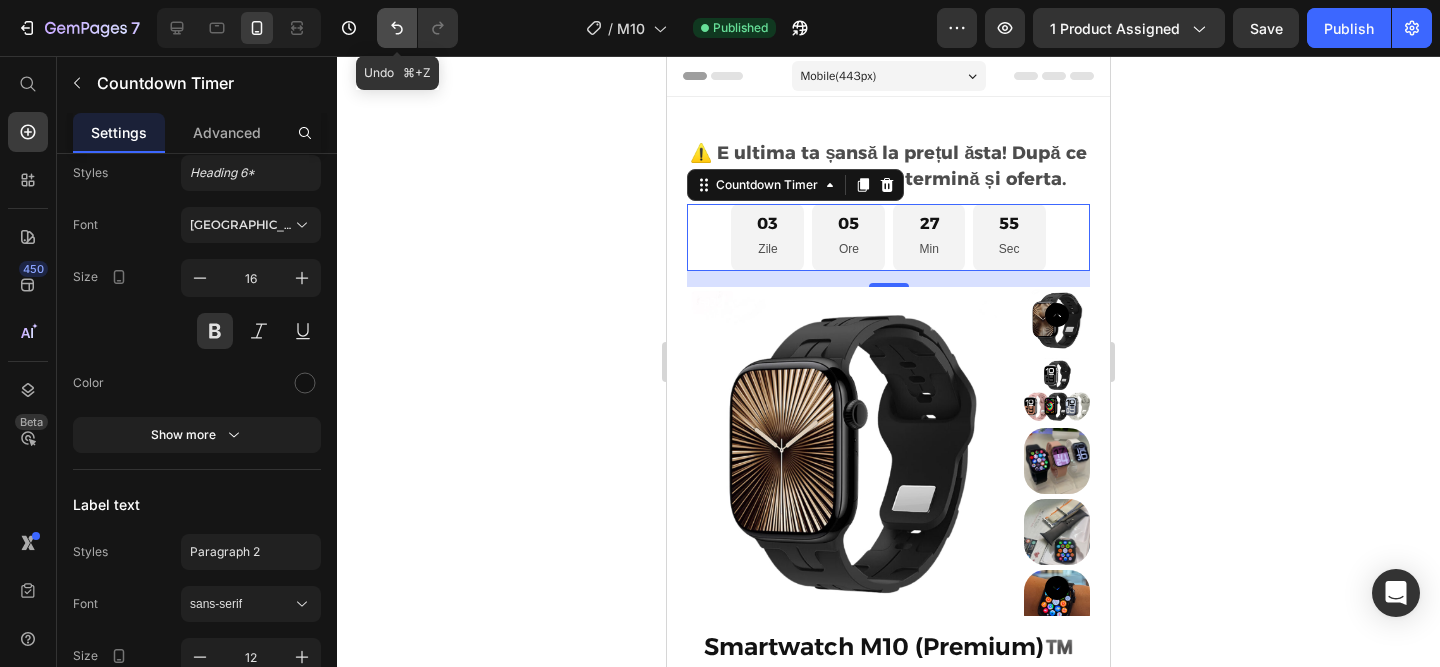 click 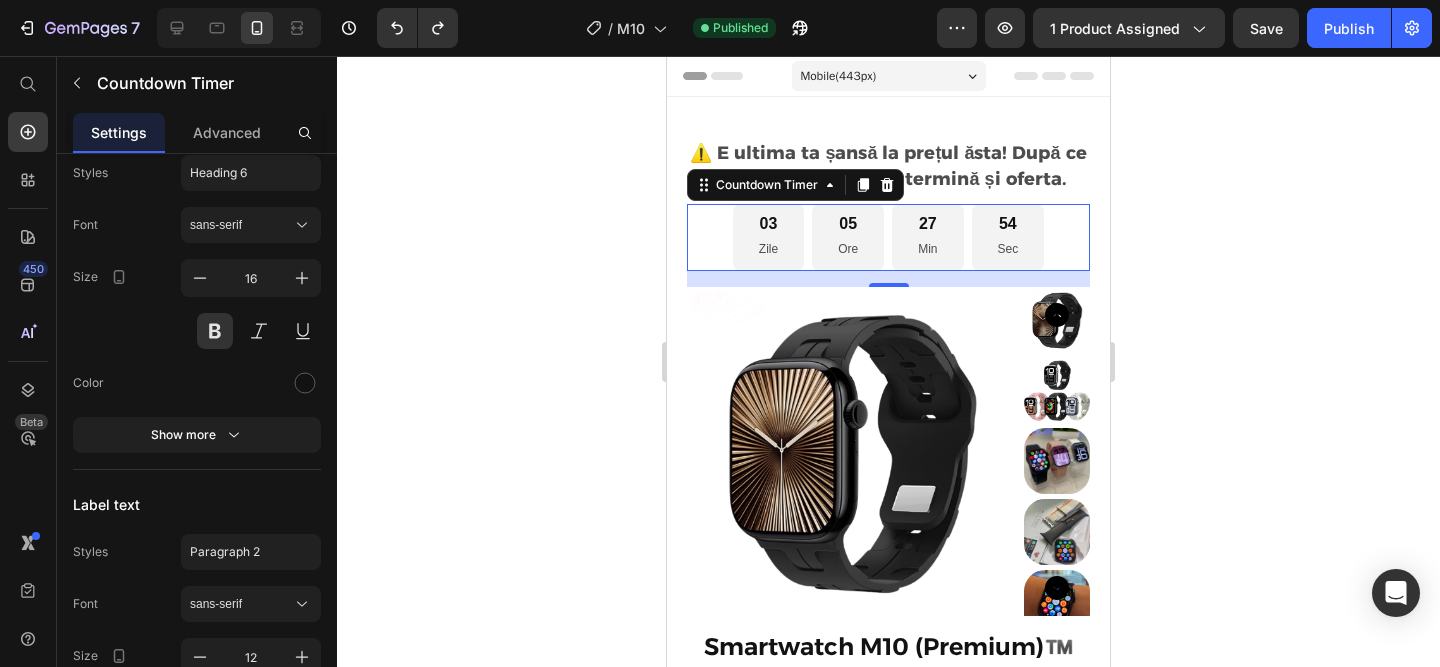 click 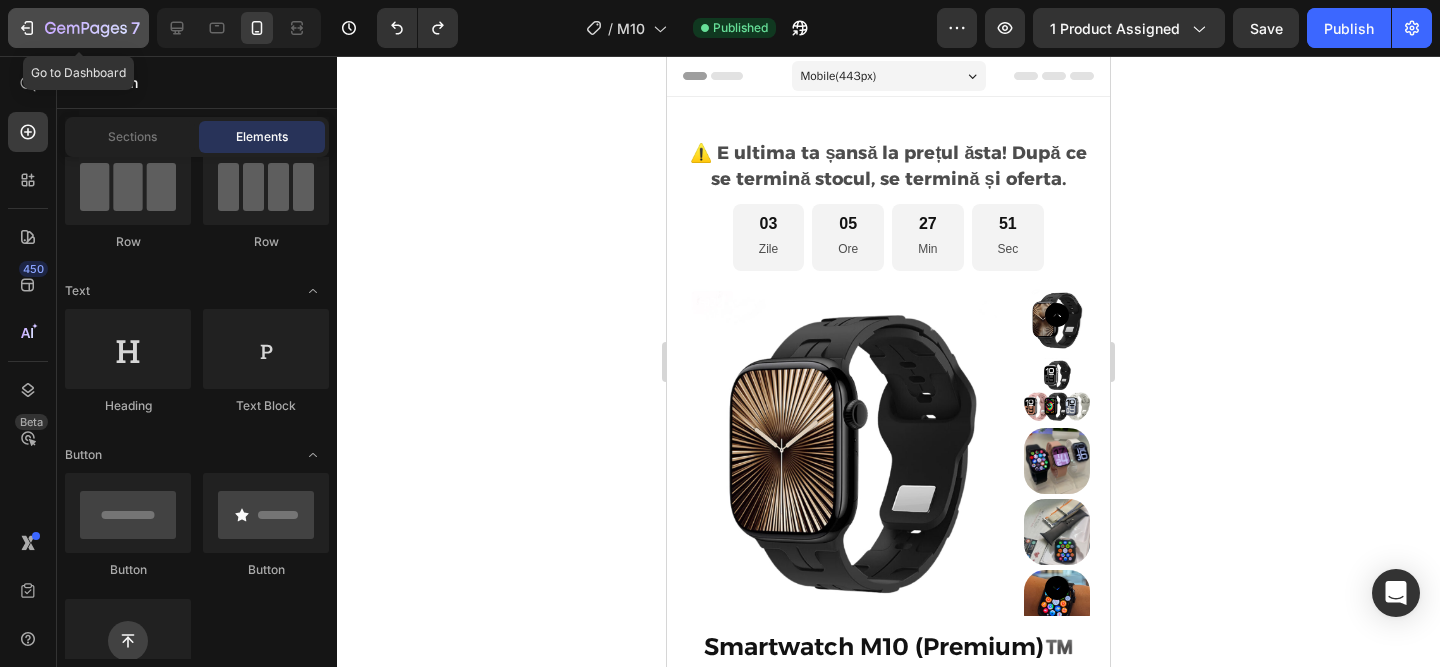 click on "7" at bounding box center [78, 28] 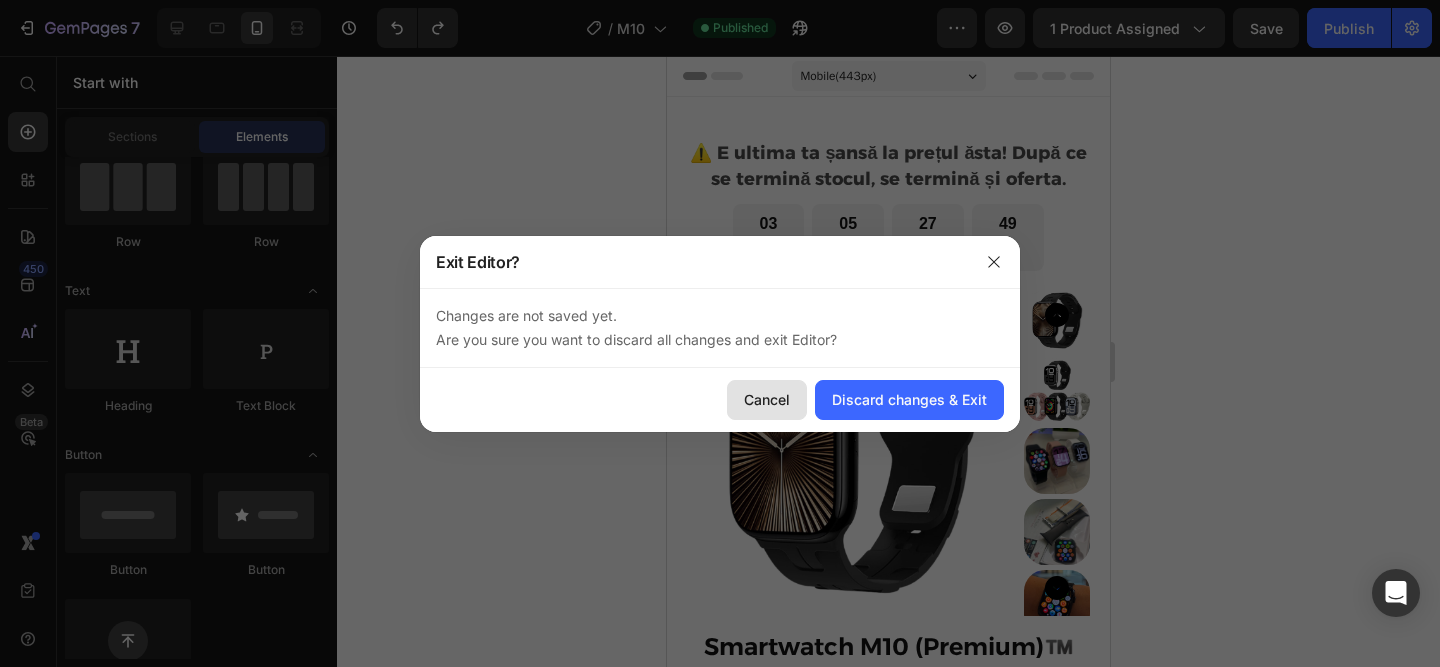 click on "Cancel" 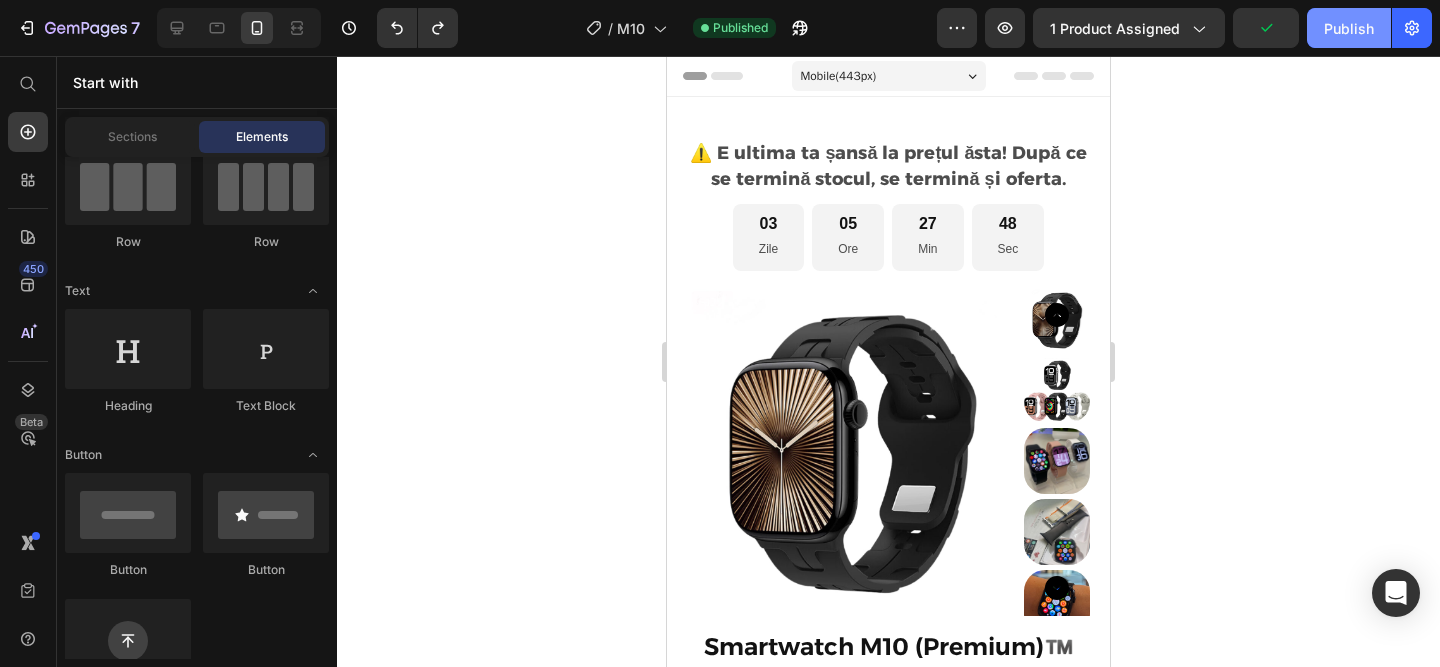 click on "Publish" at bounding box center [1349, 28] 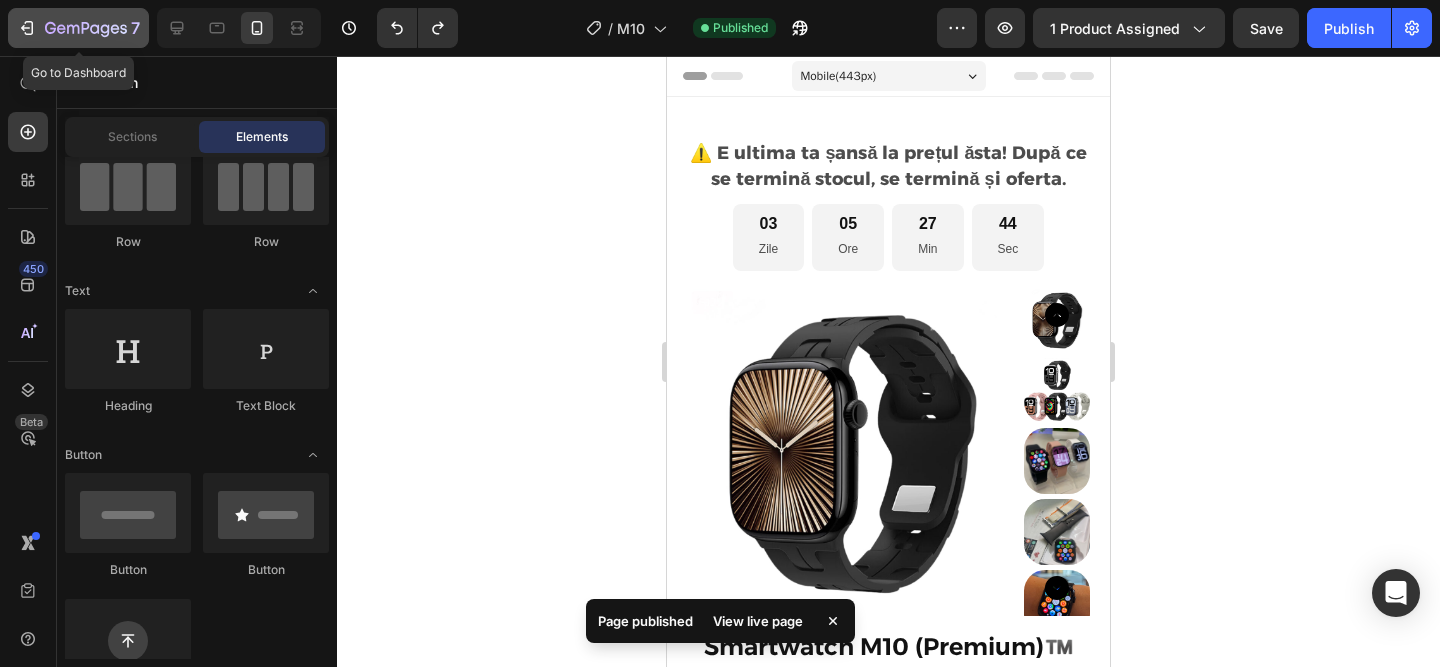 click on "7" 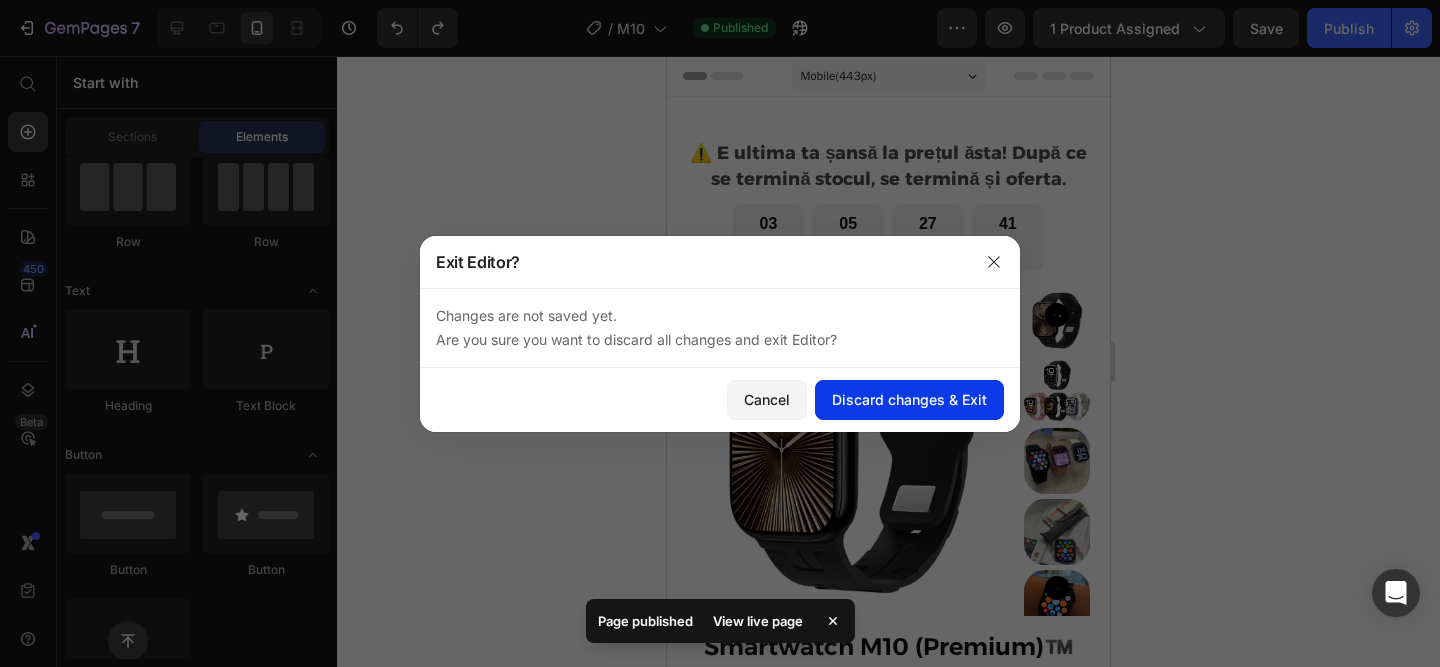 click on "Discard changes & Exit" at bounding box center (909, 399) 